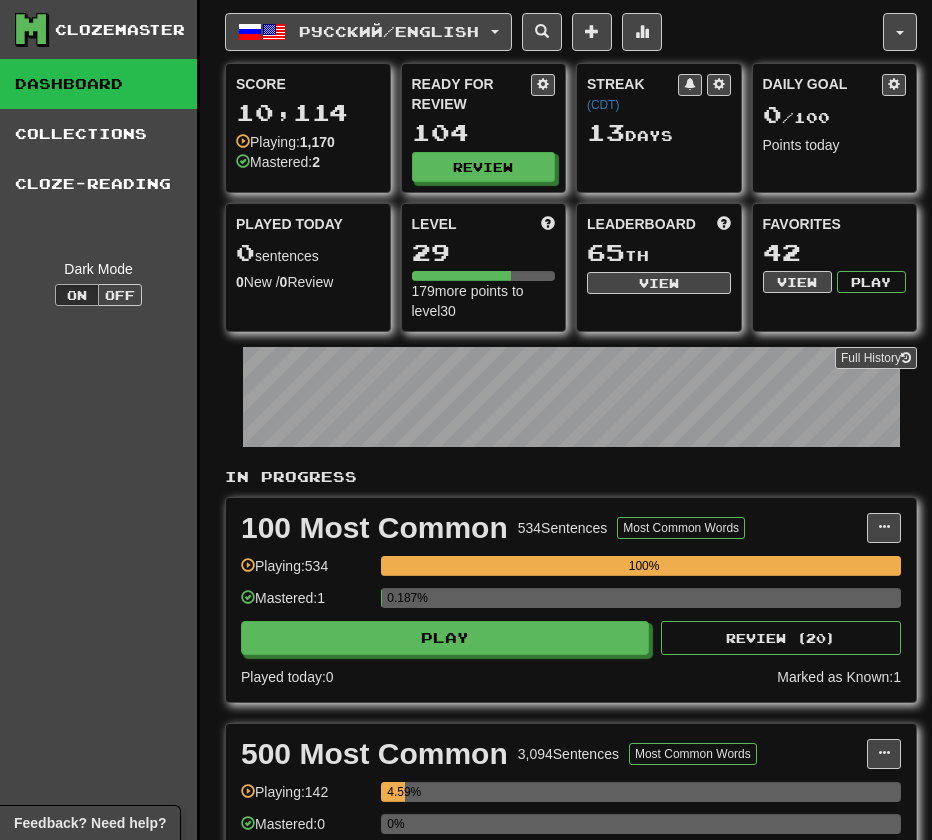 scroll, scrollTop: 0, scrollLeft: 0, axis: both 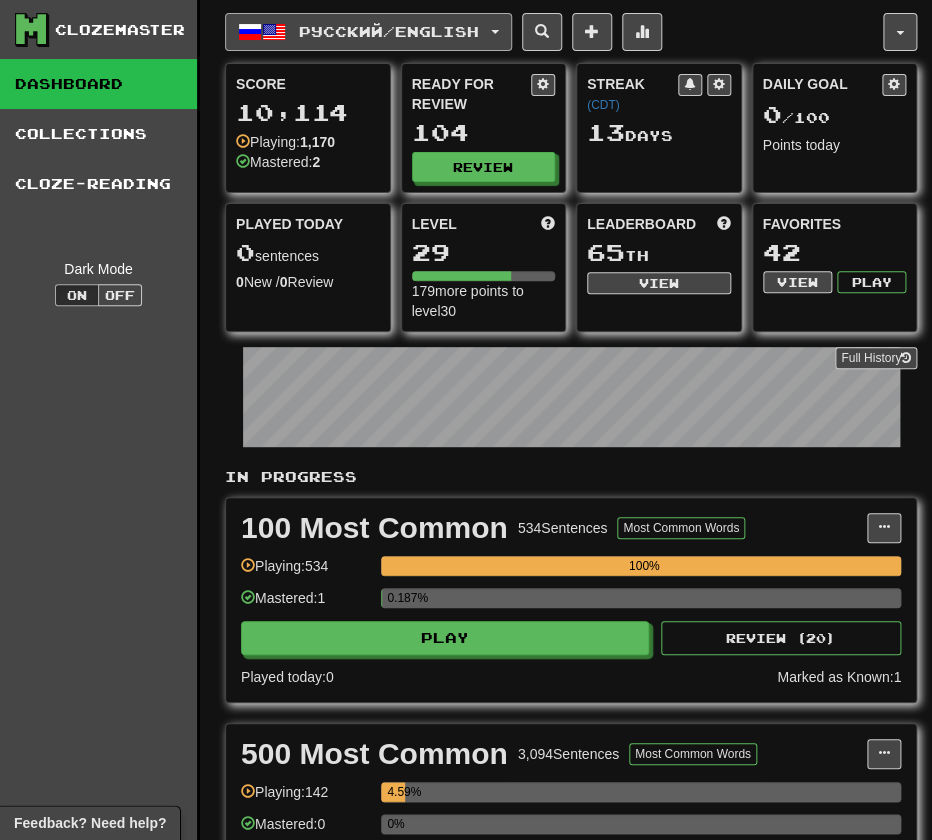 click on "Русский  /  English" at bounding box center (368, 32) 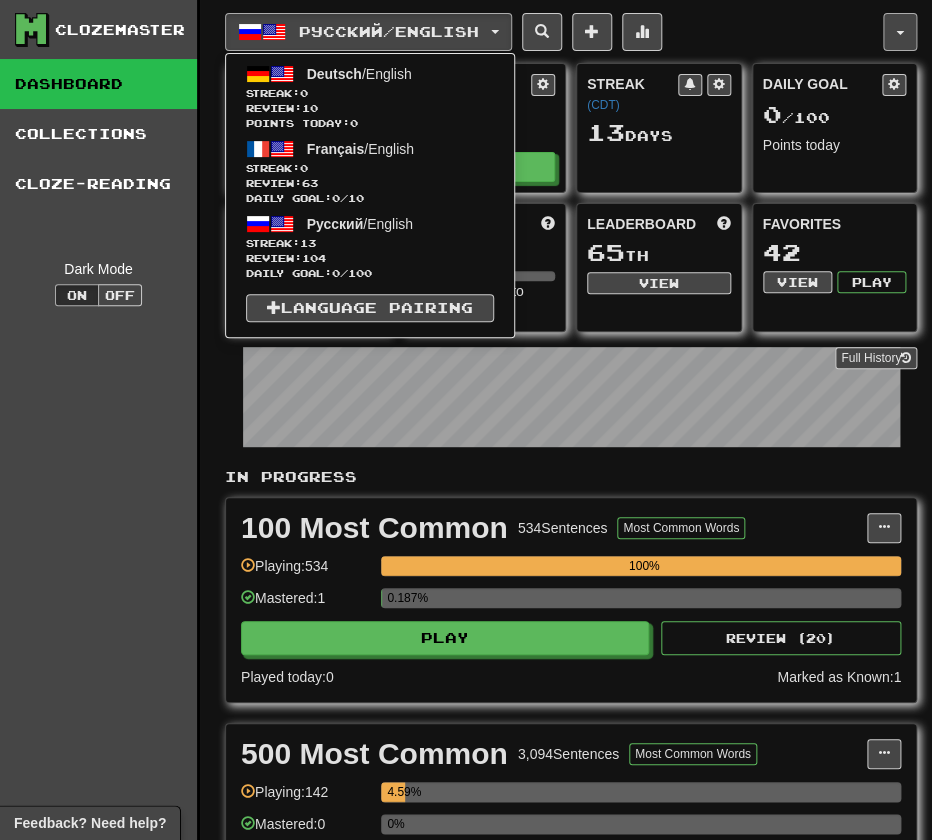click at bounding box center (900, 32) 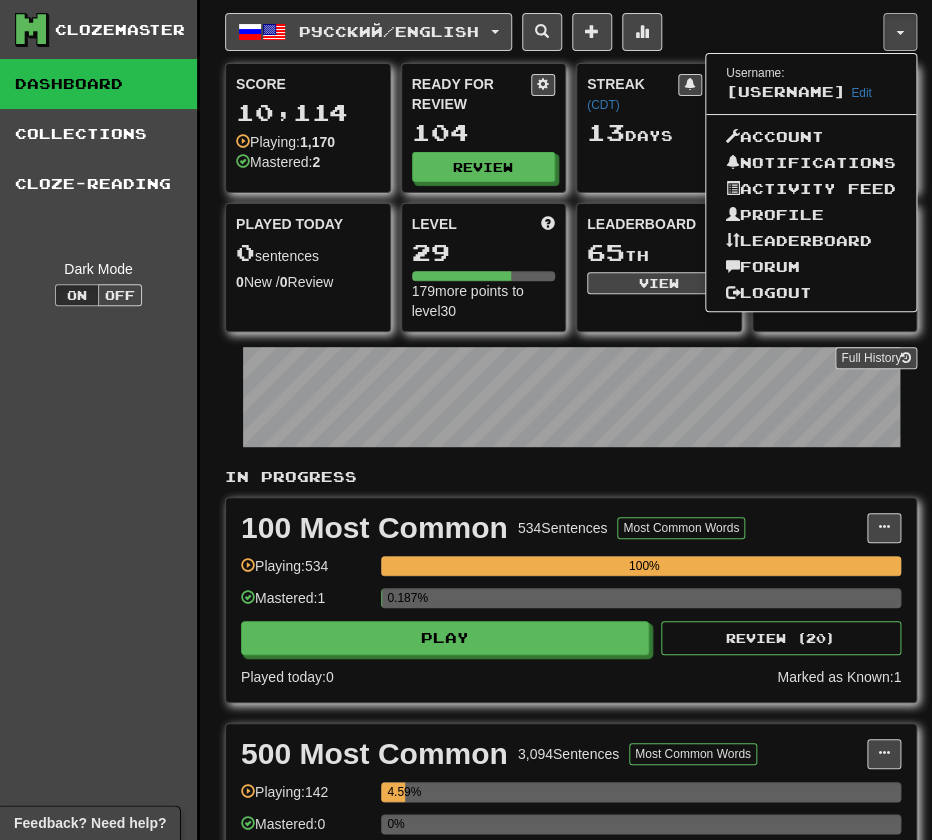 click on "Username: FernKatz Edit  Account  Notifications  Activity Feed  Profile  Leaderboard  Forum  Logout" at bounding box center (811, 182) 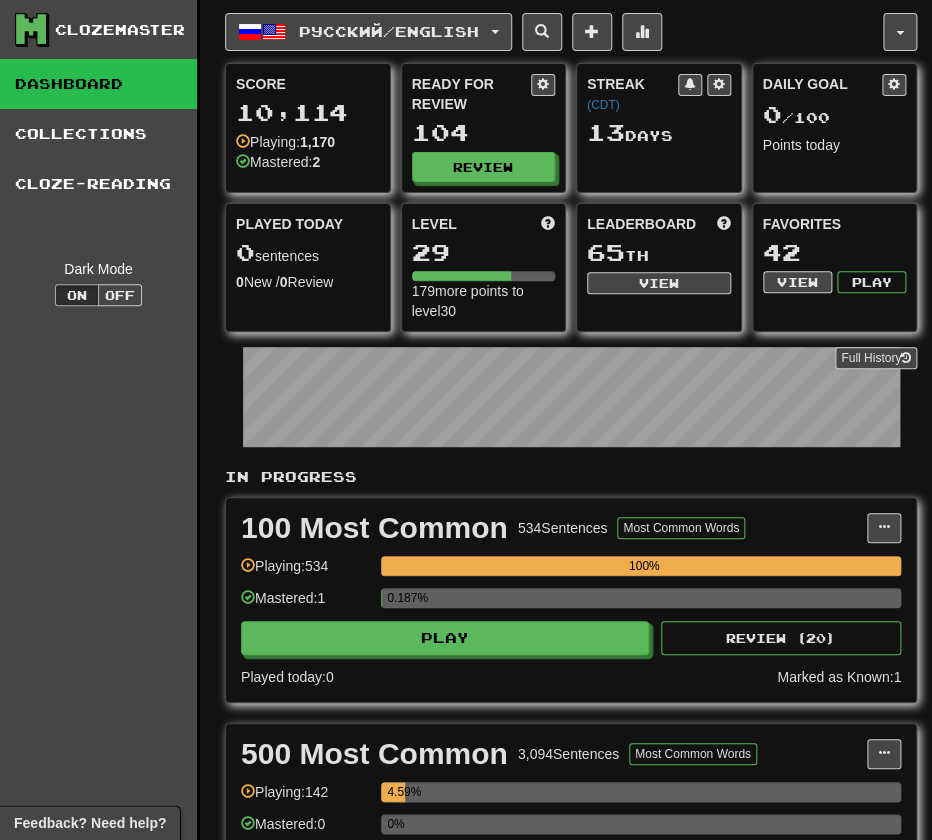 drag, startPoint x: 833, startPoint y: 127, endPoint x: 880, endPoint y: 43, distance: 96.25487 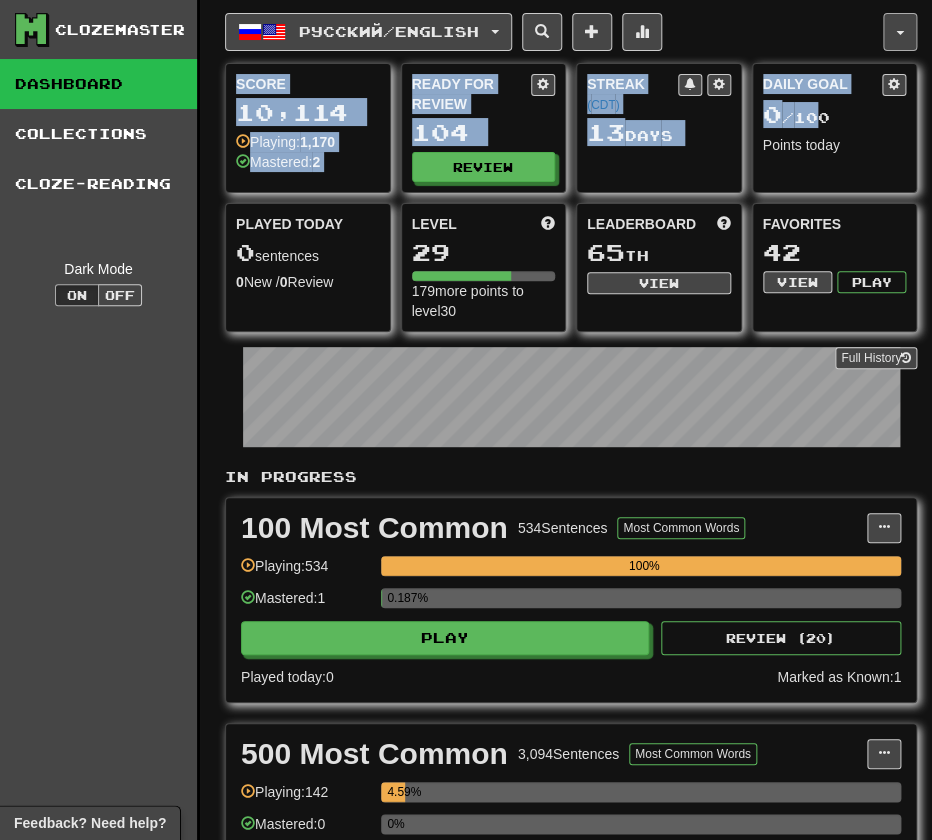 click at bounding box center [900, 32] 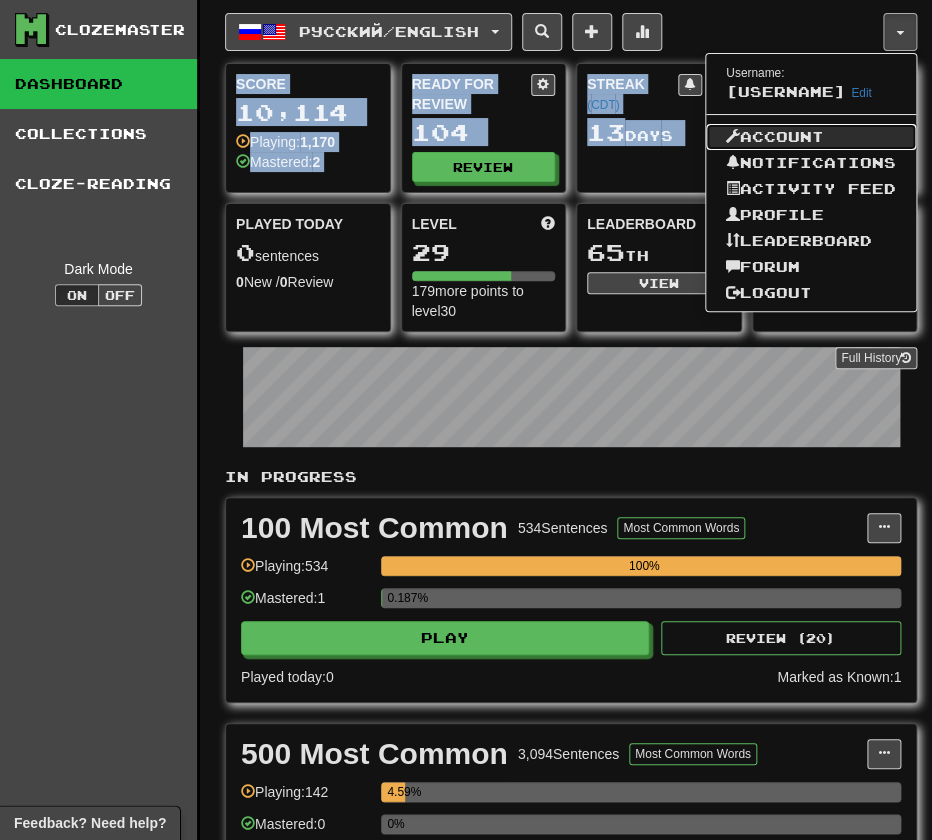 click on "Account" at bounding box center [811, 137] 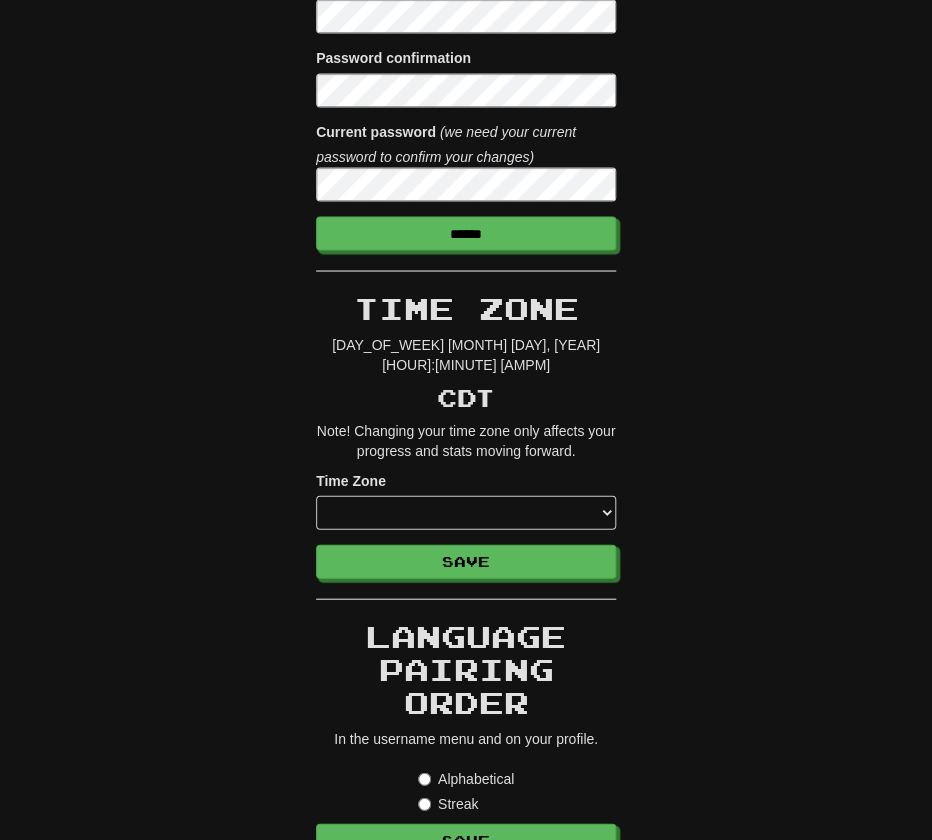 scroll, scrollTop: 0, scrollLeft: 0, axis: both 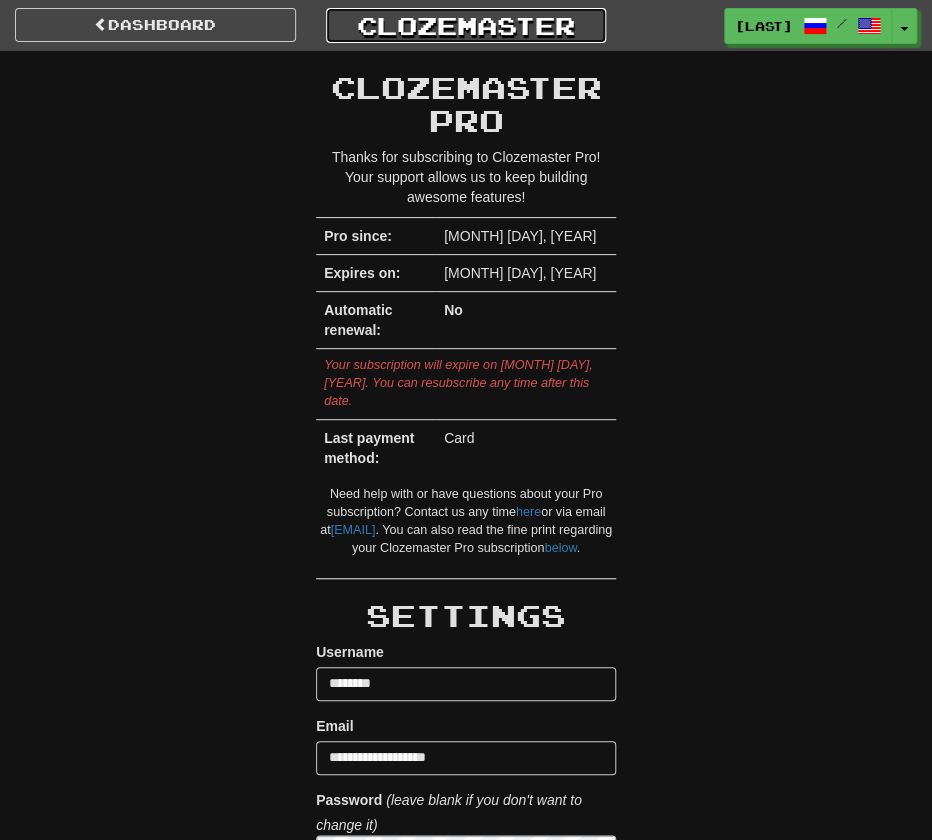click on "Clozemaster" at bounding box center (466, 25) 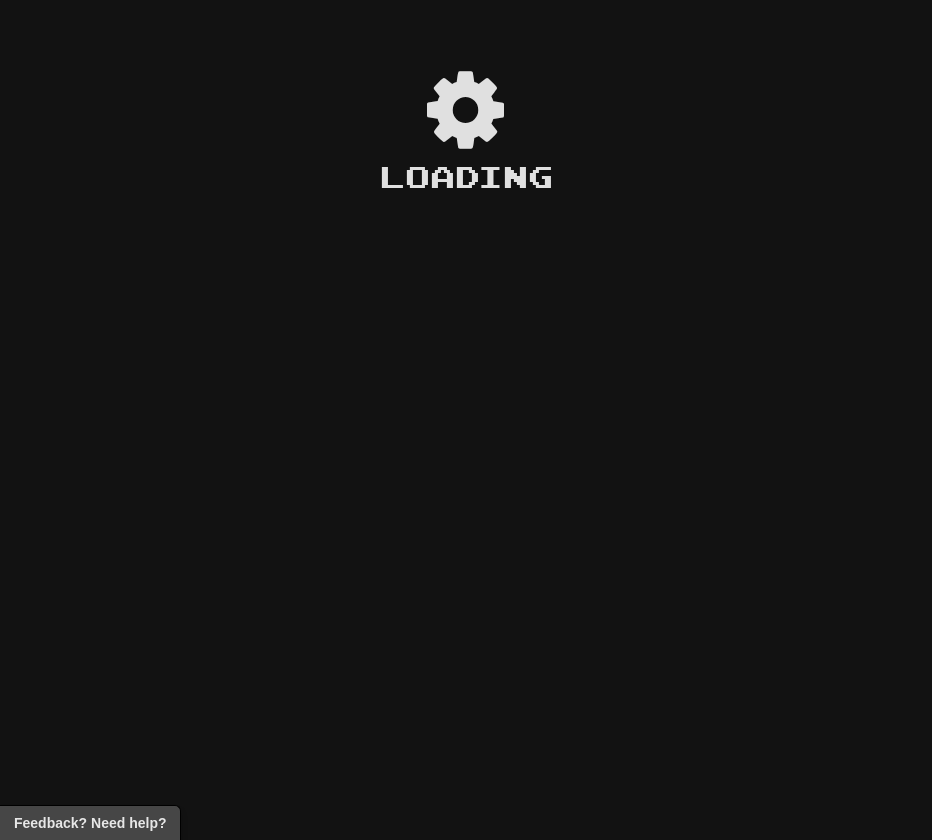 scroll, scrollTop: 0, scrollLeft: 0, axis: both 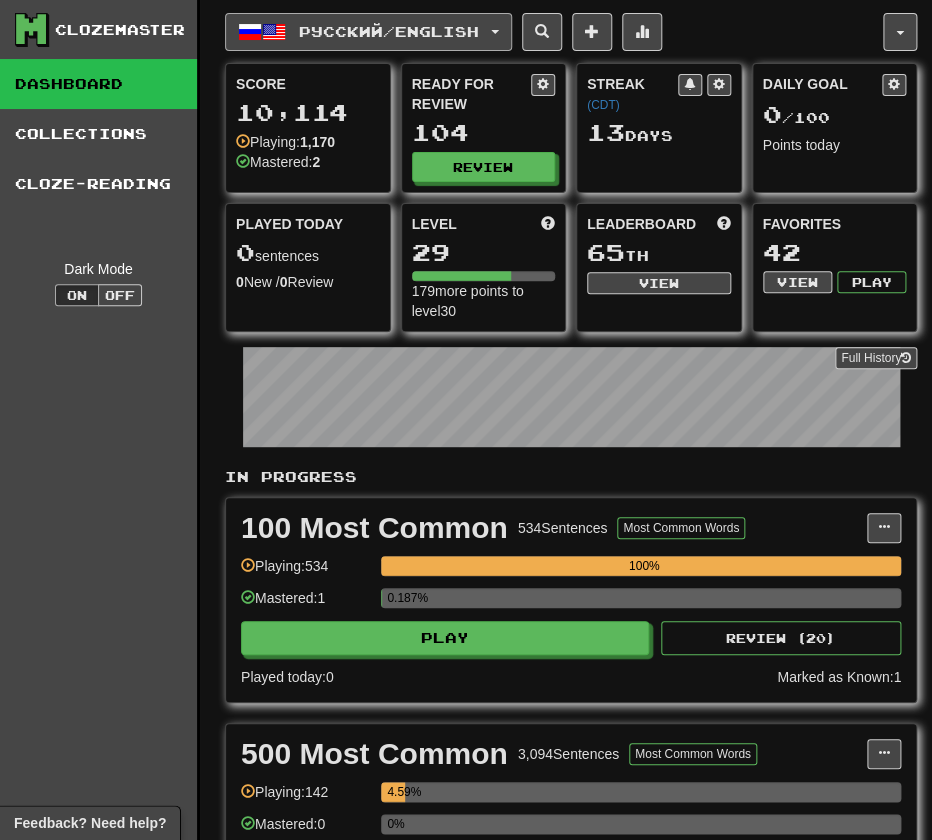 click on "Русский  /  English" at bounding box center (389, 31) 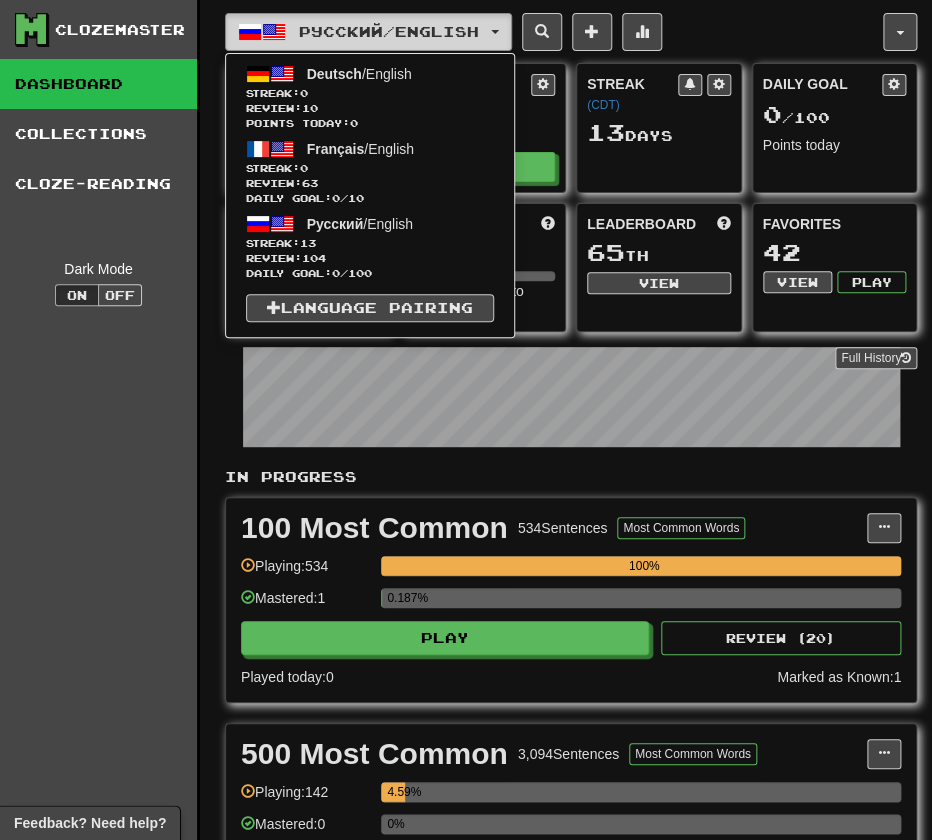 click on "Русский  /  English" at bounding box center [389, 31] 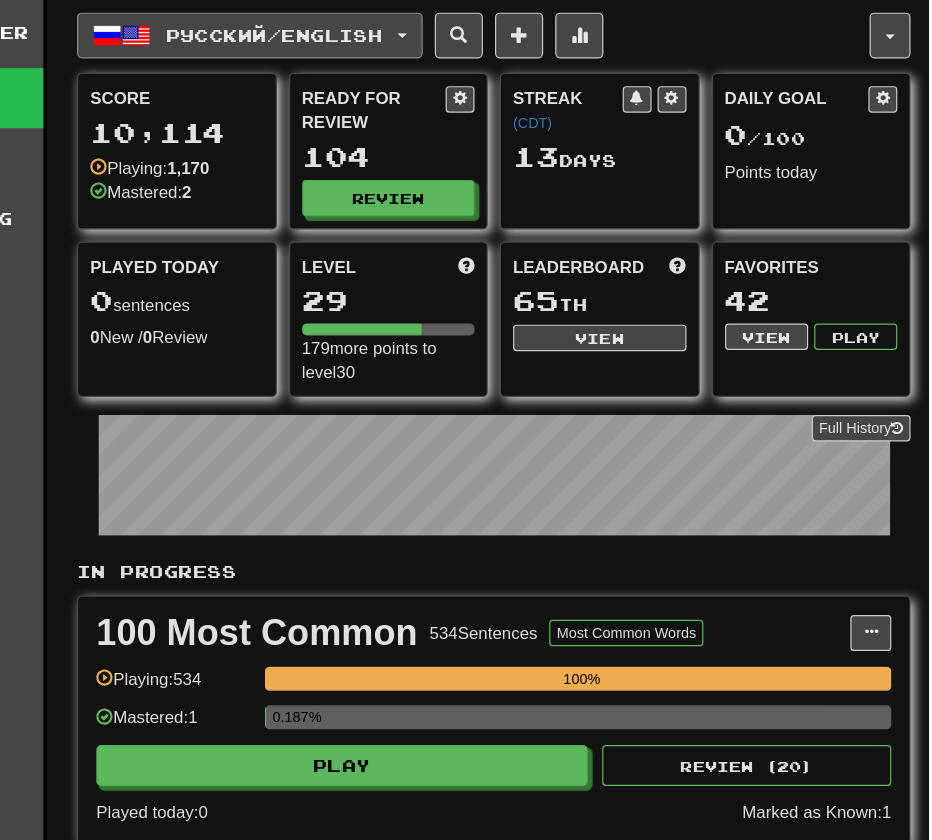 scroll, scrollTop: 367, scrollLeft: 0, axis: vertical 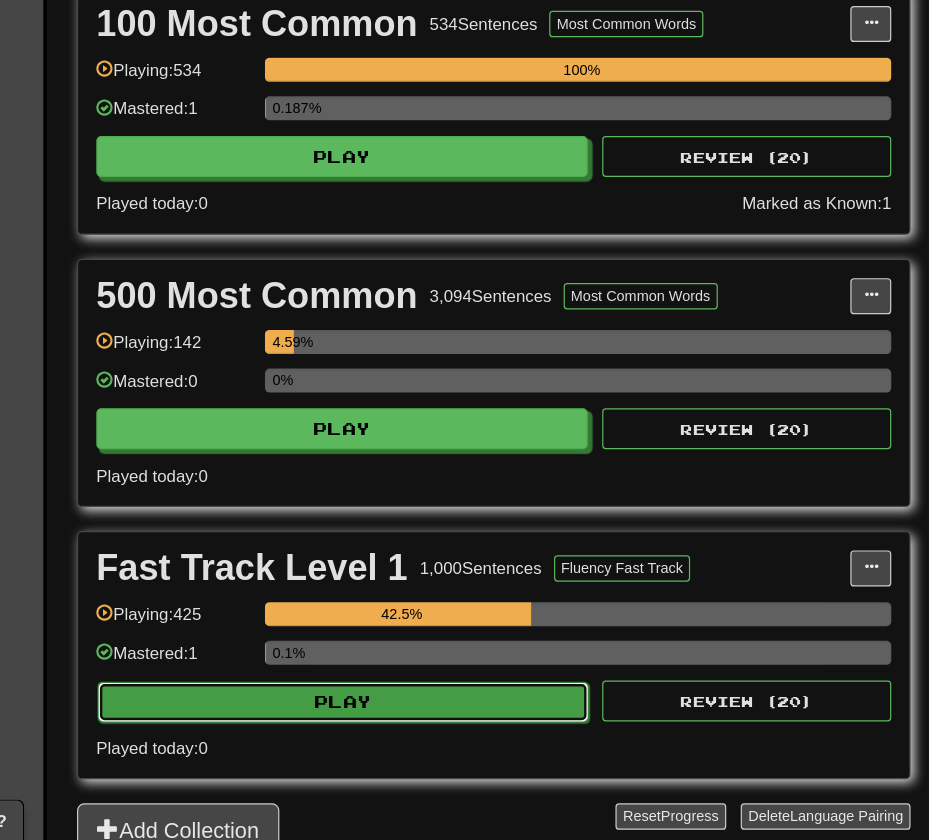 click on "Play" at bounding box center (446, 724) 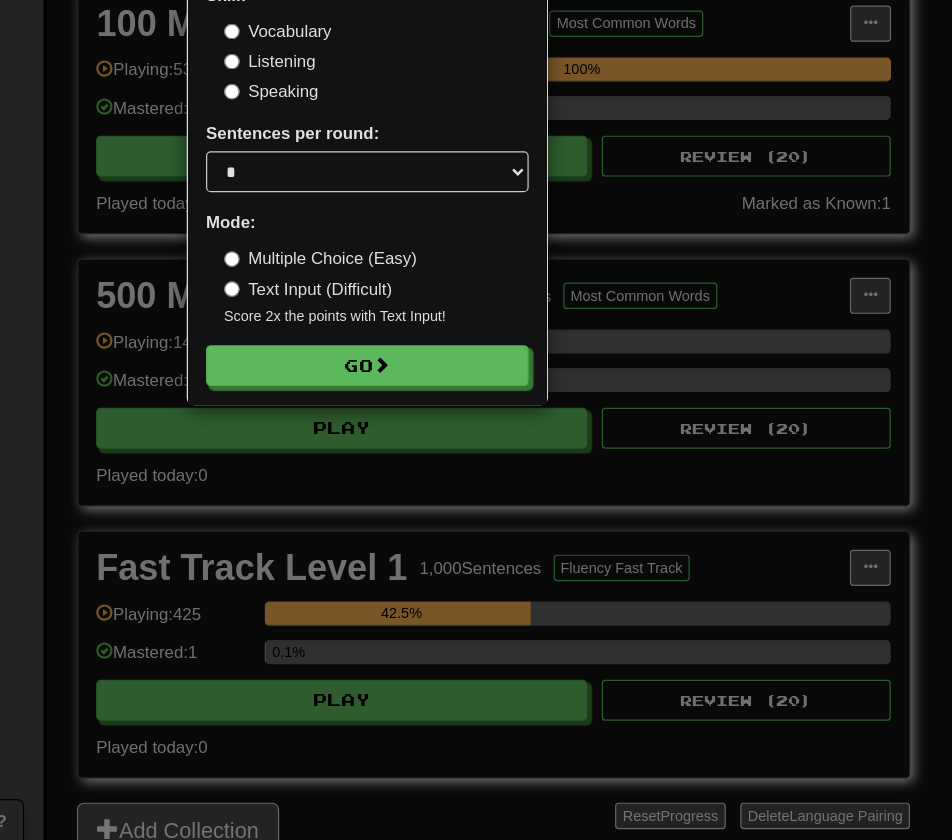 click on "× Play Fast Track Level 1 Skill: Vocabulary Listening Speaking Sentences per round: * ** ** ** ** ** *** ******** Mode: Multiple Choice (Easy) Text Input (Difficult) Score 2x the points with Text Input ! Go" at bounding box center (476, 420) 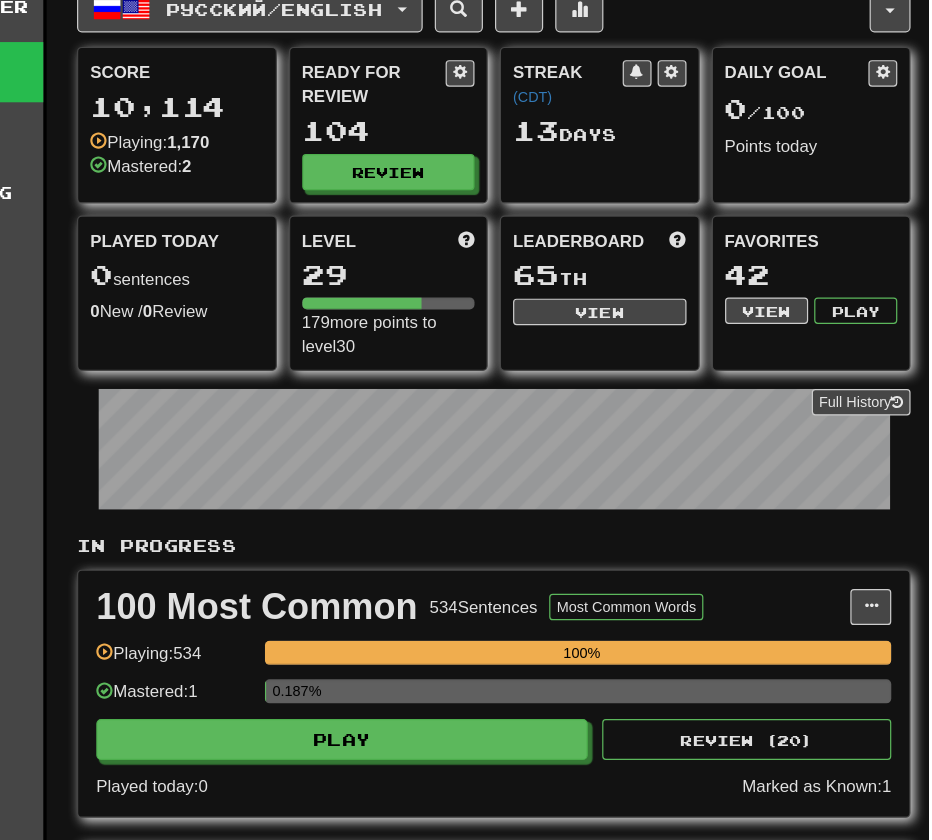 scroll, scrollTop: 0, scrollLeft: 0, axis: both 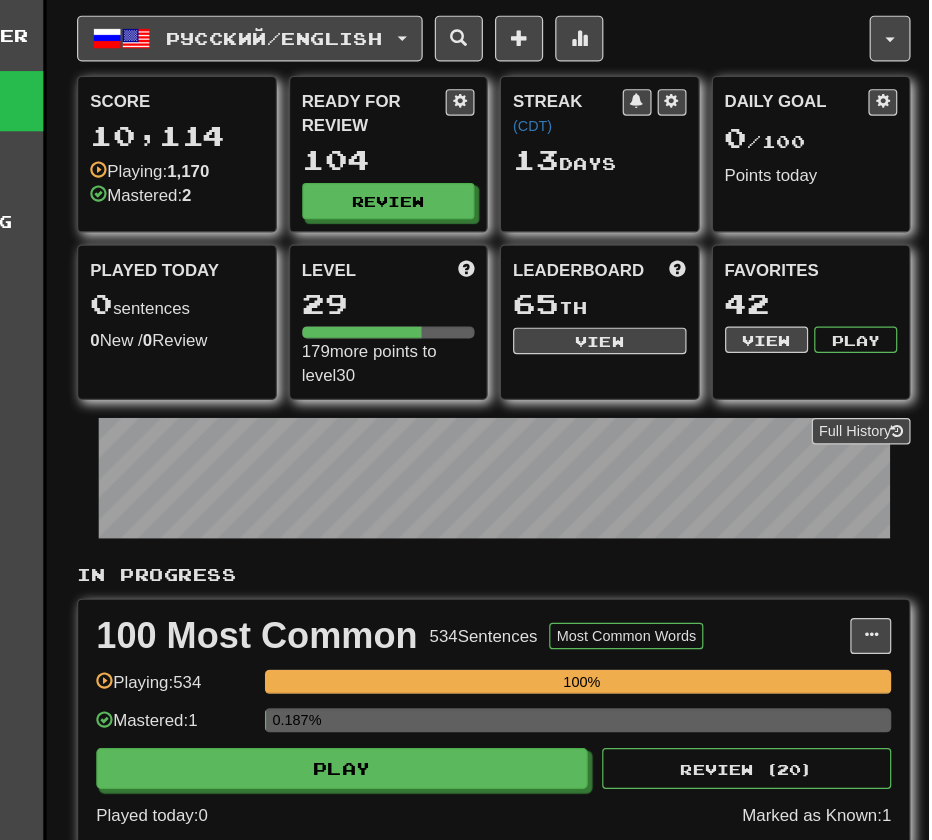 click on "Score 10,114  Playing:  1,170  Mastered:  2 Ready for Review 104   Review Streak   ( CDT ) 13  Day s Daily Goal 0  /  100 Points today Played Today 0  sentences 0  New /  0  Review Full History  Level 29 179  more points to level  30 Leaderboard 65 th View Favorites 42 View Play" at bounding box center (571, 197) 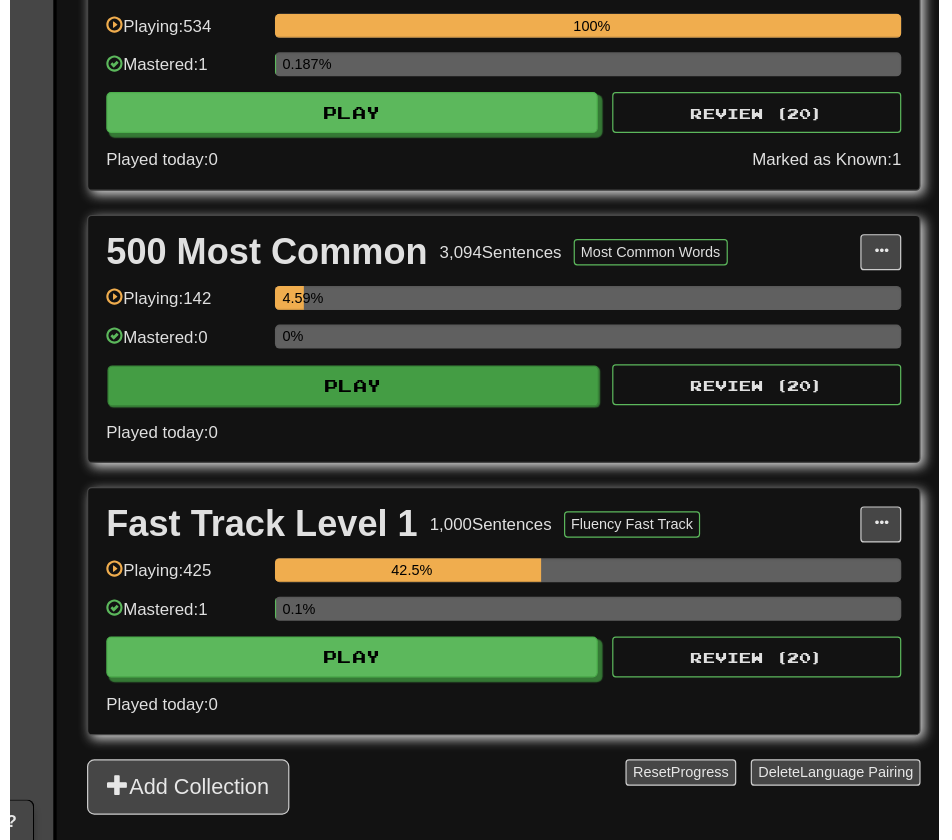 scroll, scrollTop: 405, scrollLeft: 0, axis: vertical 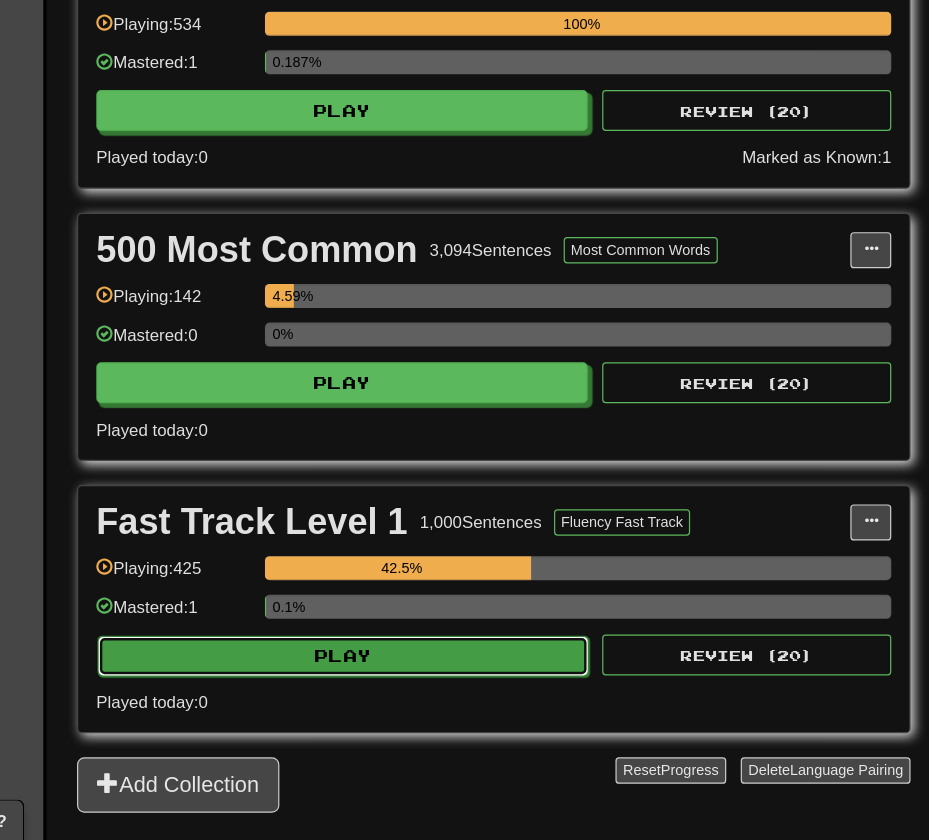 click on "Play" at bounding box center [446, 686] 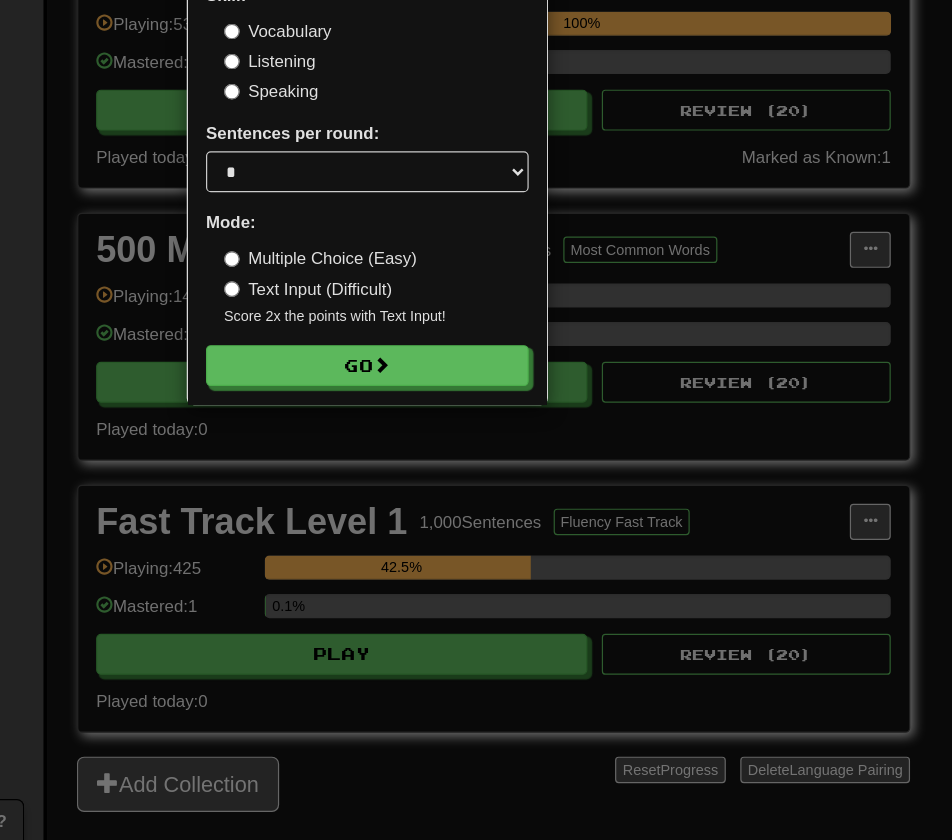 click on "Fast Track Level 1 Skill: Vocabulary Listening Speaking Sentences per round: * ** ** ** ** ** *** ******** Mode: Multiple Choice (Easy) Text Input (Difficult) Score 2x the points with Text Input ! Go" at bounding box center (466, 279) 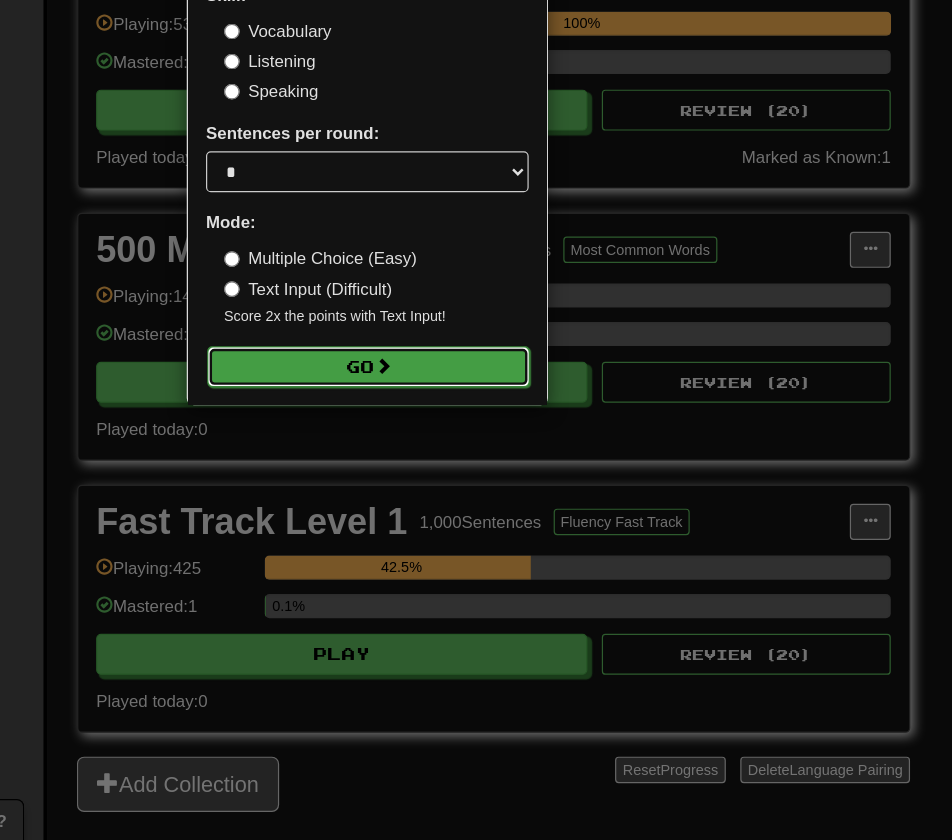 click on "Go" at bounding box center [467, 446] 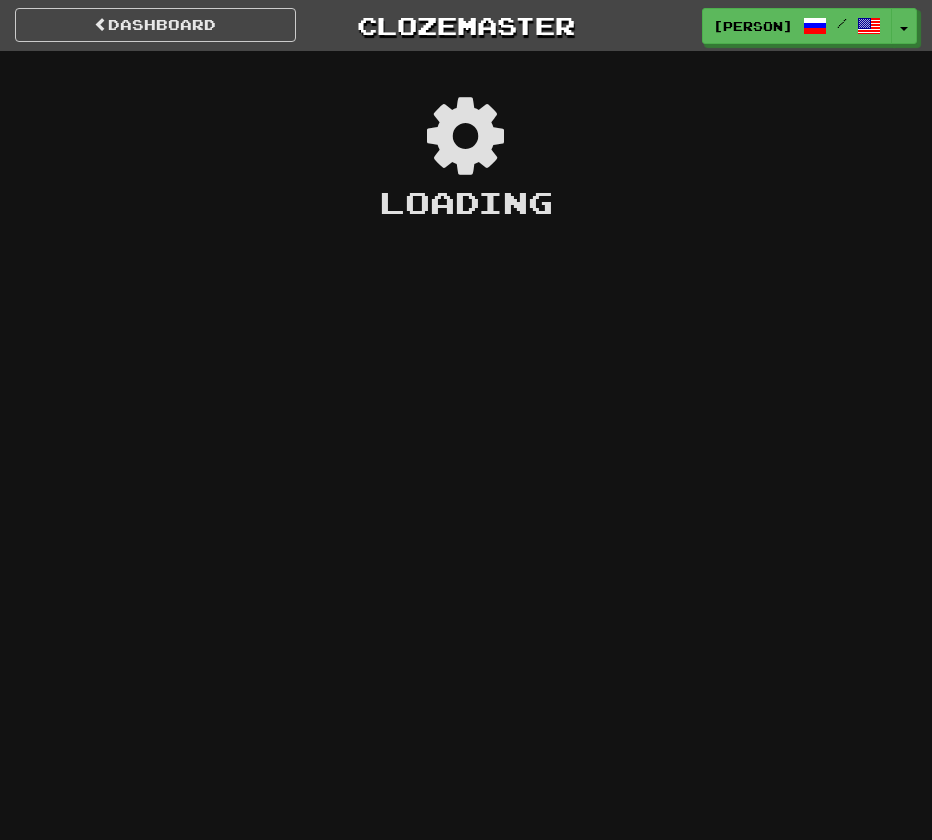scroll, scrollTop: 0, scrollLeft: 0, axis: both 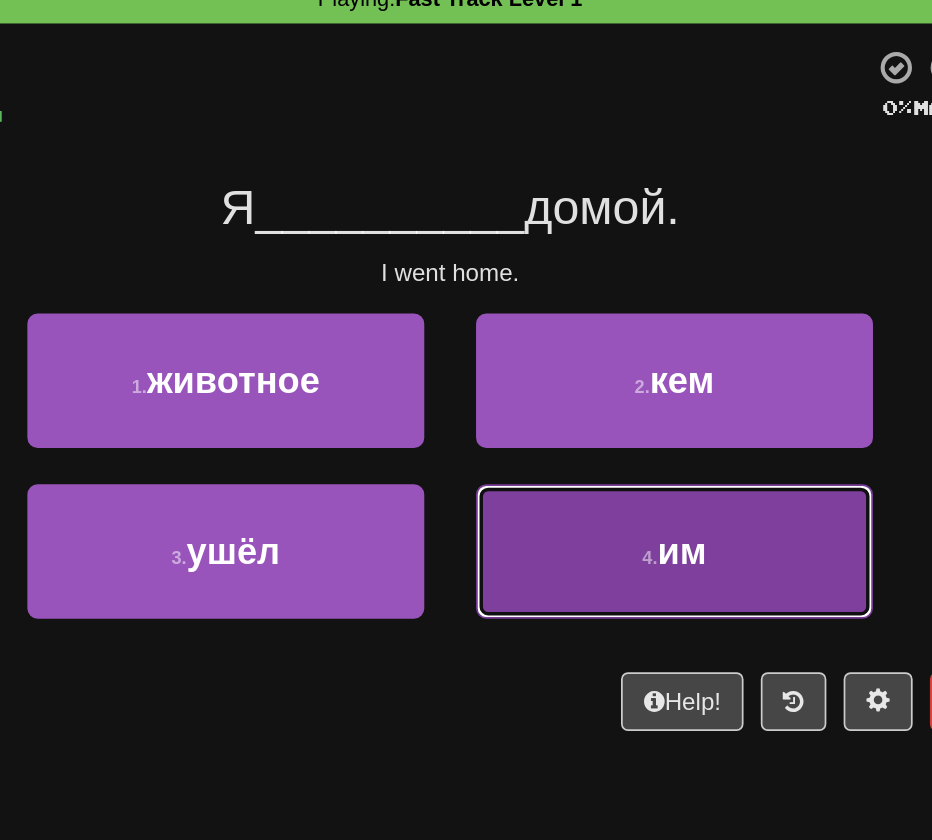 click on "4 .  им" at bounding box center (596, 410) 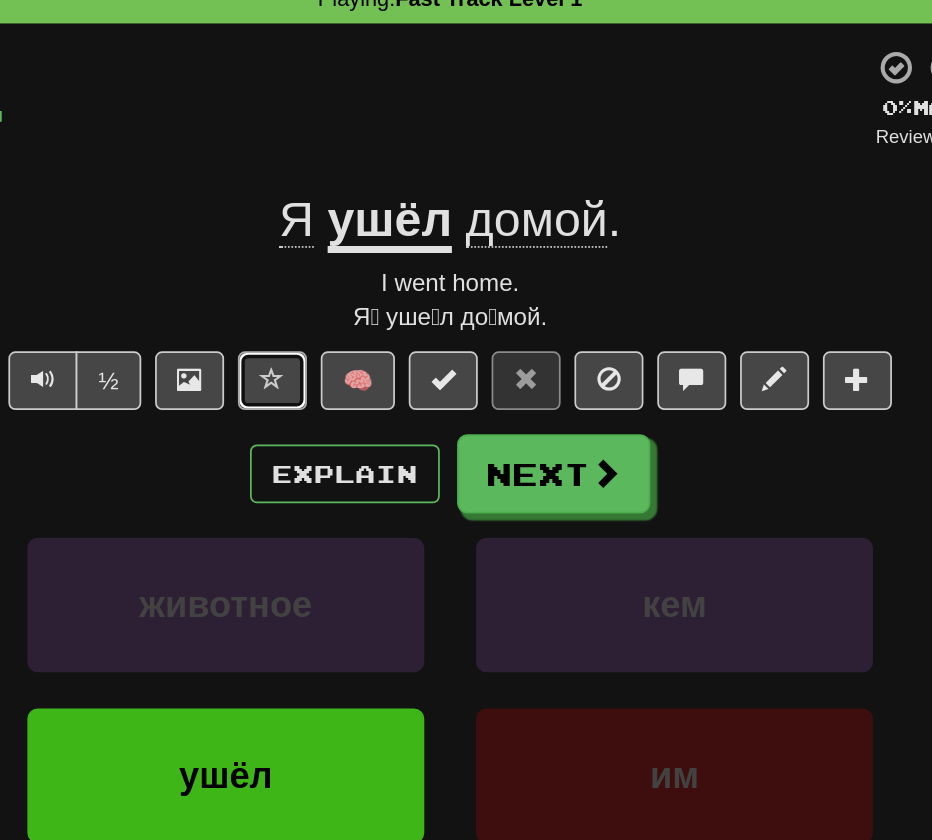 click at bounding box center [363, 310] 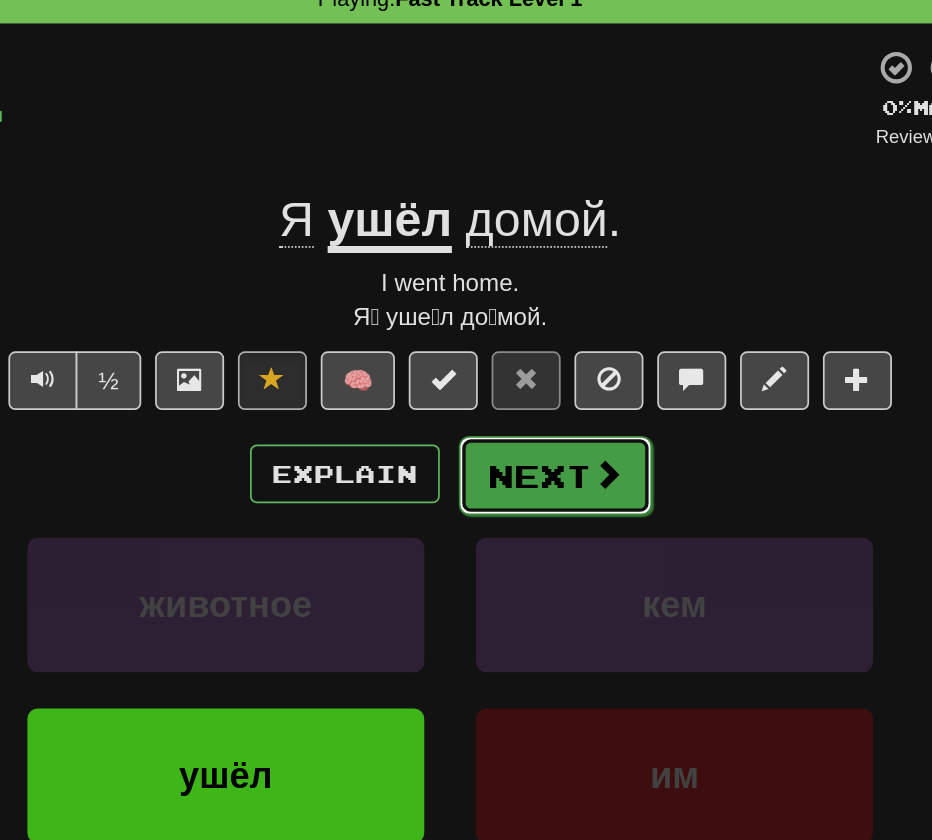 click on "Next" at bounding box center (527, 366) 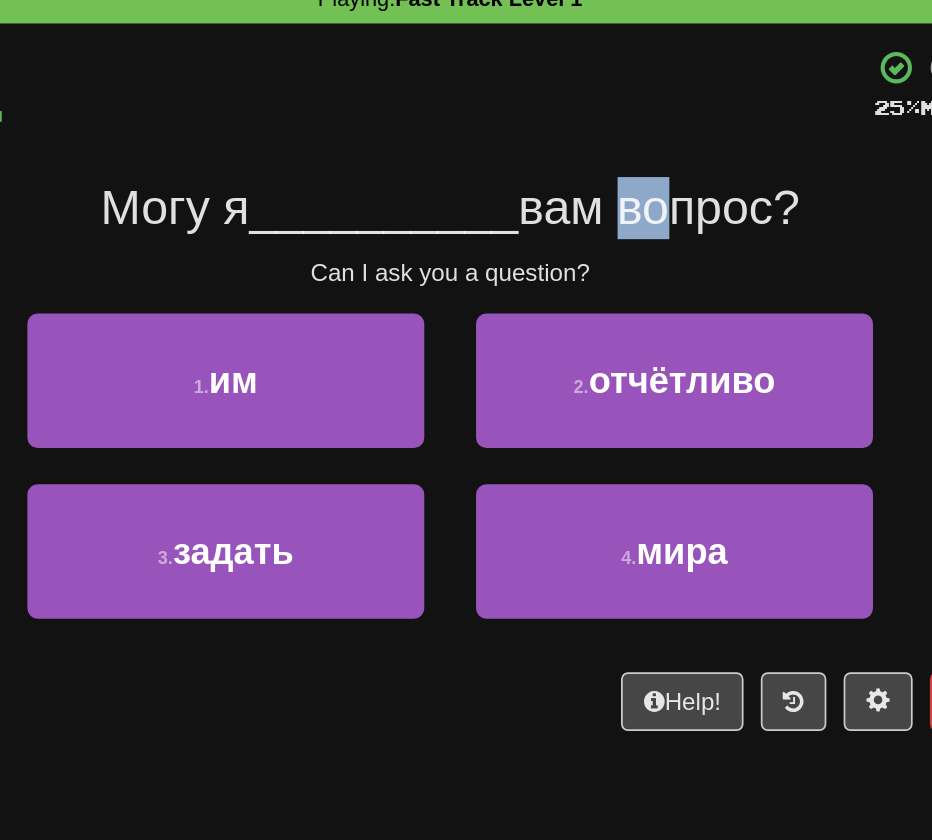 drag, startPoint x: 577, startPoint y: 205, endPoint x: 548, endPoint y: 168, distance: 47.010635 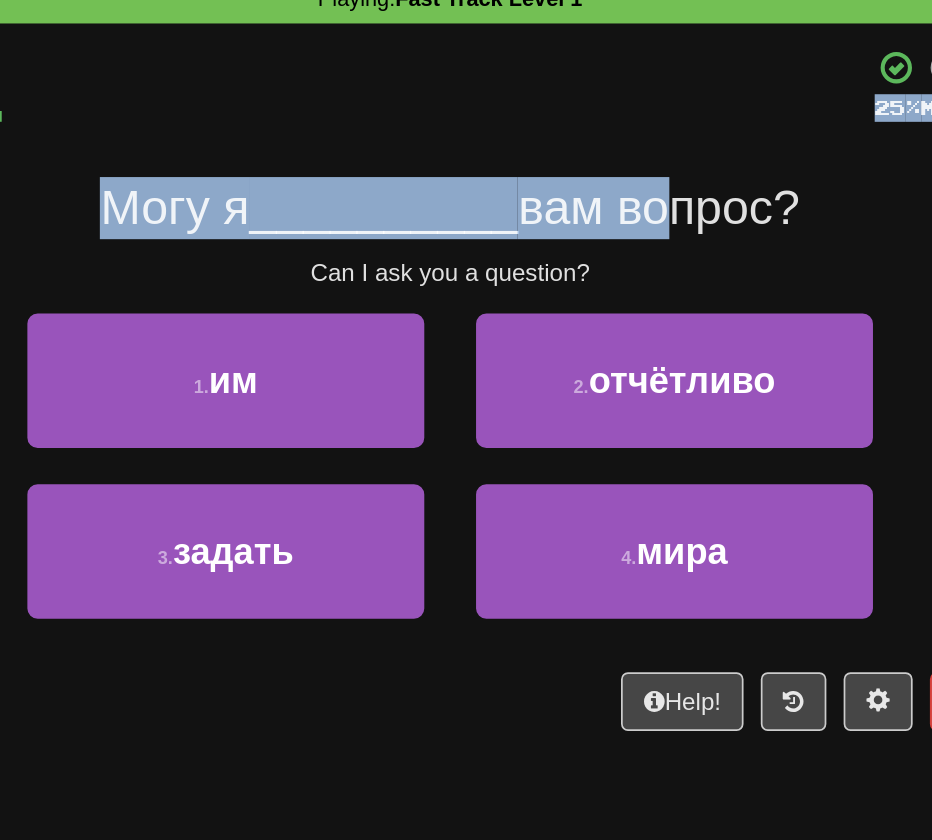 click at bounding box center (458, 145) 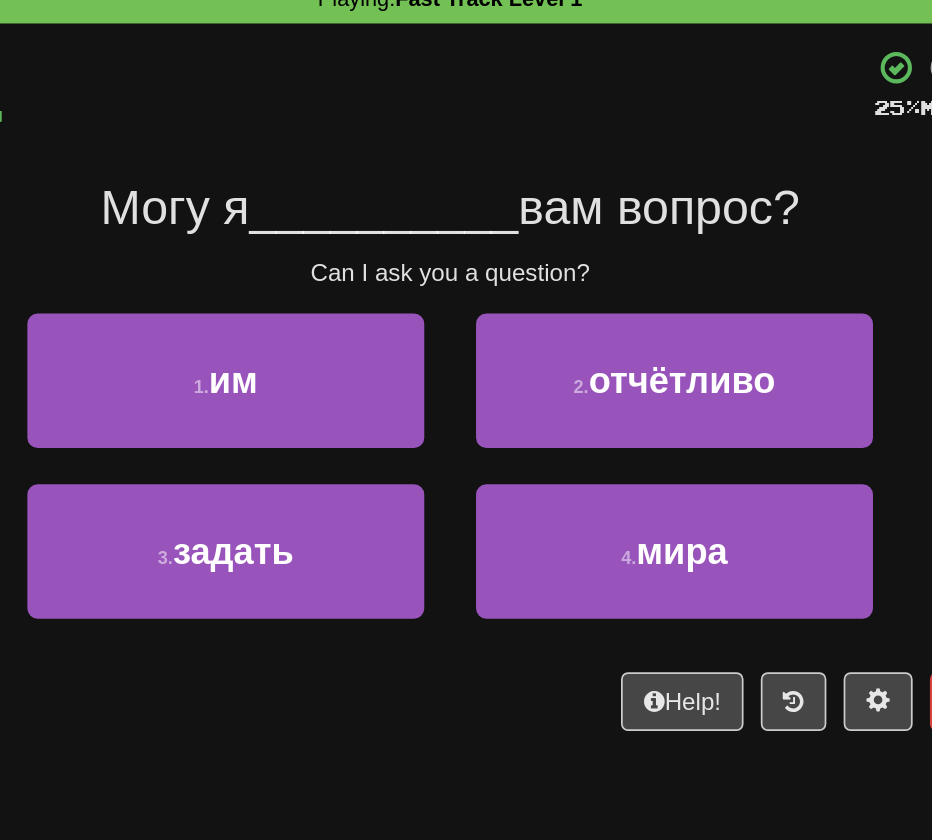 click at bounding box center [458, 145] 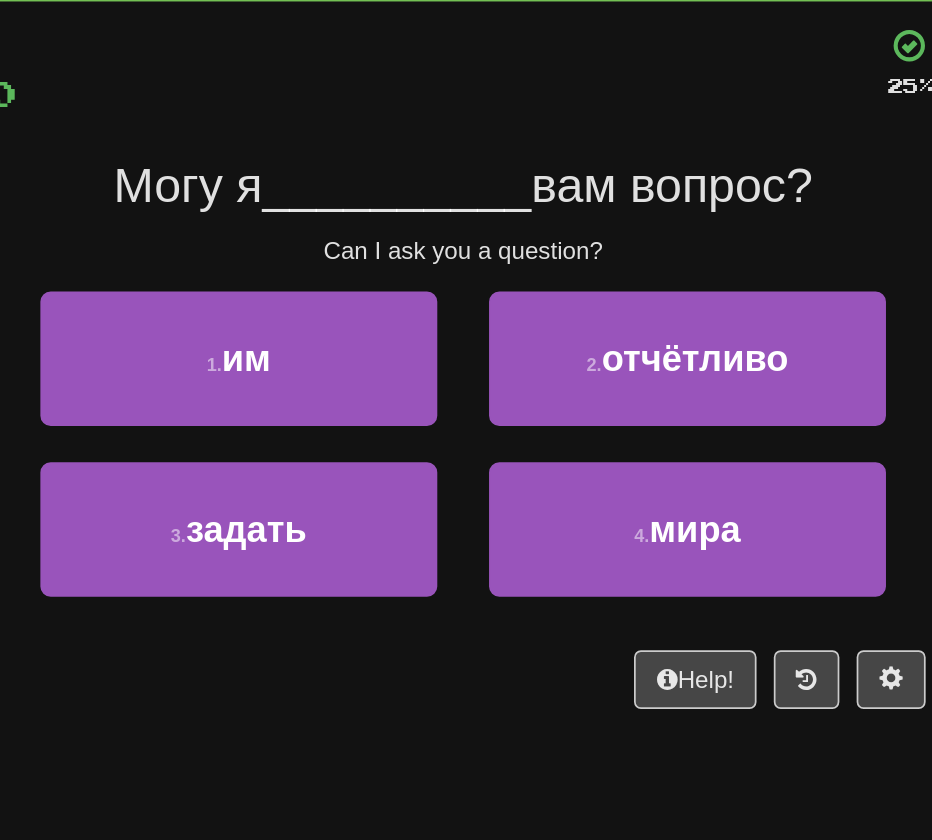 click on "Dashboard
Clozemaster
[PERSON]
/
Toggle Dropdown
Dashboard
Leaderboard
Activity Feed
Notifications
Profile
Discussions
Deutsch
/
English
Streak:
0
Review:
10
Points Today: 0
Français
/
English
Streak:
0
Review:
63
Daily Goal:  0 /10
Русский
/
English
Streak:
13
Review:
104
Daily Goal:  0 /100
Languages
Account
Logout
[PERSON]
/
Toggle Dropdown
Dashboard
Leaderboard
Activity Feed
Notifications
Profile
Discussions
Deutsch
/
English
Streak:
0
Review:
10
Points Today: 0
Français
/
English
Streak:
0
Review:
63
Daily Goal:  0 /10
Русский
/
English
Streak:
13
Review:
104
Daily Goal:  0 /100
Languages
Account
Logout" at bounding box center [466, 420] 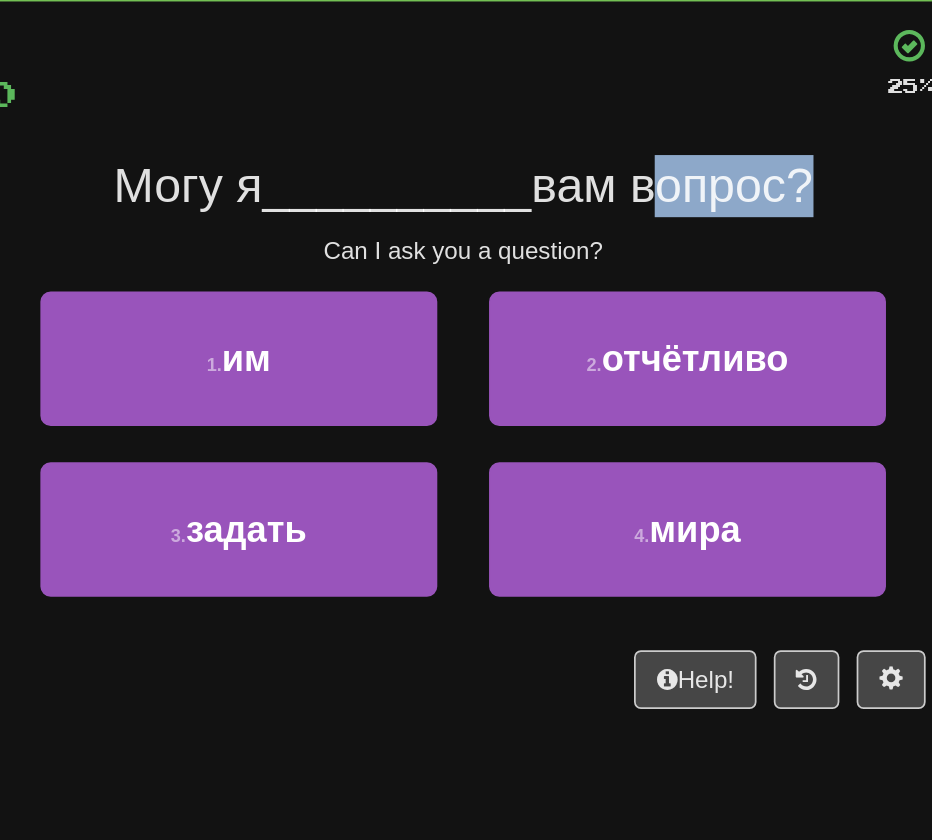 click on "вам вопрос?" at bounding box center (586, 210) 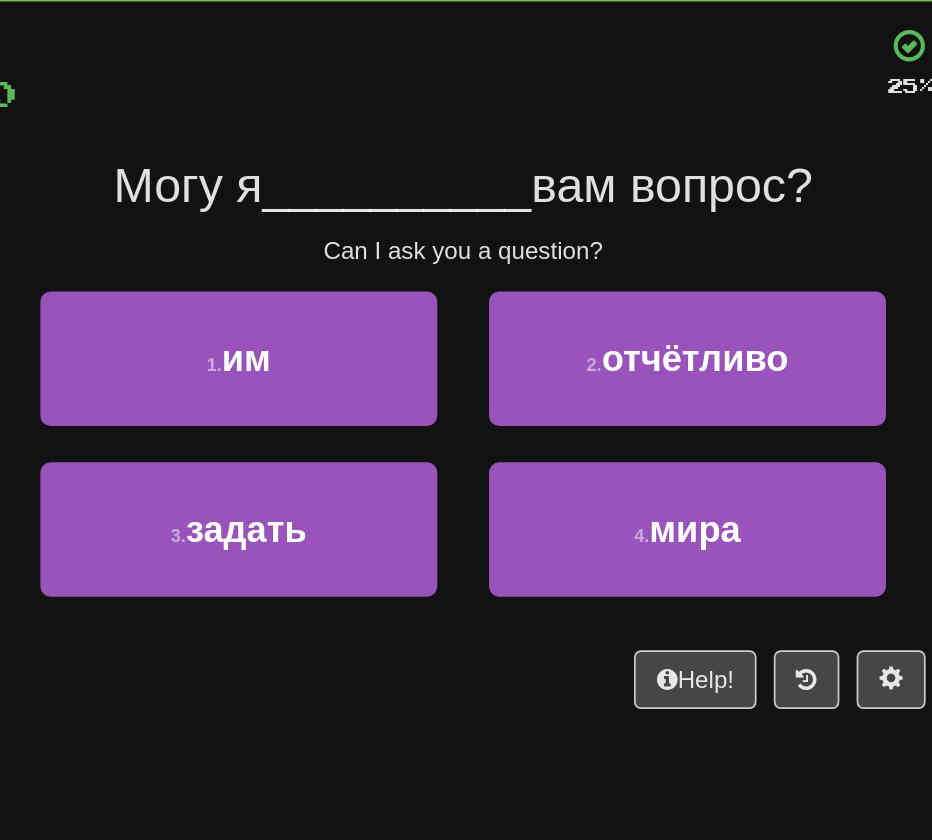 click at bounding box center [458, 145] 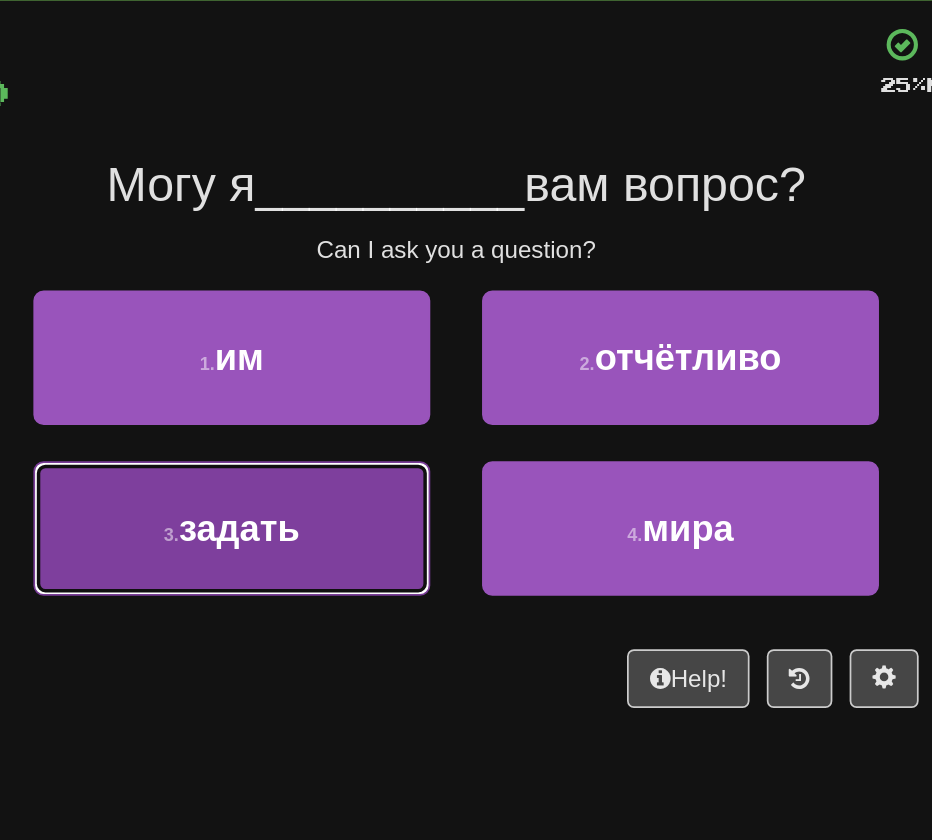 click on "3 .  задать" at bounding box center [336, 410] 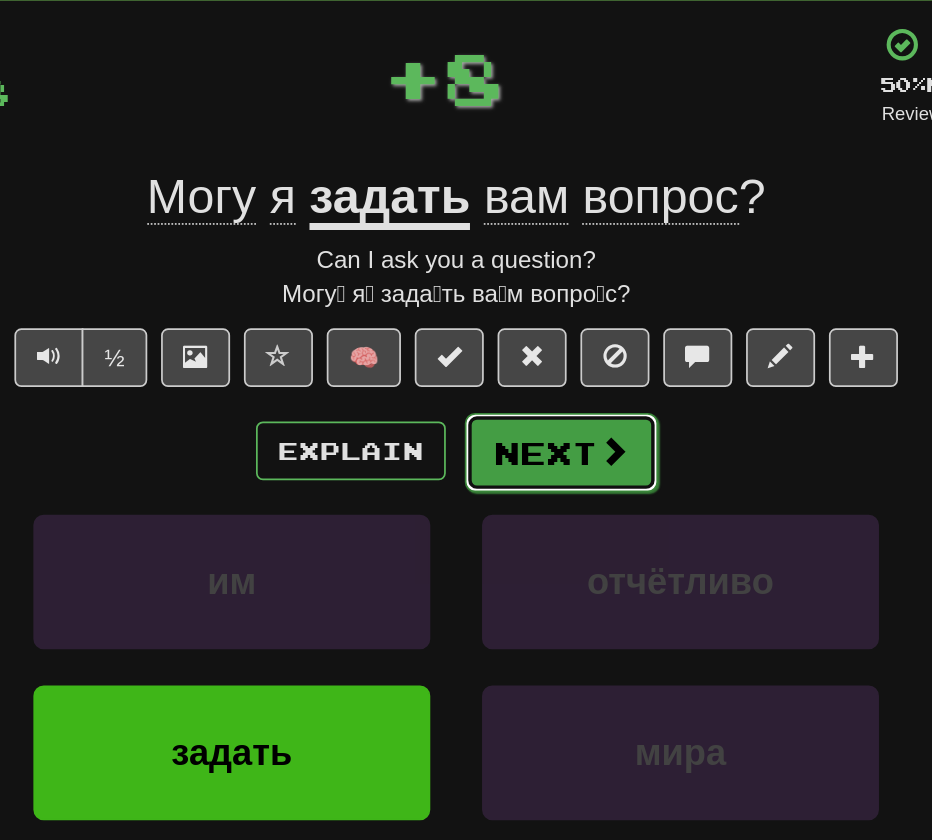click on "Next" at bounding box center (527, 366) 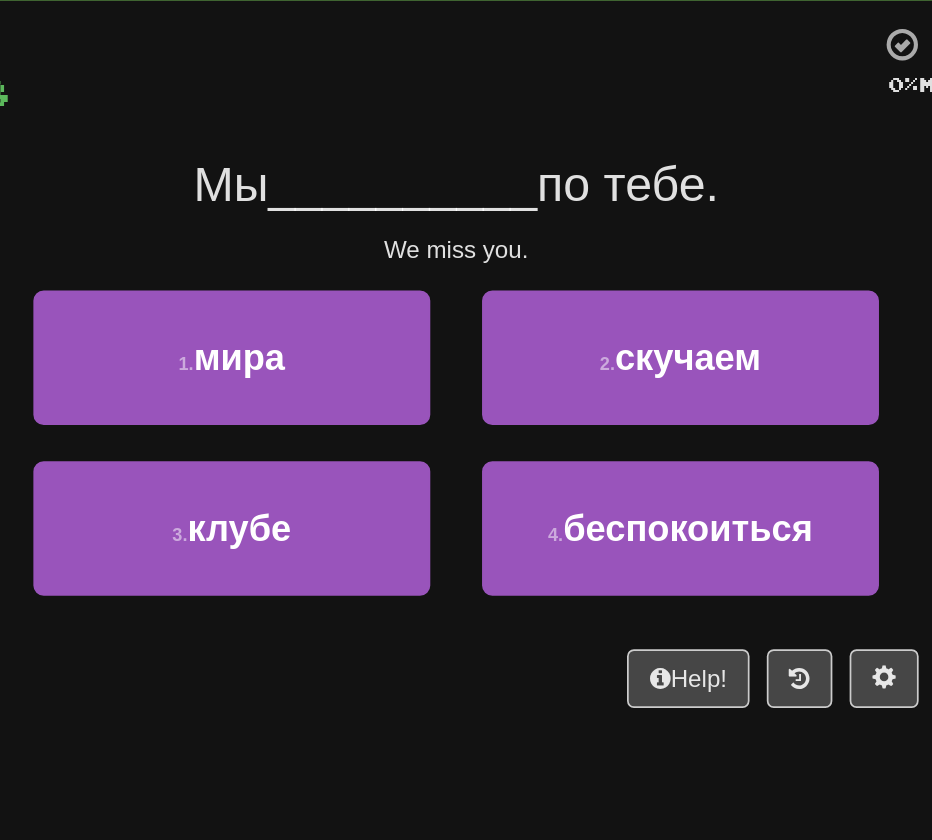 click on "/  Score:   8 0 %  Mastered Мы  __________  по тебе. We miss you. 1 .  мира 2 .  скучаем 3 .  клубе 4 .  беспокоиться  Help!  Report" at bounding box center [466, 316] 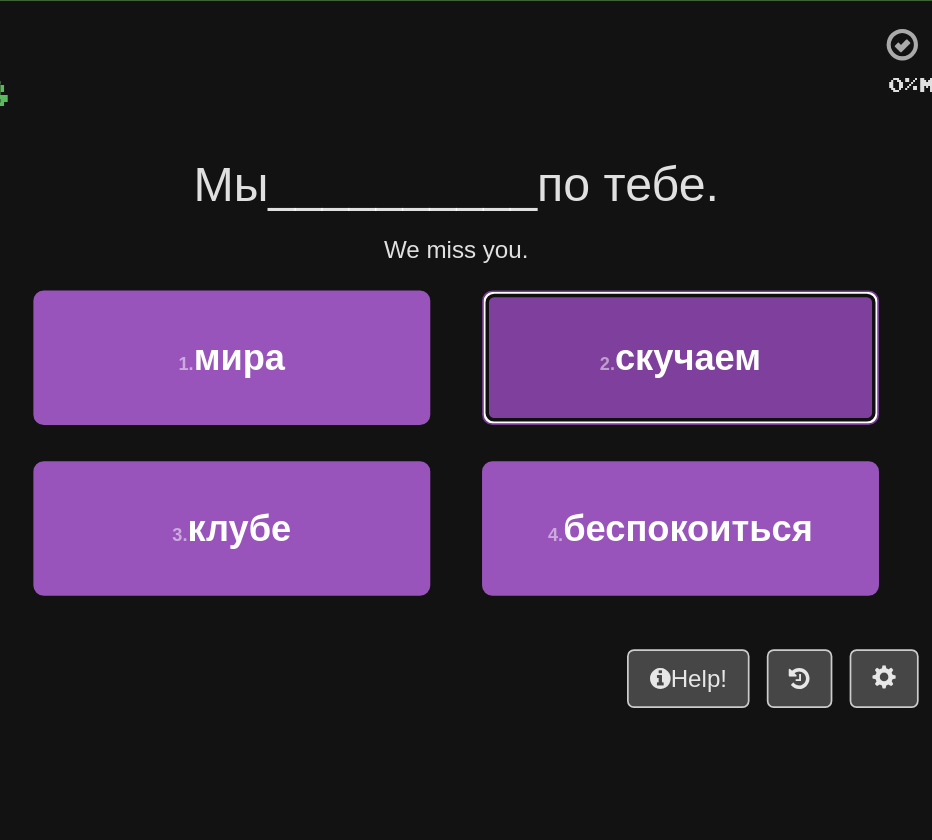 click on "2 .  скучаем" at bounding box center [596, 311] 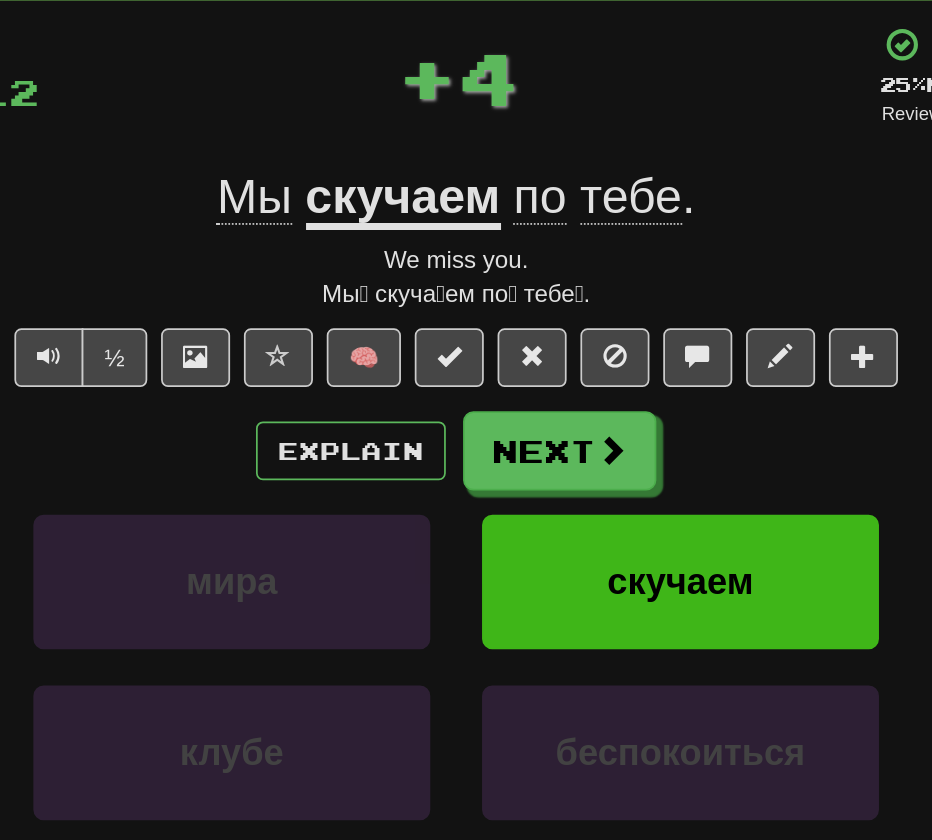 click on "/  Score:   12 + 4 25 %  Mastered Review:  2025-08-03 Мы   скучаем   по   тебе . We miss you. Мы́ скуча́ем по́ тебе́. ½ 🧠 Explain Next мира скучаем клубе беспокоиться Learn more: мира скучаем клубе беспокоиться  Help!  Report" at bounding box center [466, 396] 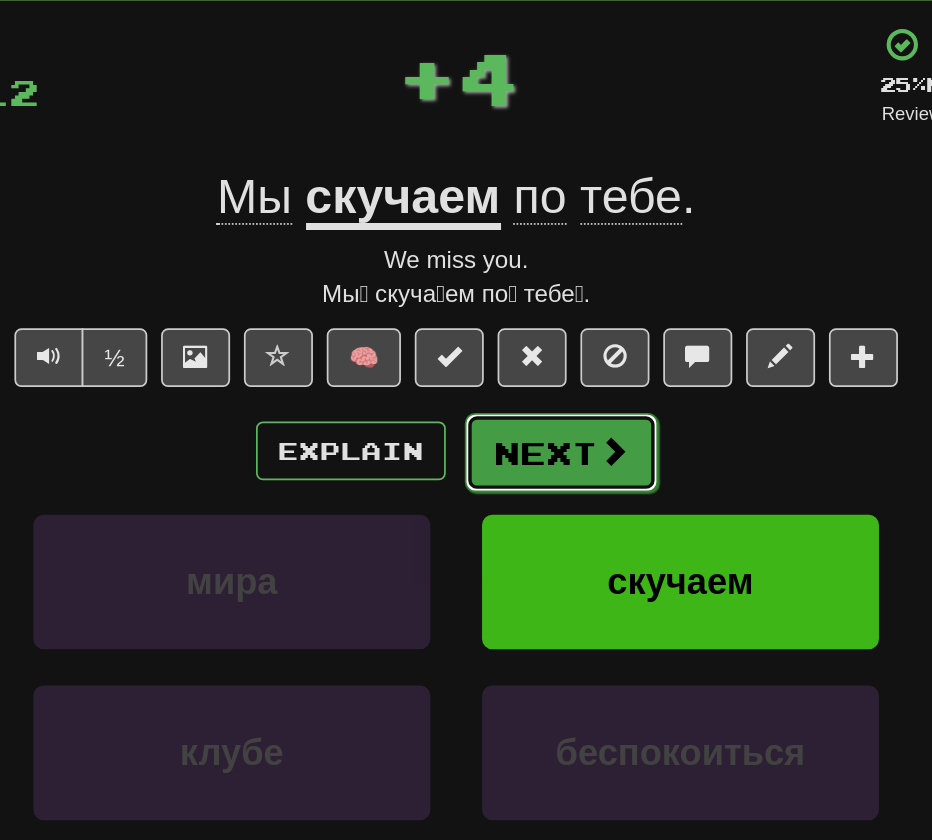 click on "Next" at bounding box center [527, 366] 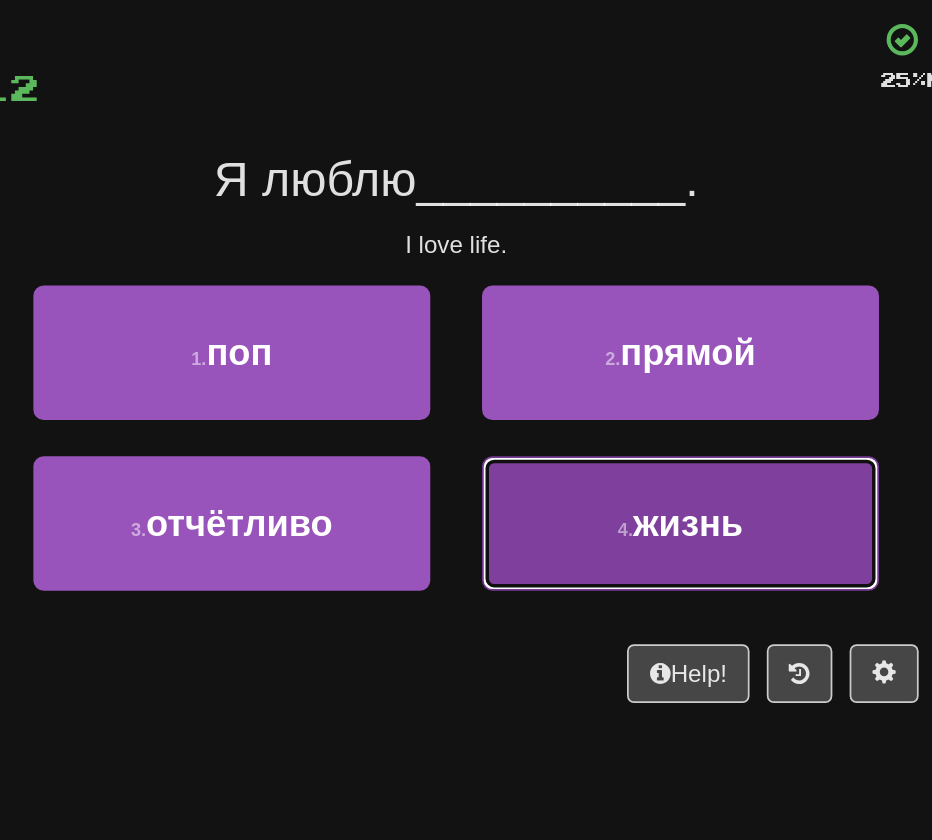 click on "4 .  жизнь" at bounding box center (596, 410) 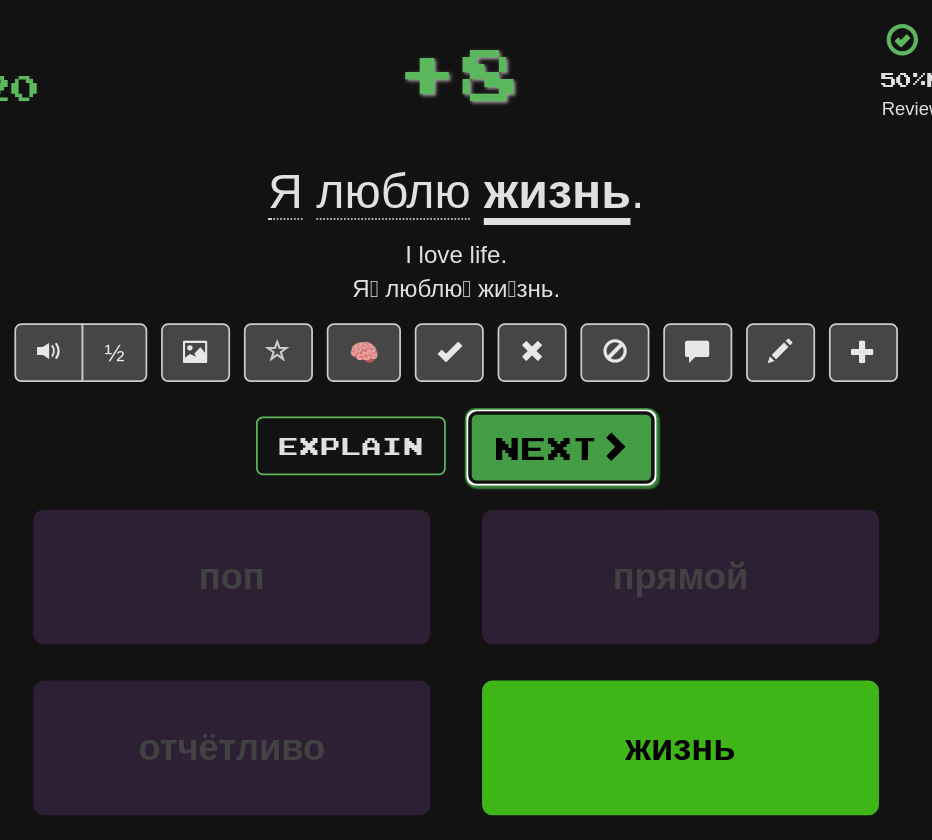 click on "Next" at bounding box center (527, 366) 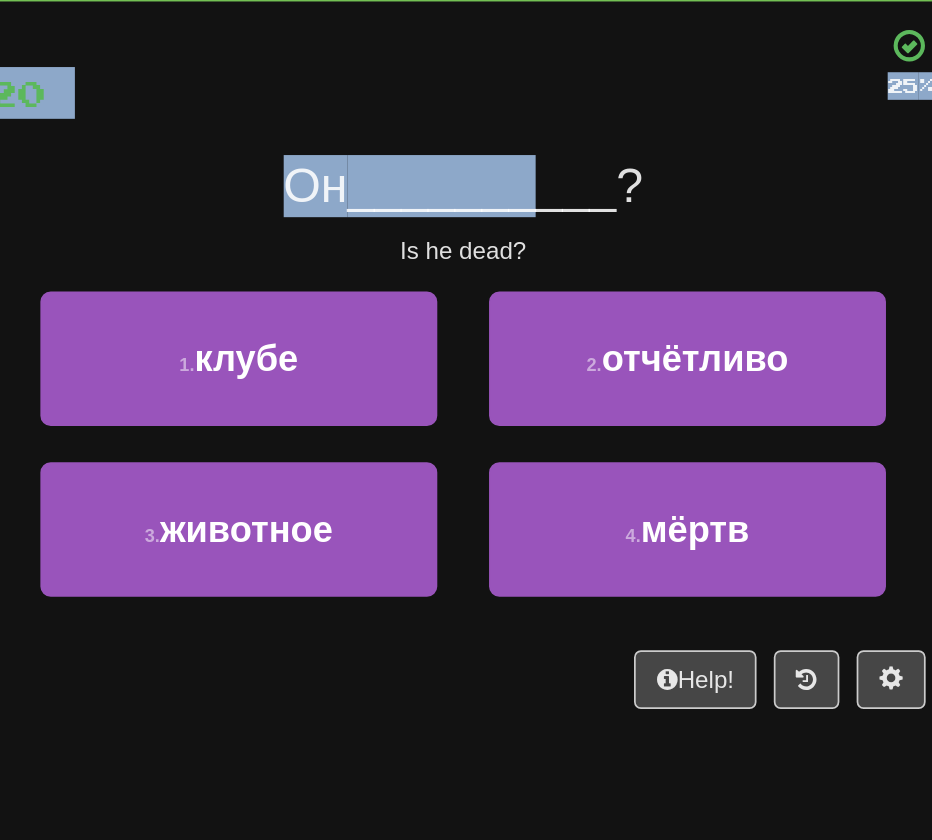 drag, startPoint x: 518, startPoint y: 226, endPoint x: 588, endPoint y: -94, distance: 327.56677 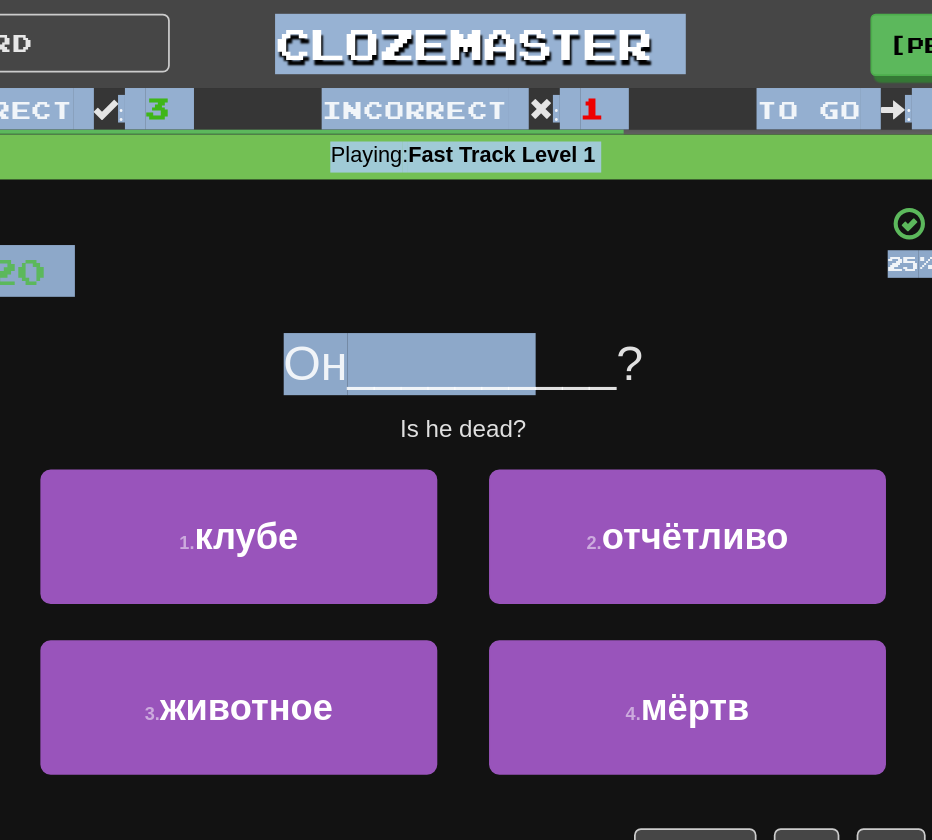 click at bounding box center [467, 145] 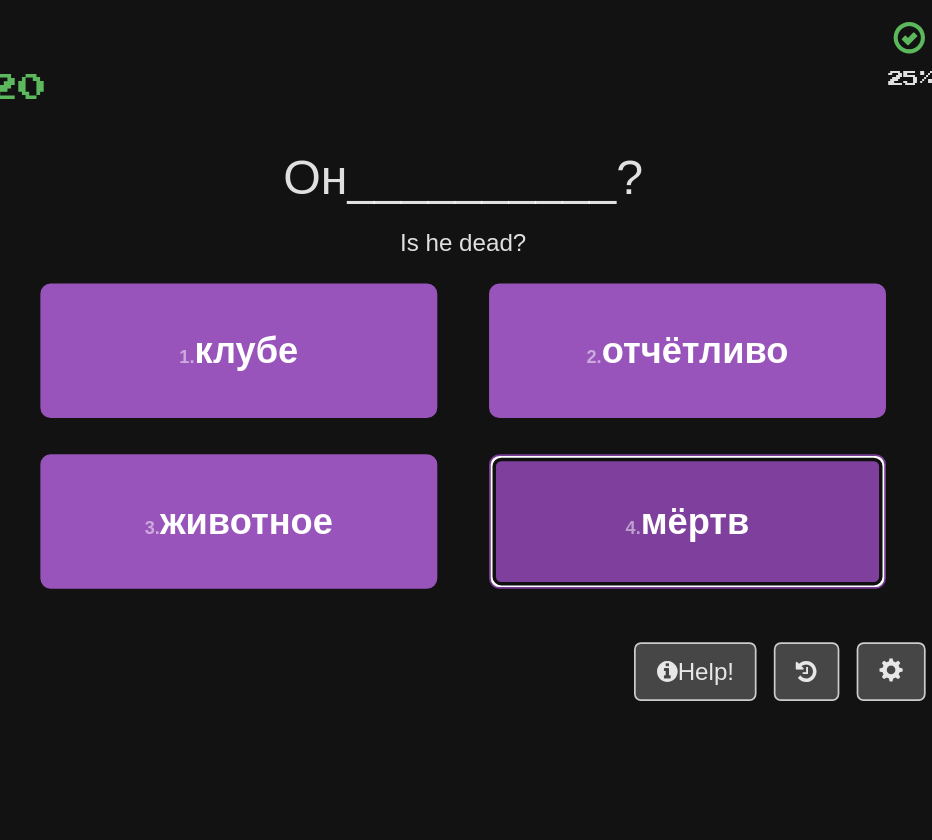 click on "4 .  мёртв" at bounding box center [596, 410] 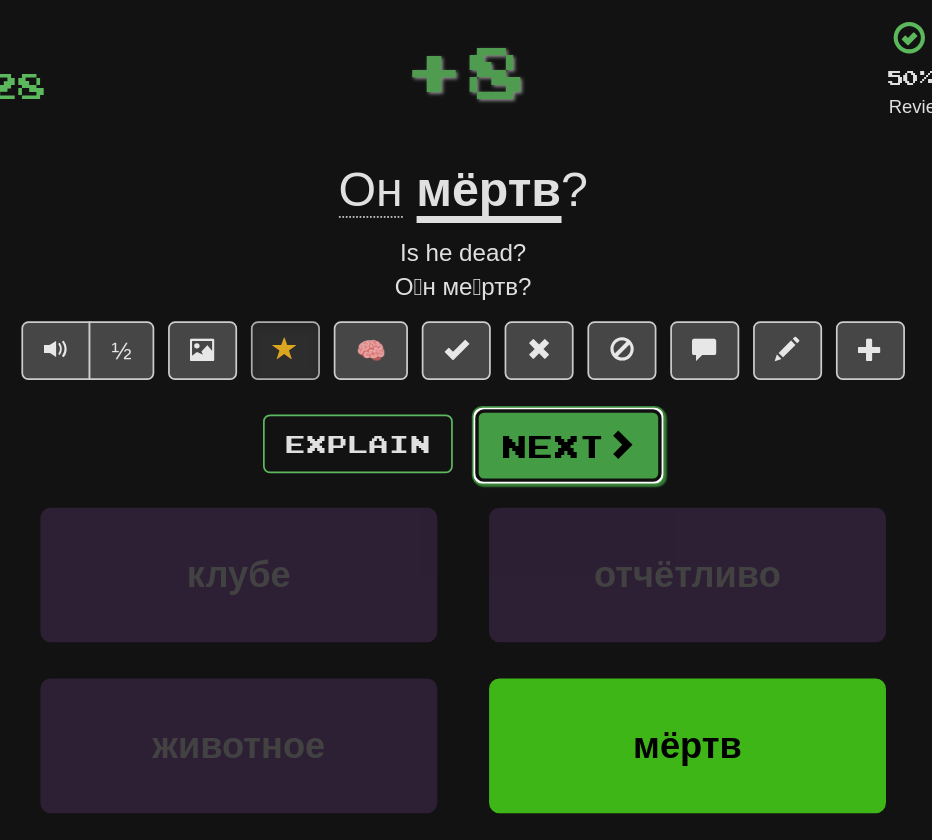 click at bounding box center [557, 365] 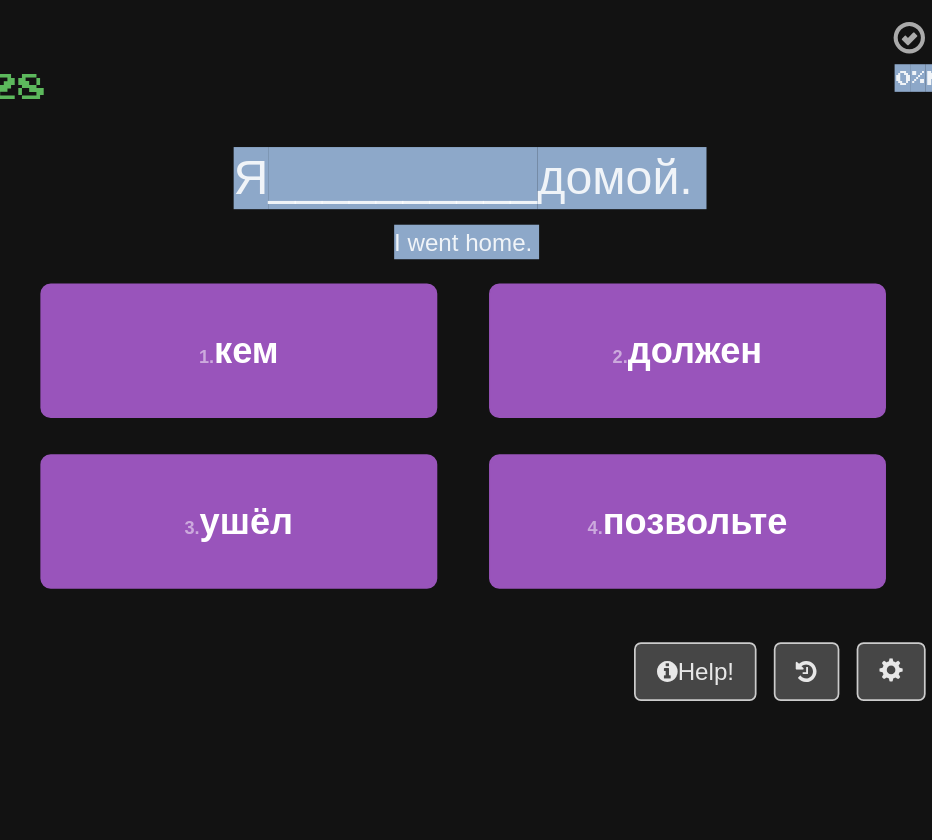 drag, startPoint x: 560, startPoint y: 365, endPoint x: 624, endPoint y: 134, distance: 239.7019 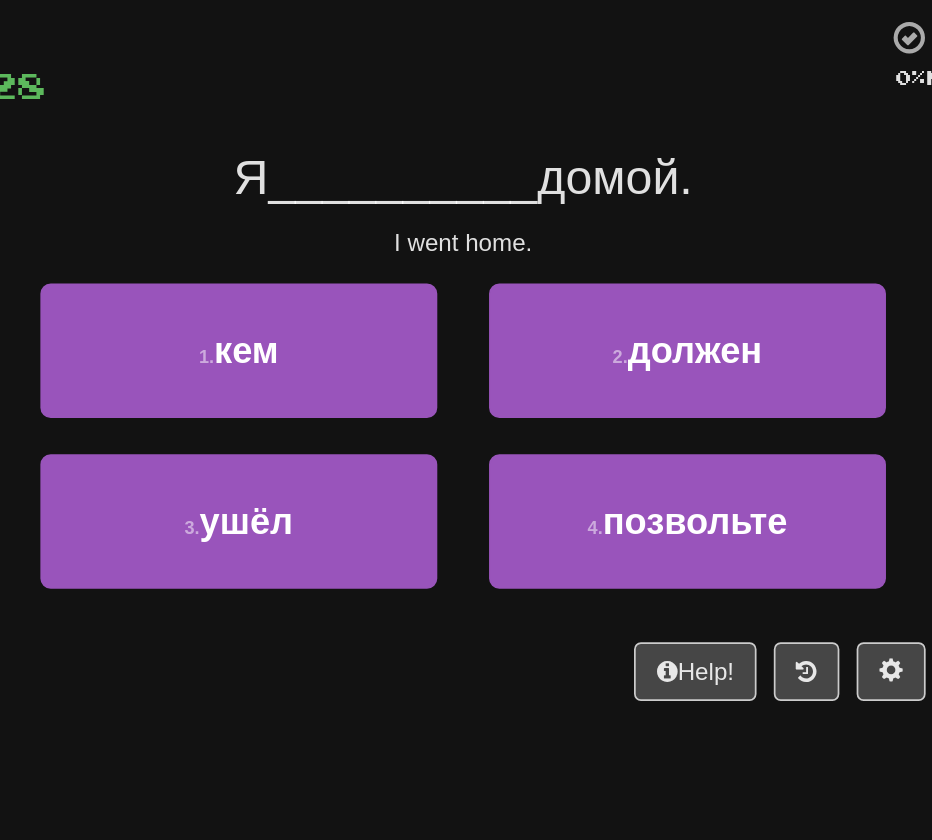 click on "1 .  кем" at bounding box center [336, 321] 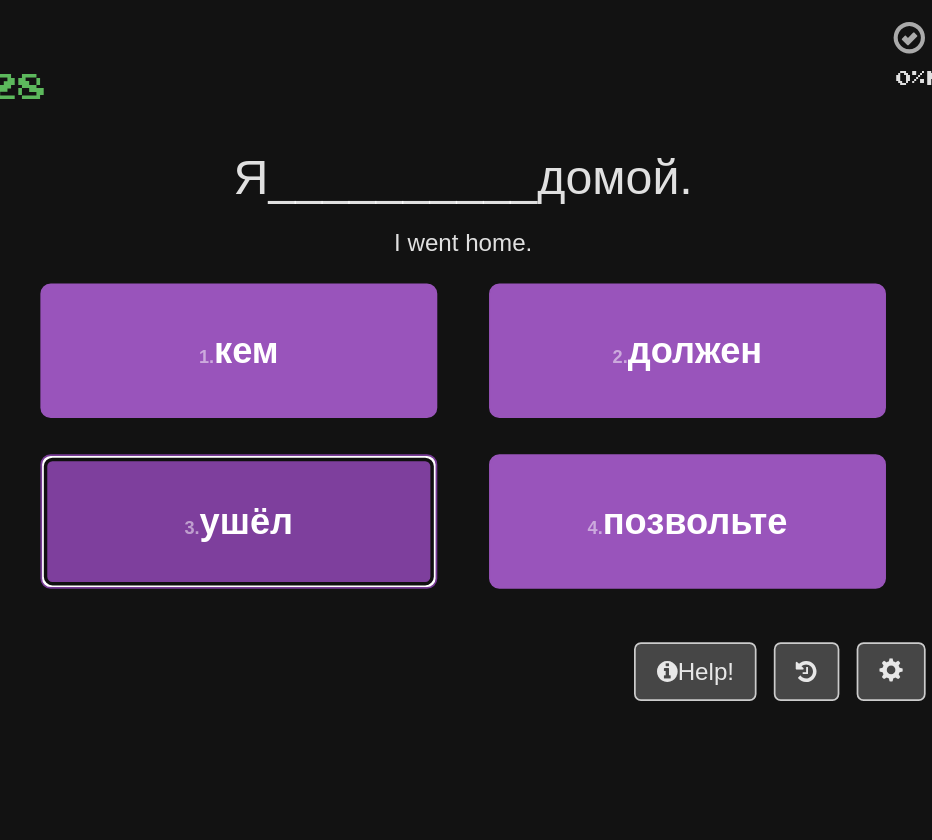 click on "3 .  ушёл" at bounding box center (336, 410) 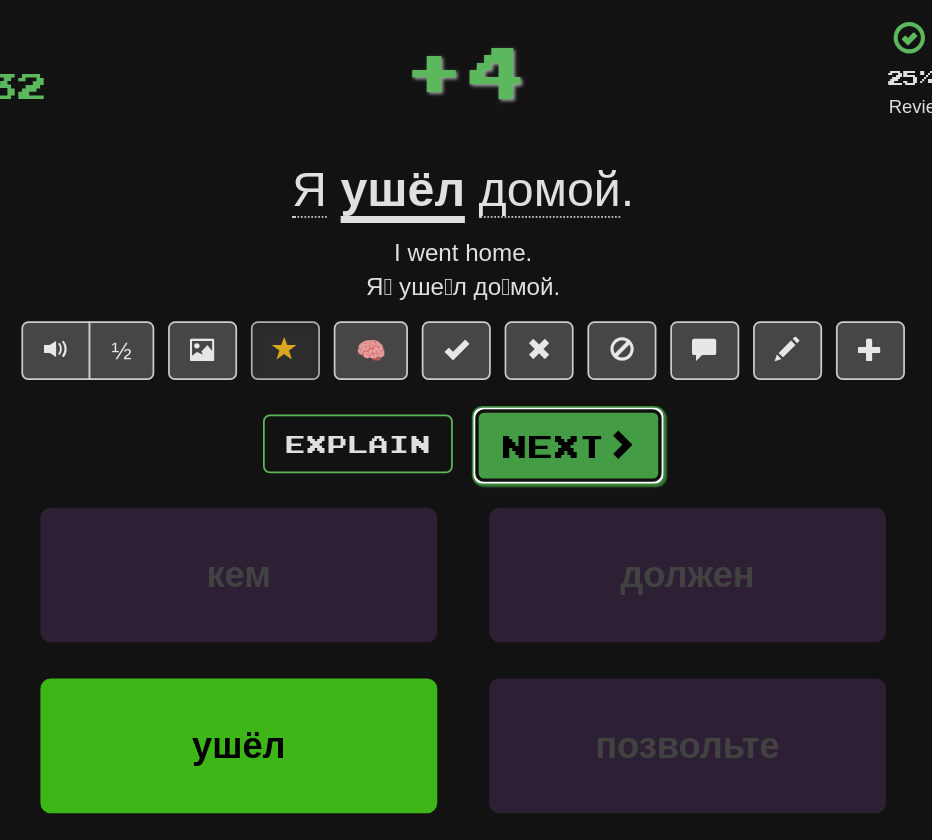 click on "Next" at bounding box center (527, 366) 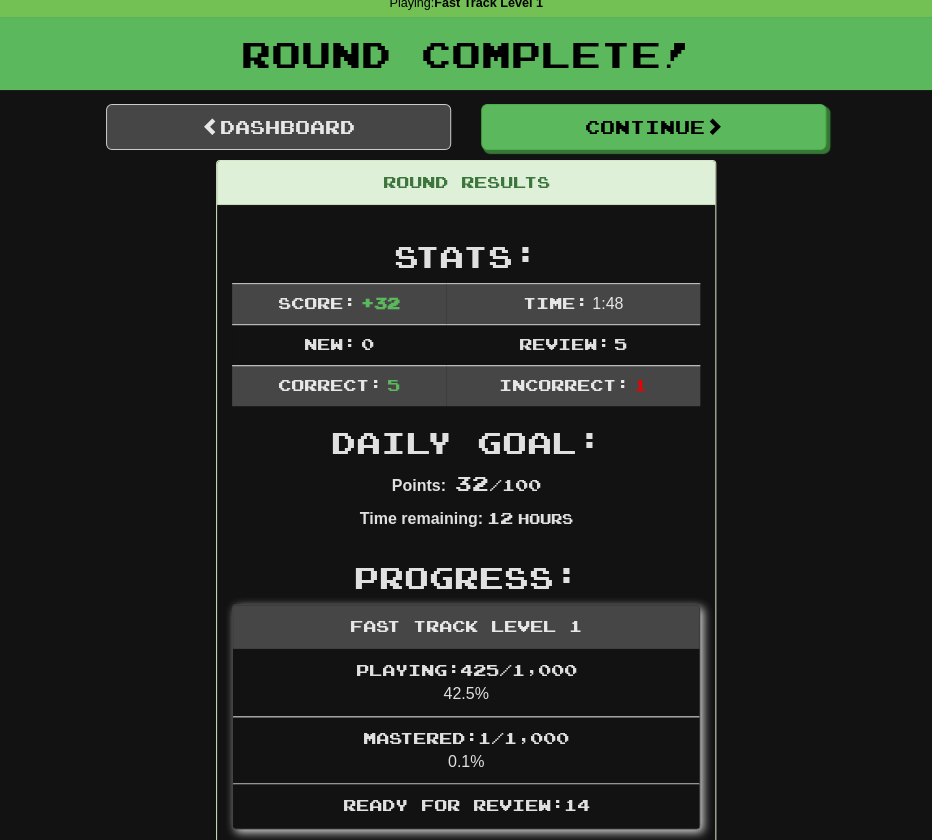 scroll, scrollTop: 0, scrollLeft: 0, axis: both 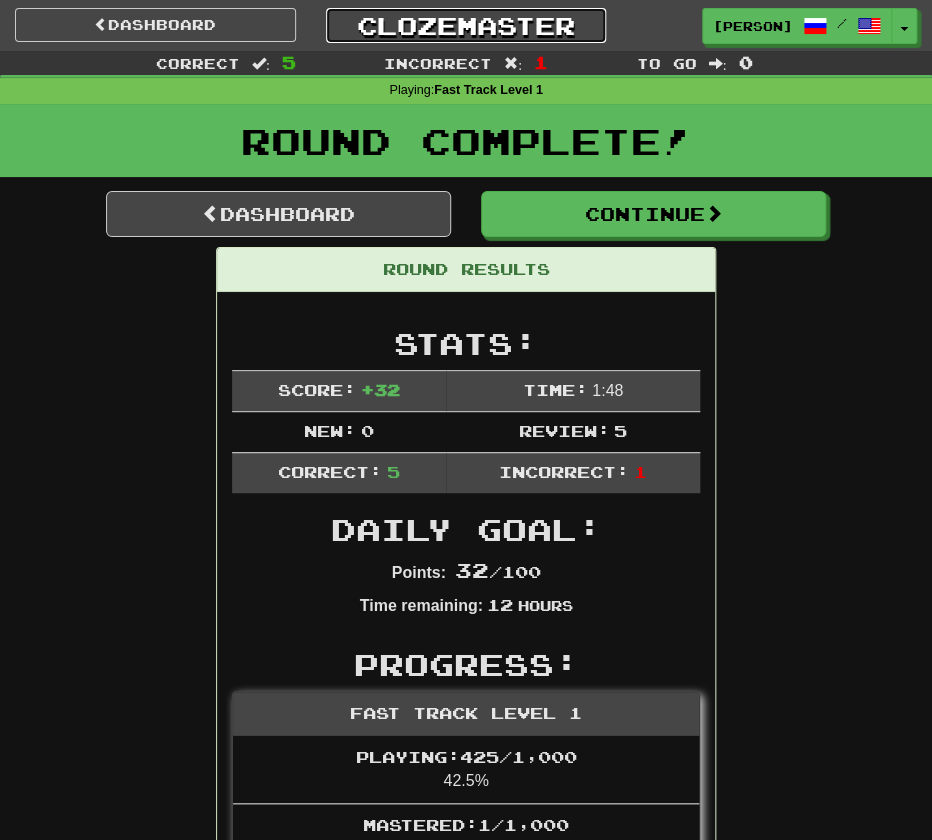 click on "Clozemaster" at bounding box center [466, 25] 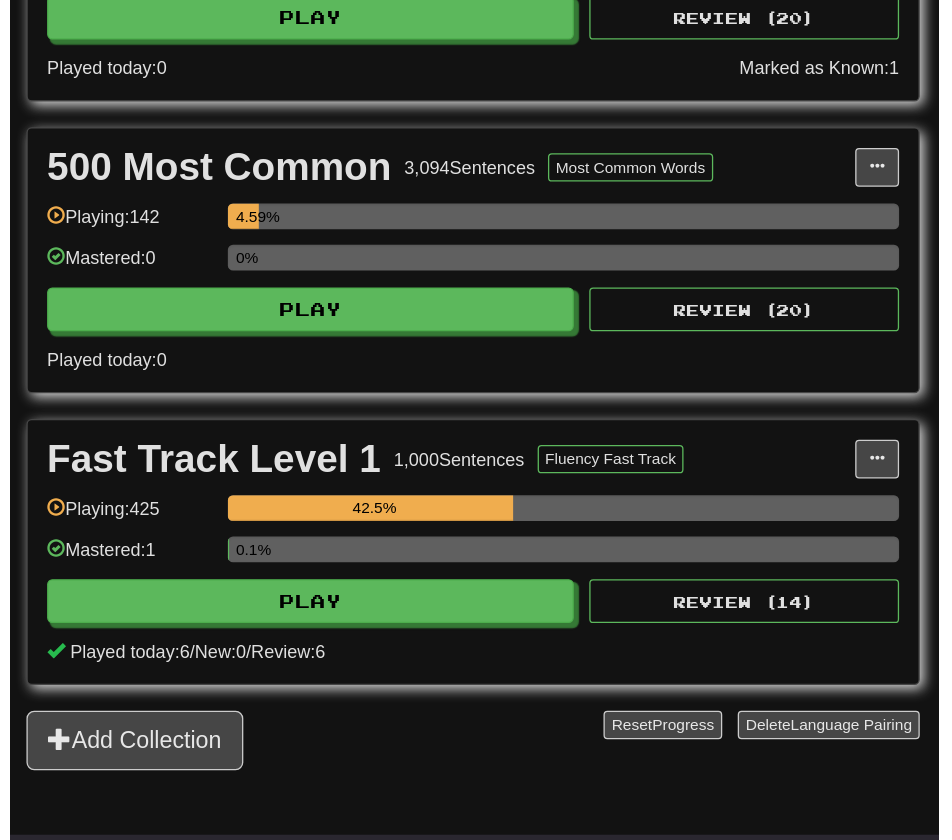 scroll, scrollTop: 475, scrollLeft: 0, axis: vertical 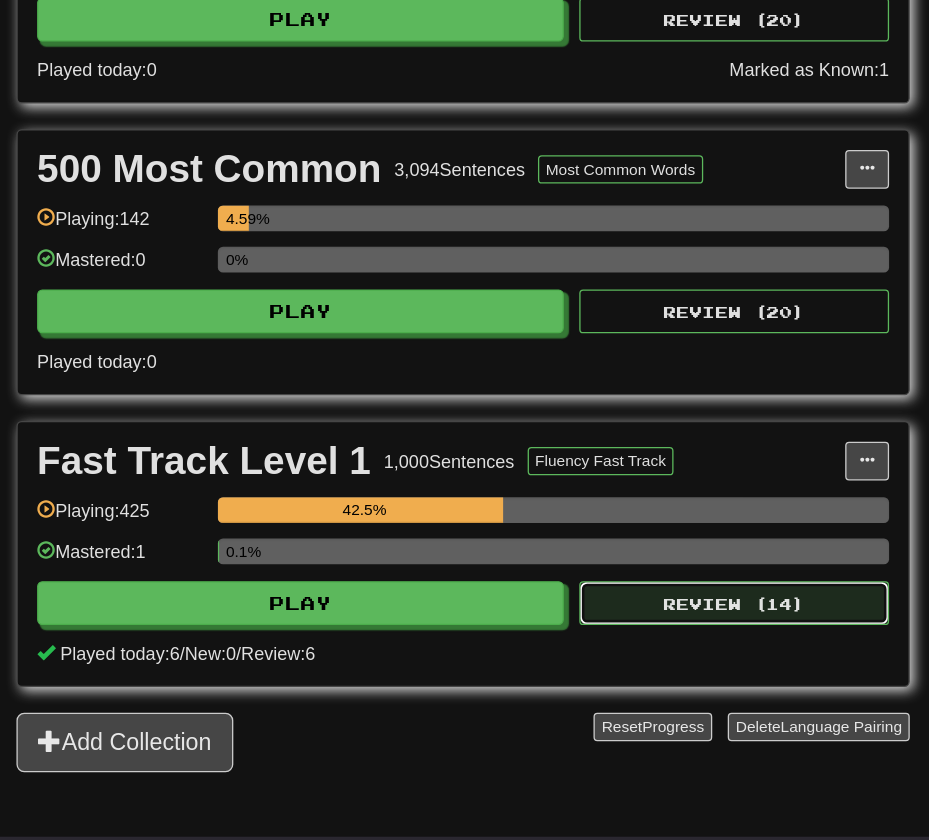 click on "Review ( 14 )" at bounding box center [781, 615] 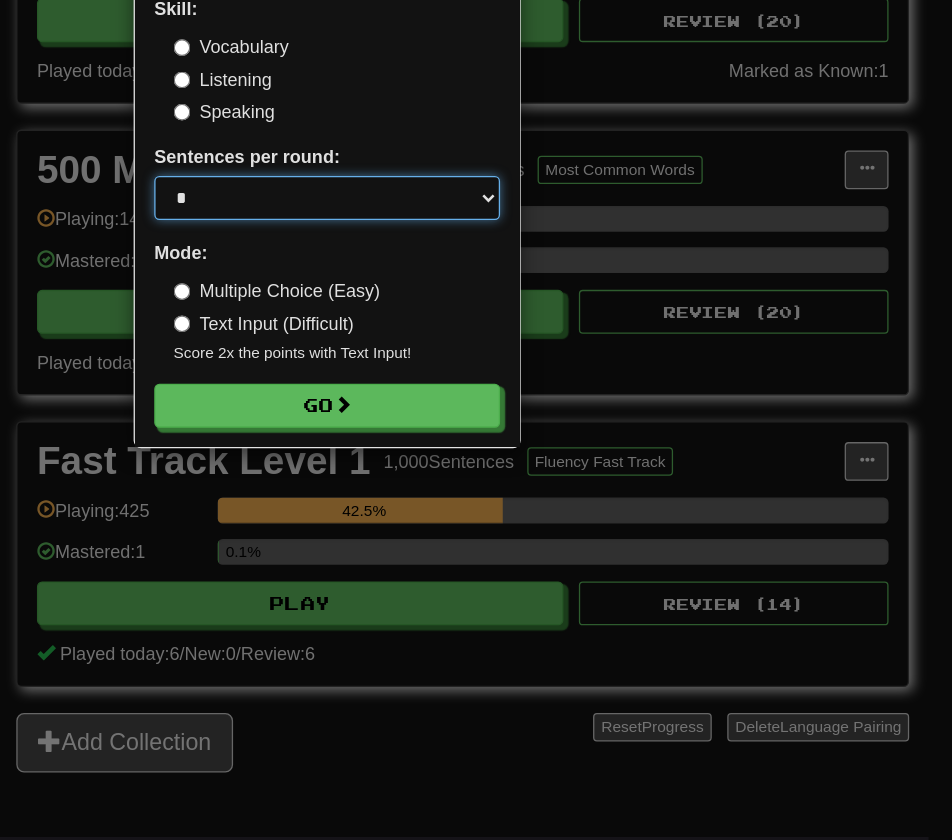 click on "* ** ** ** ** ** *** ********" at bounding box center (466, 301) 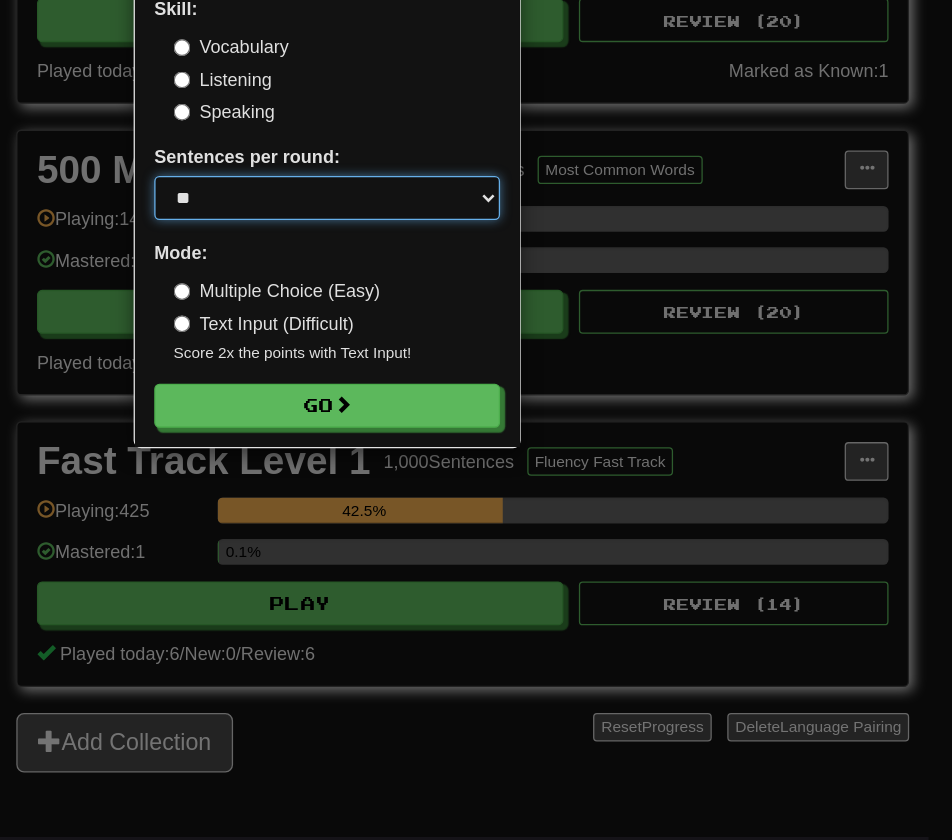 click on "* ** ** ** ** ** *** ********" at bounding box center [466, 301] 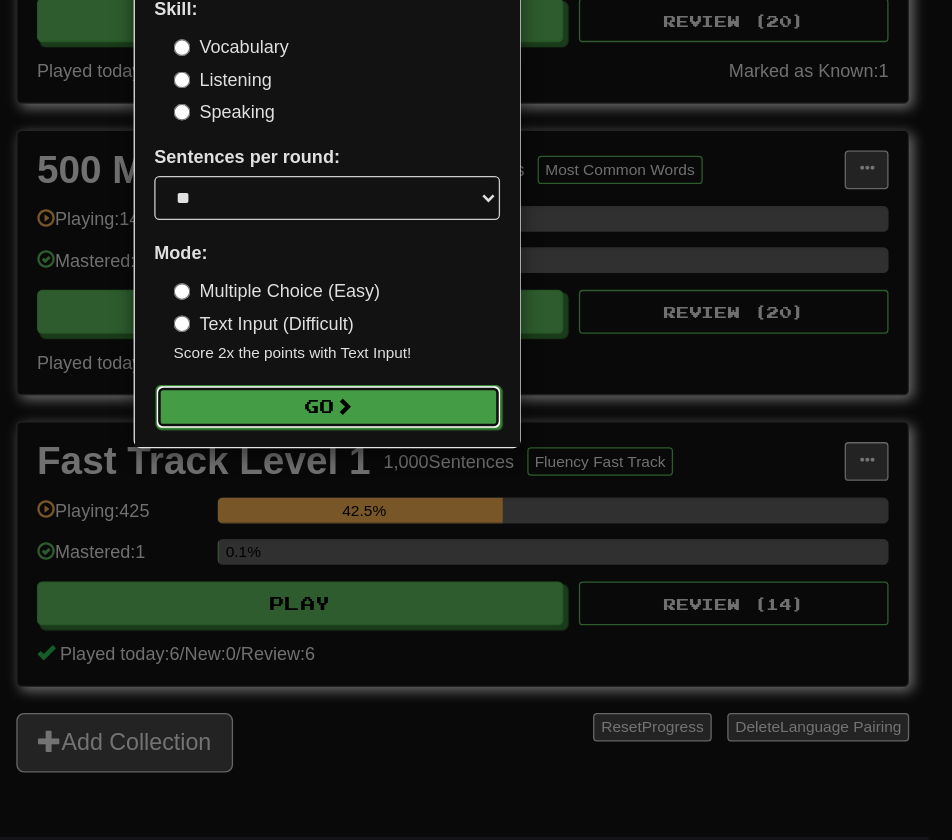 click on "Go" at bounding box center [467, 463] 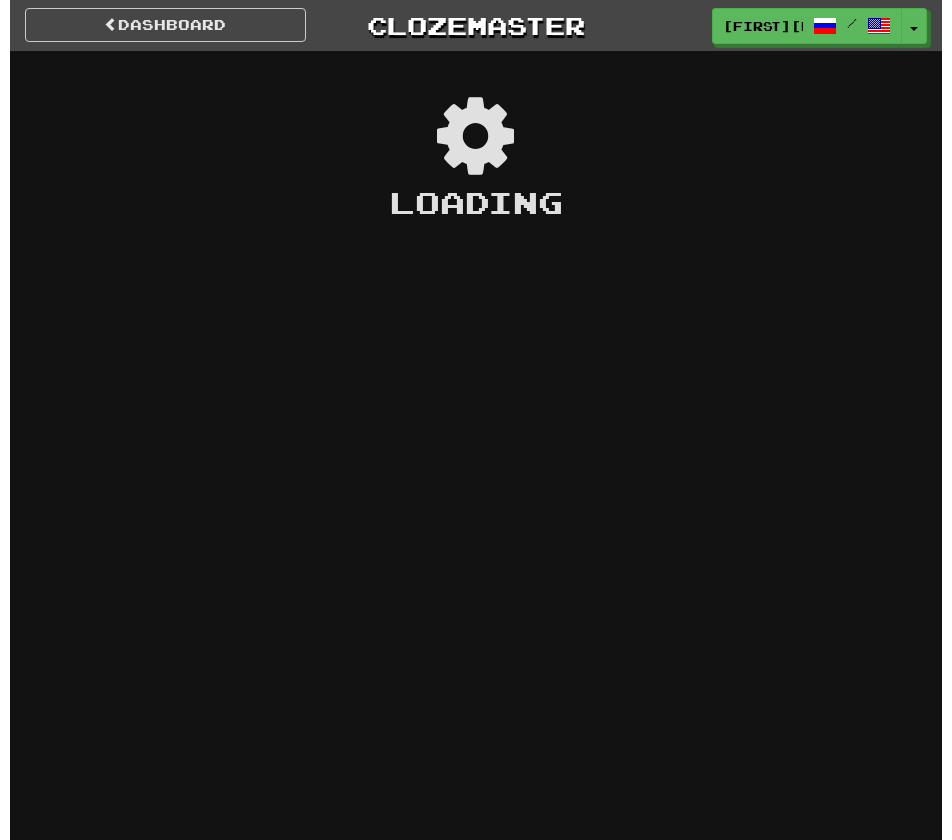 scroll, scrollTop: 0, scrollLeft: 0, axis: both 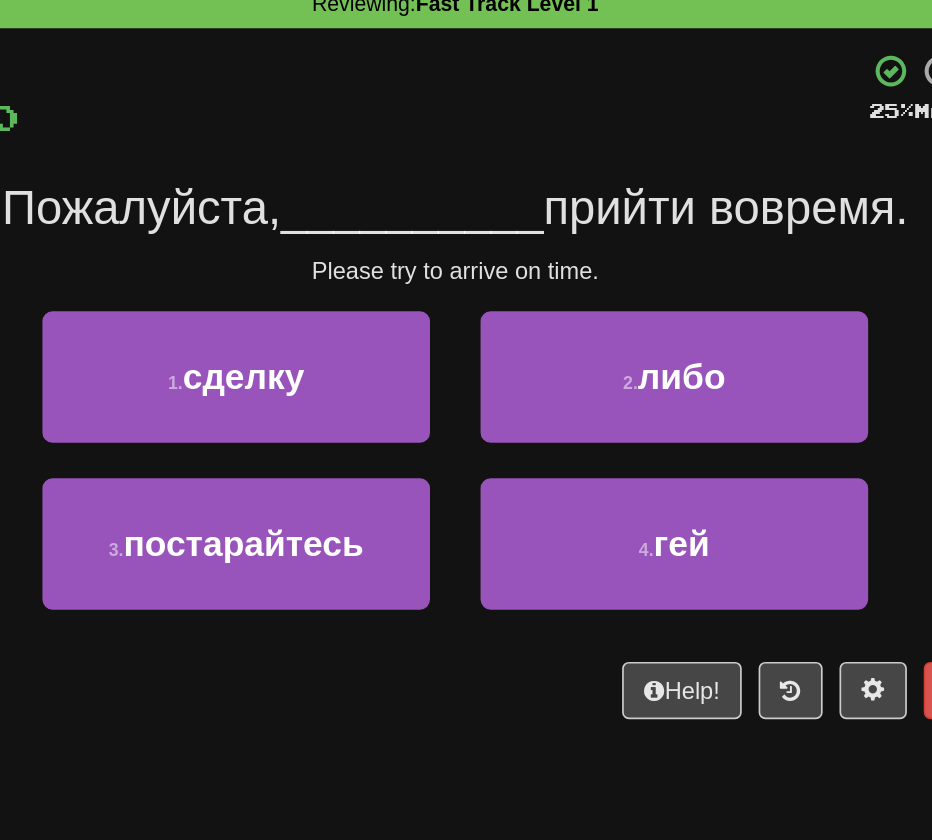 click on "прийти вовремя." at bounding box center (626, 210) 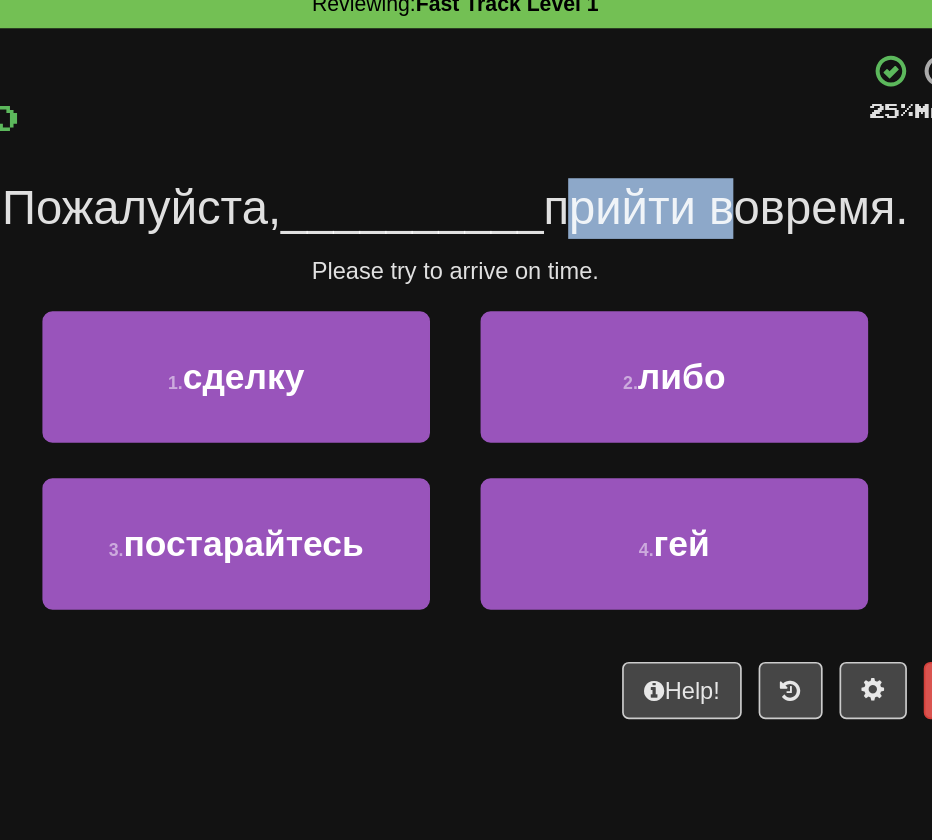 click on "прийти вовремя." at bounding box center [626, 210] 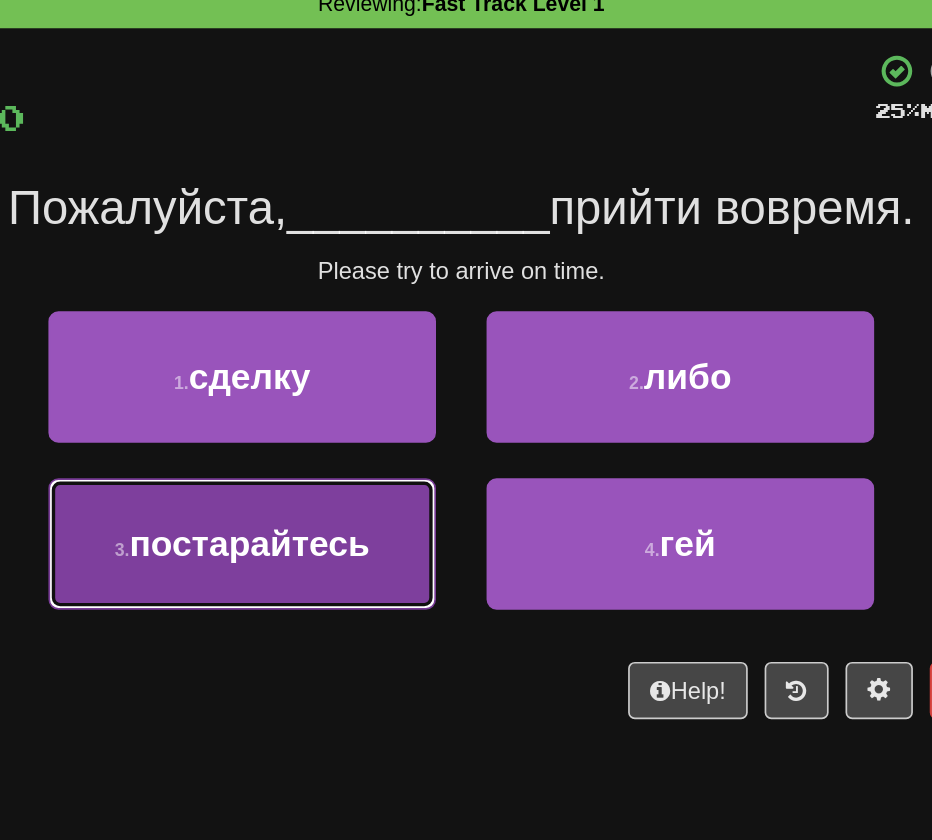click on "постарайтесь" at bounding box center (340, 409) 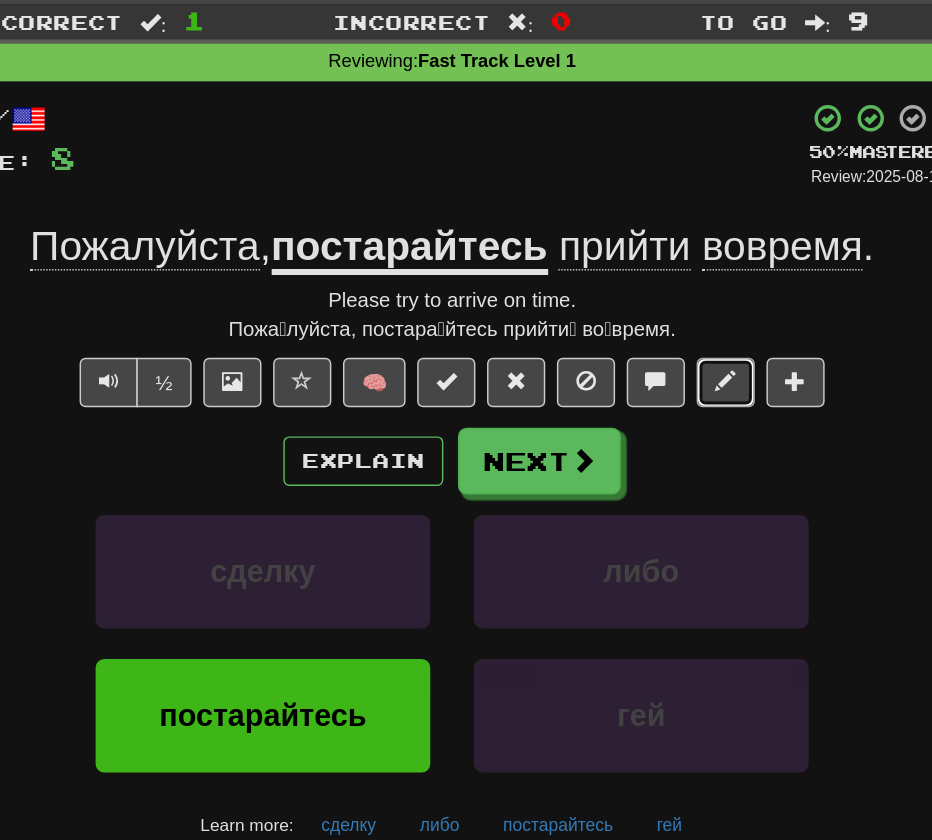 click at bounding box center (654, 311) 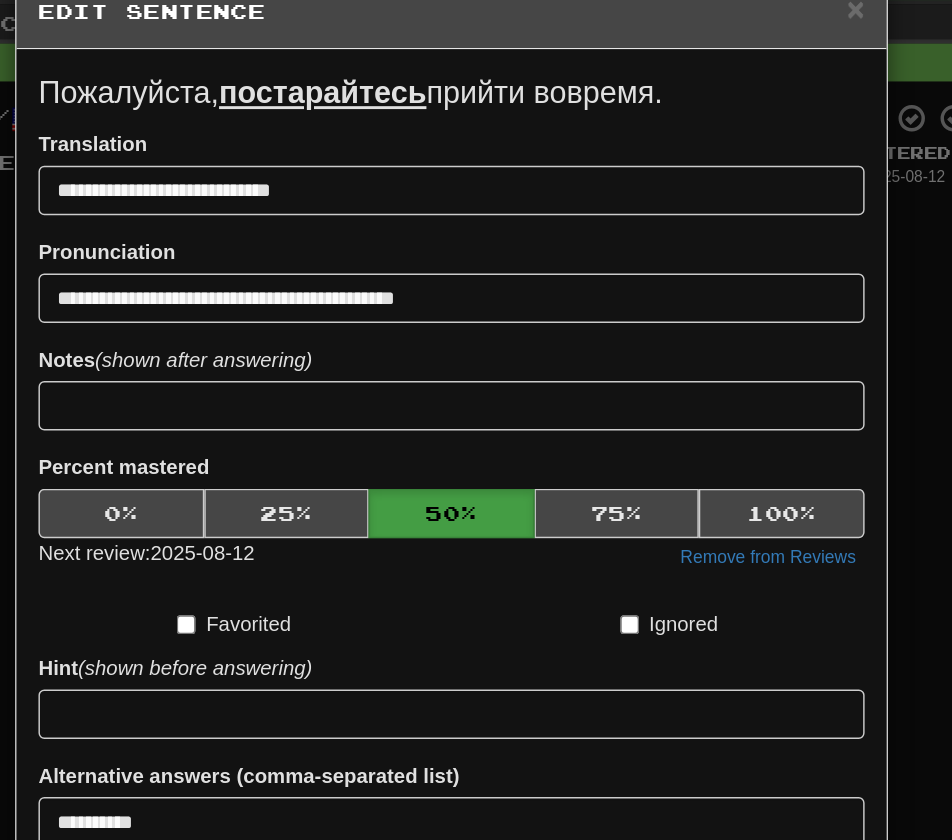 click on "**********" at bounding box center [466, 394] 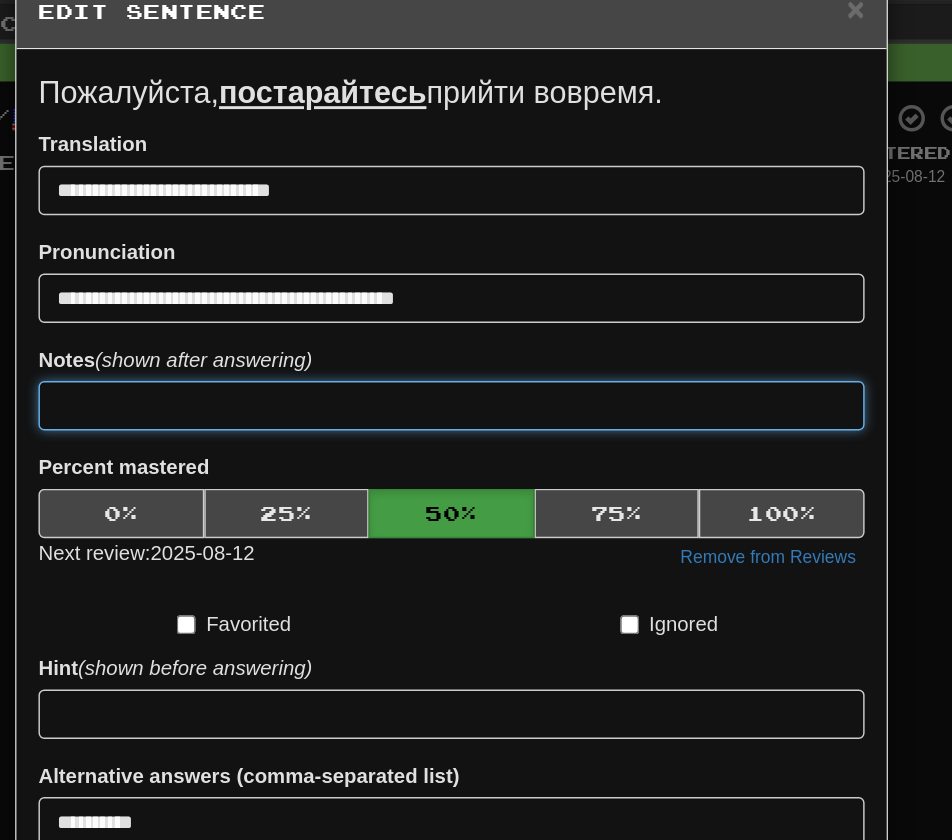click at bounding box center [466, 327] 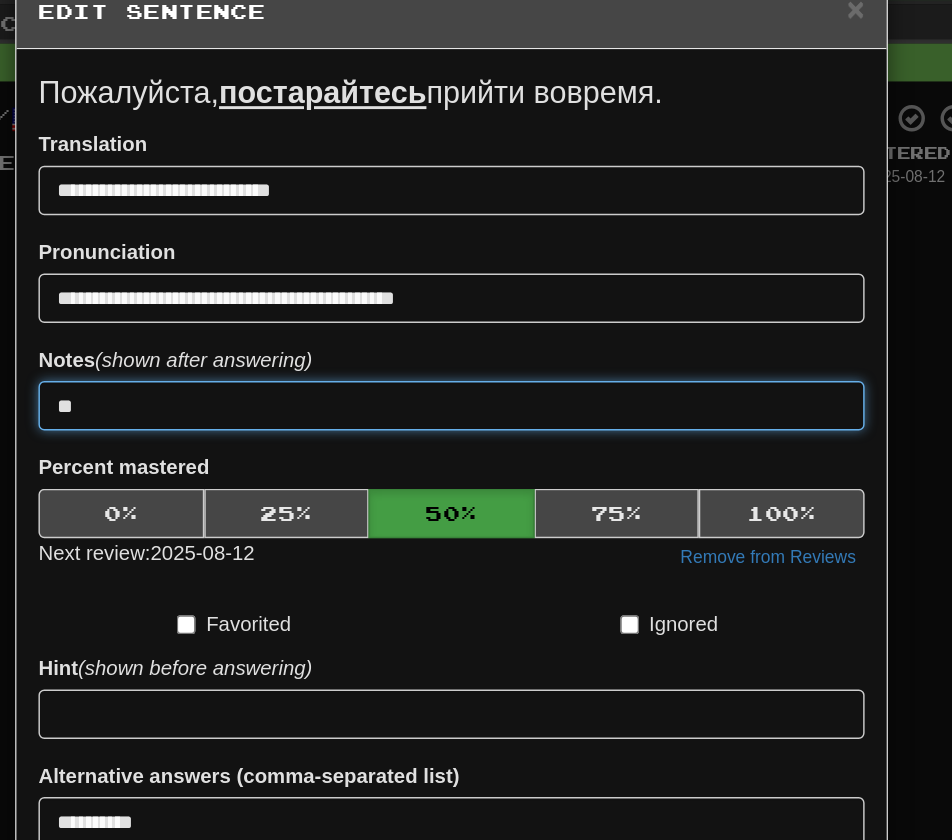 type on "*" 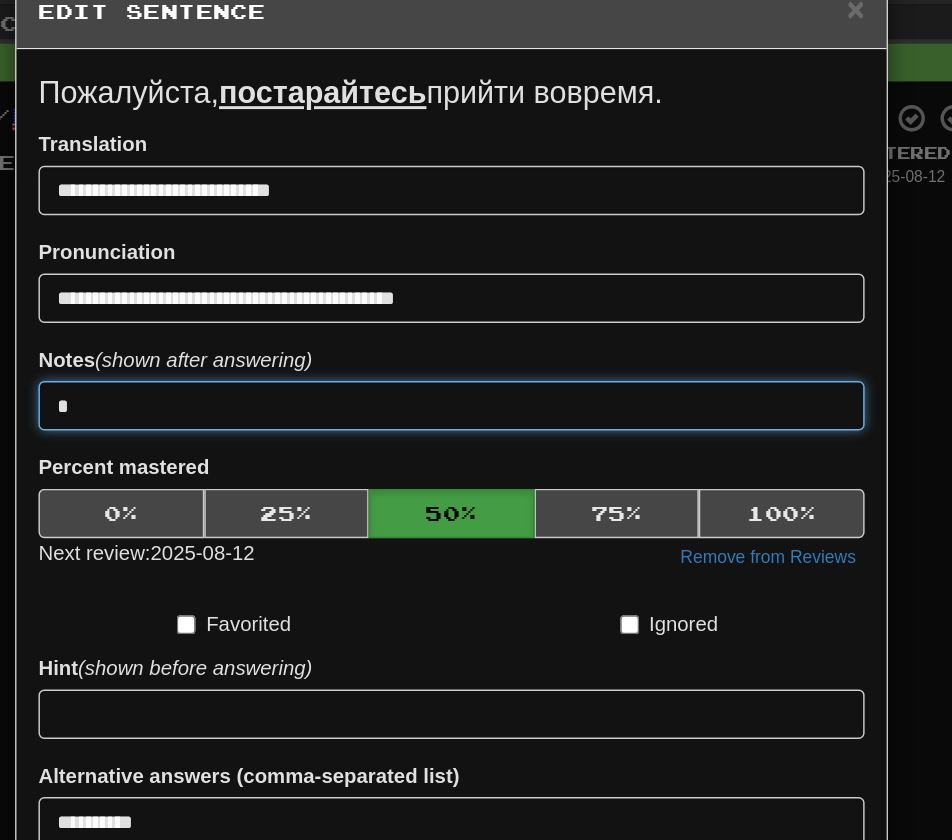 type 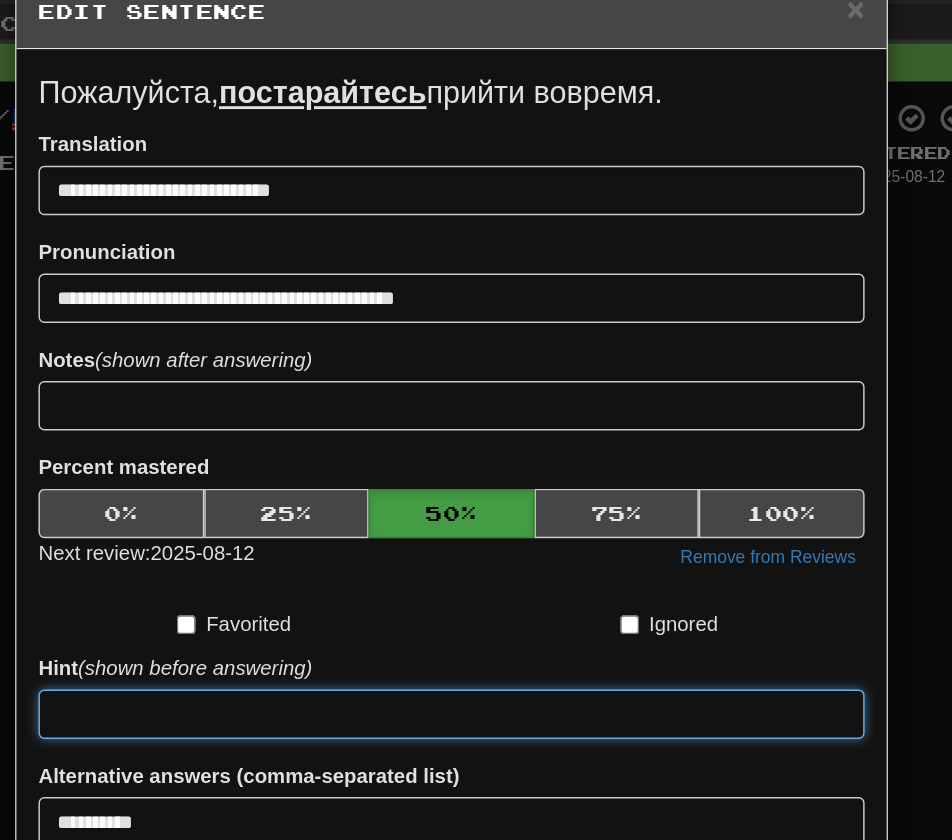 click at bounding box center (466, 539) 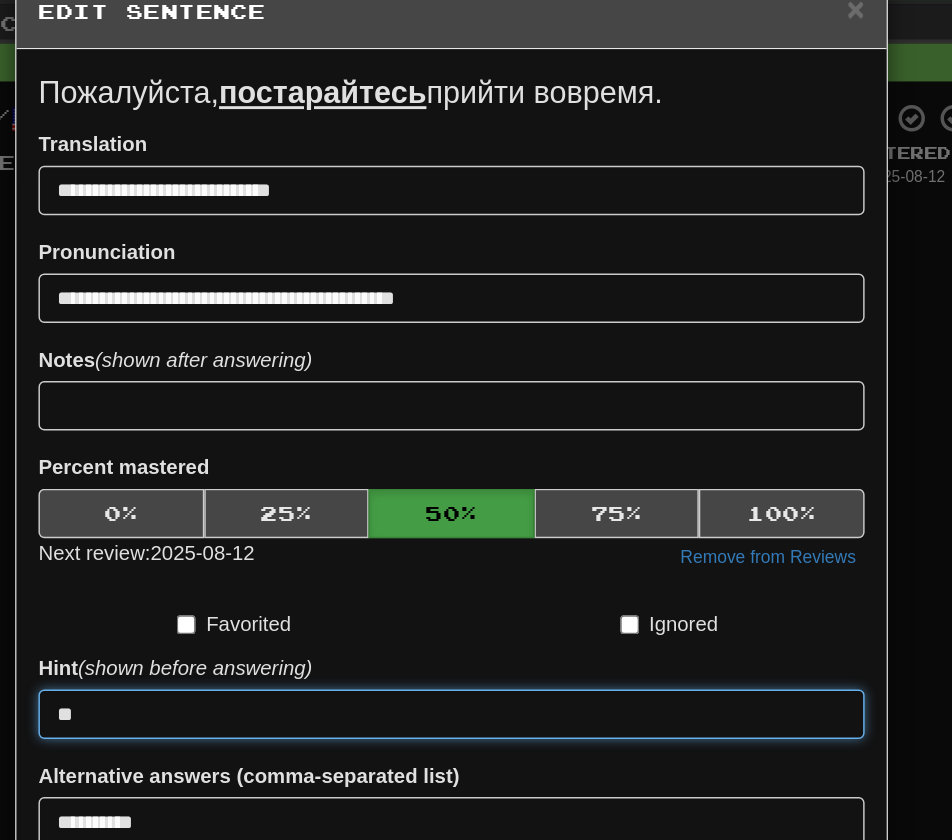 type on "*" 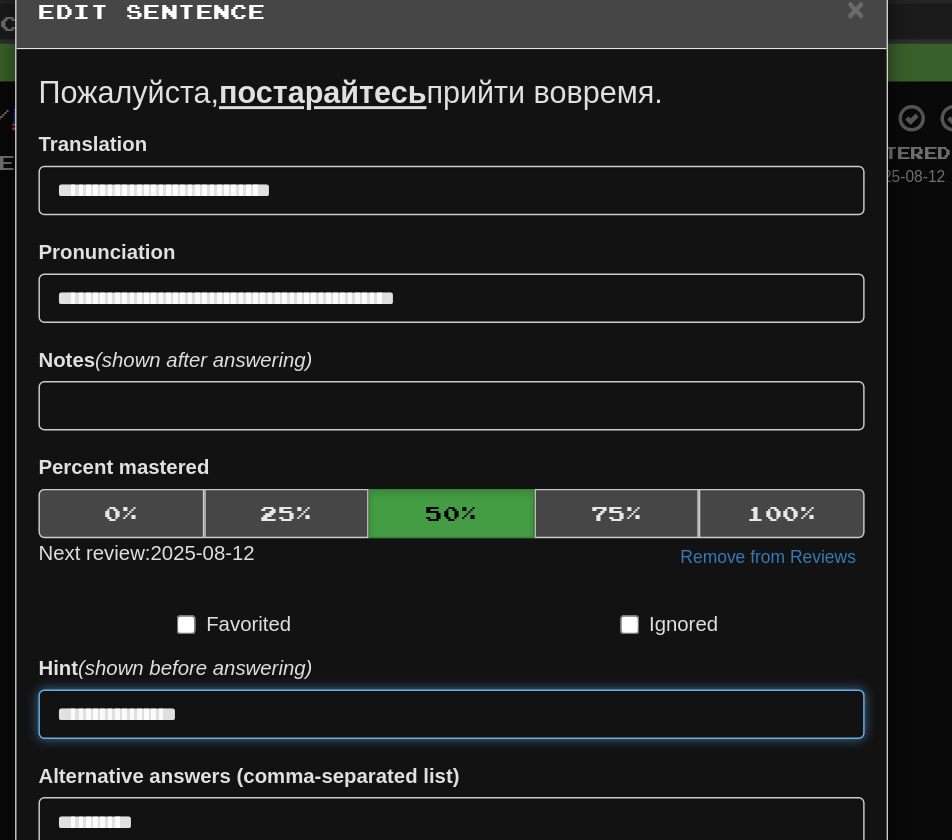 click on "**********" at bounding box center [466, 539] 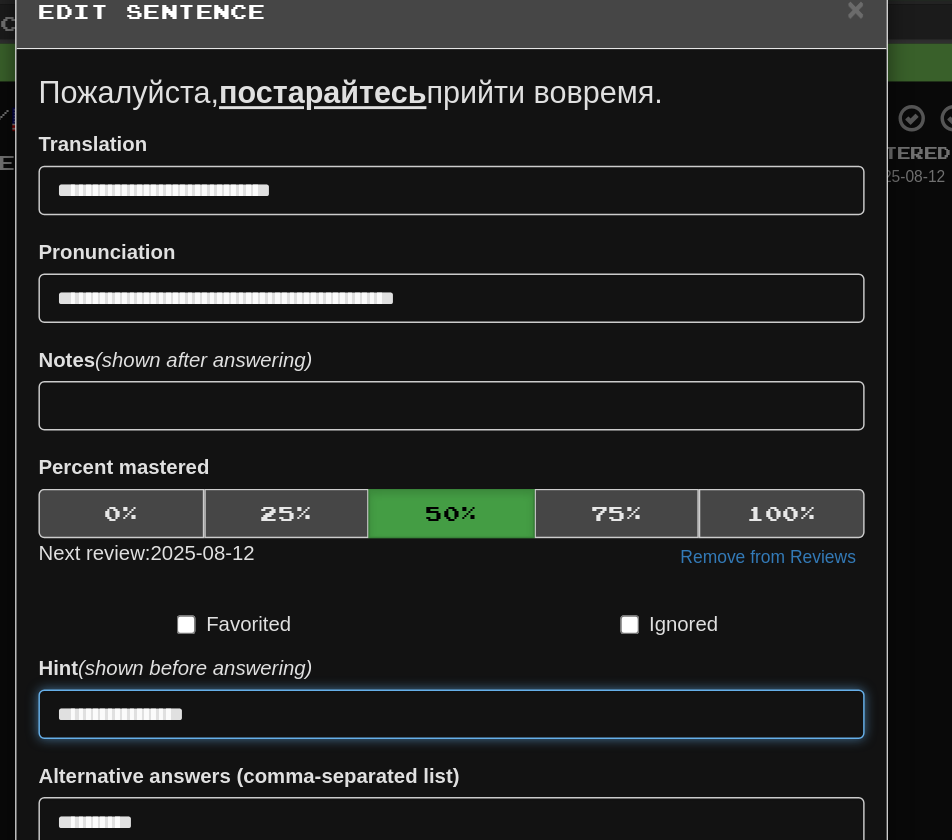 paste on "**********" 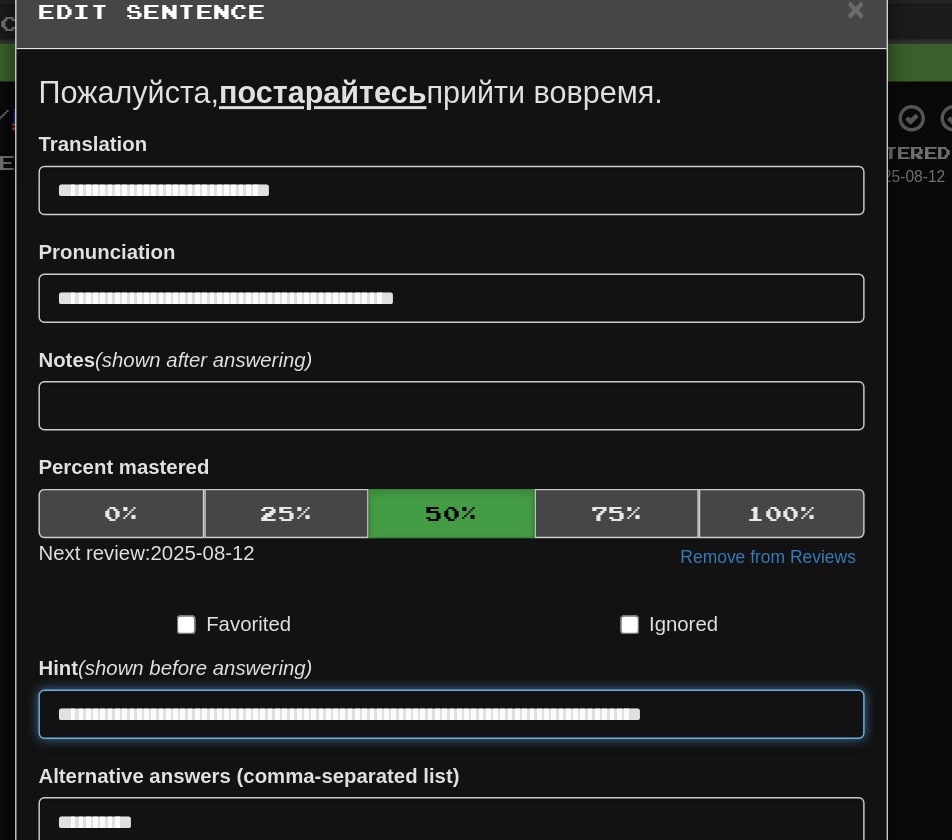 drag, startPoint x: 415, startPoint y: 536, endPoint x: 367, endPoint y: 539, distance: 48.09366 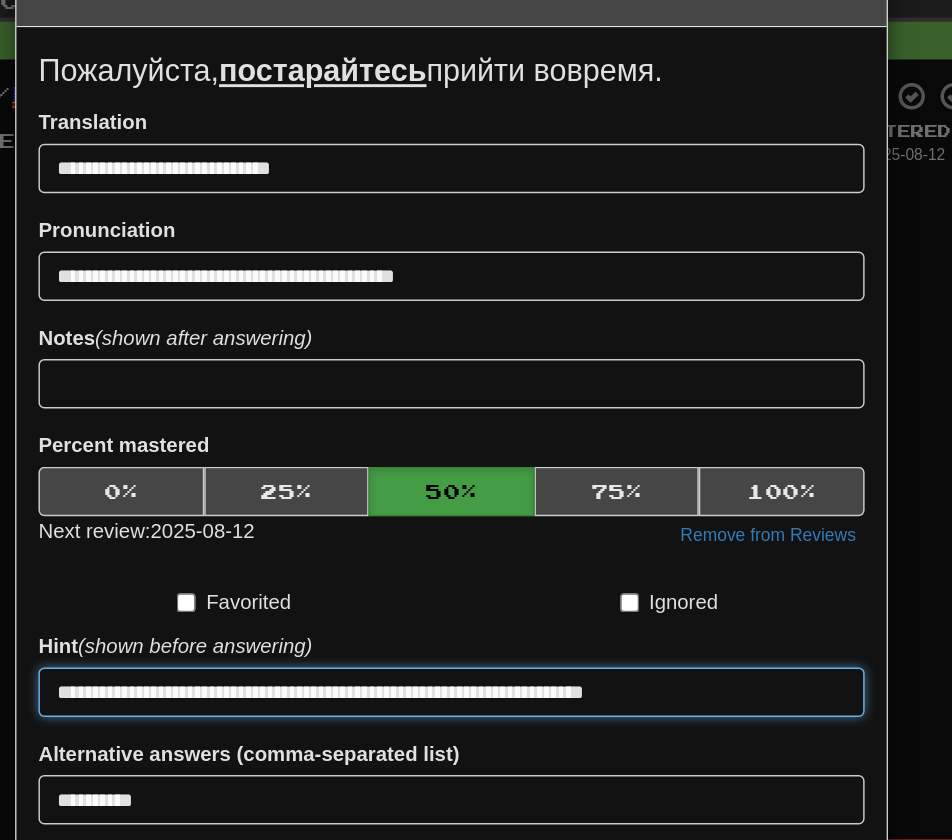 click on "**********" at bounding box center (466, 539) 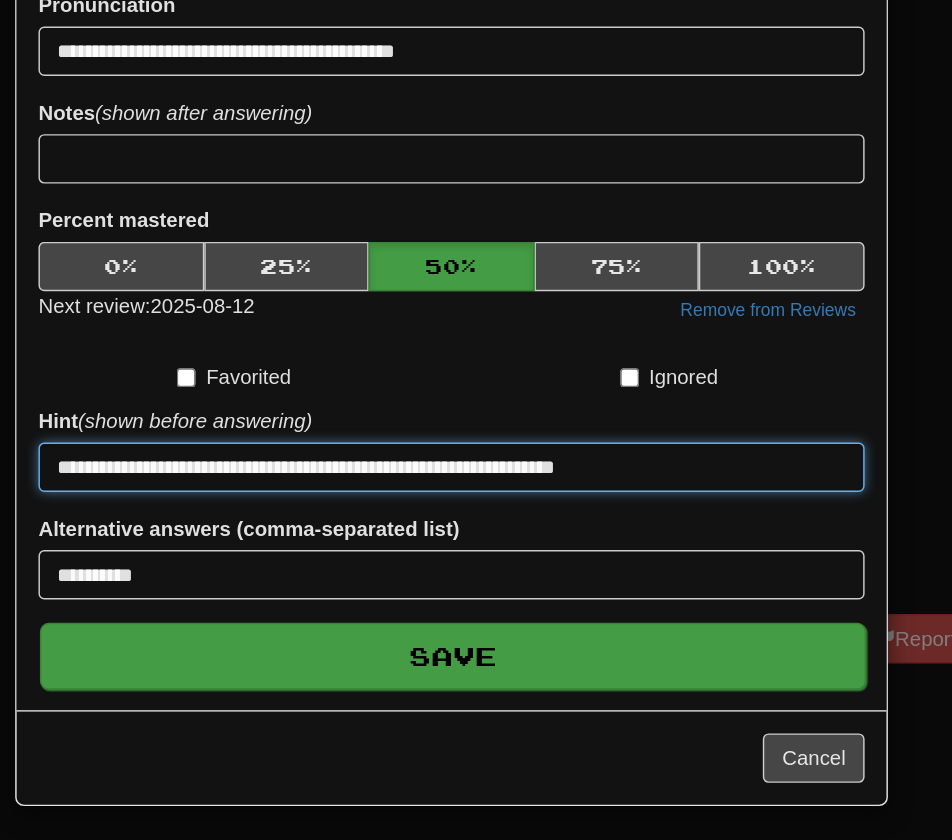 type on "**********" 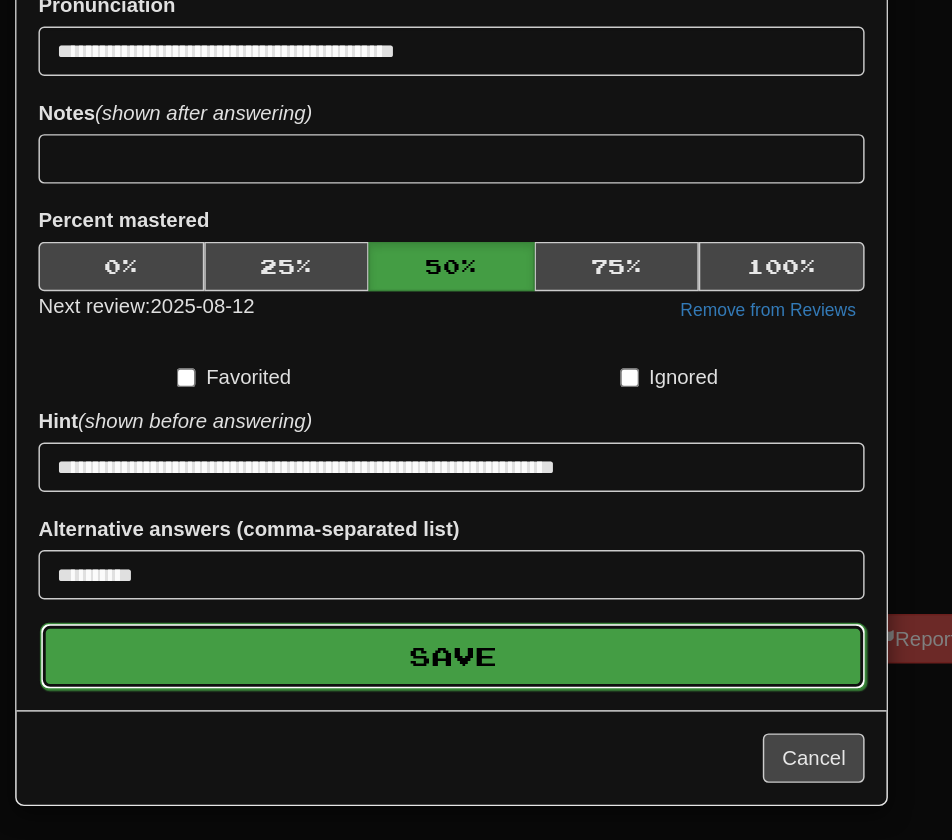 click on "Save" at bounding box center (467, 669) 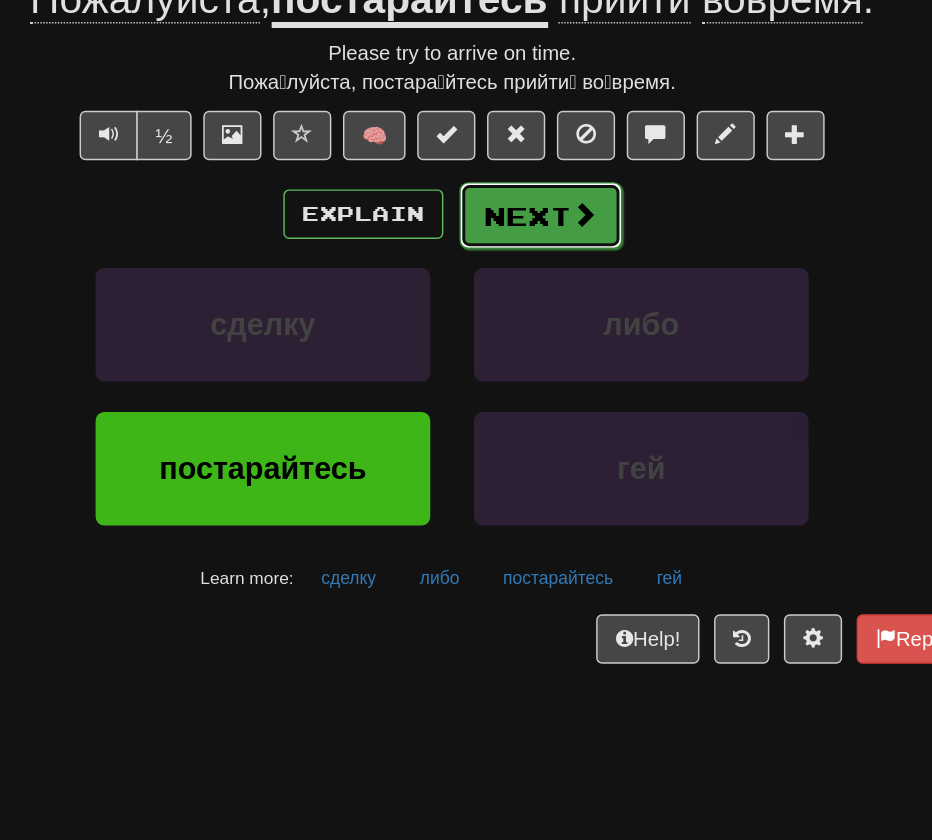 click on "Next" at bounding box center [527, 366] 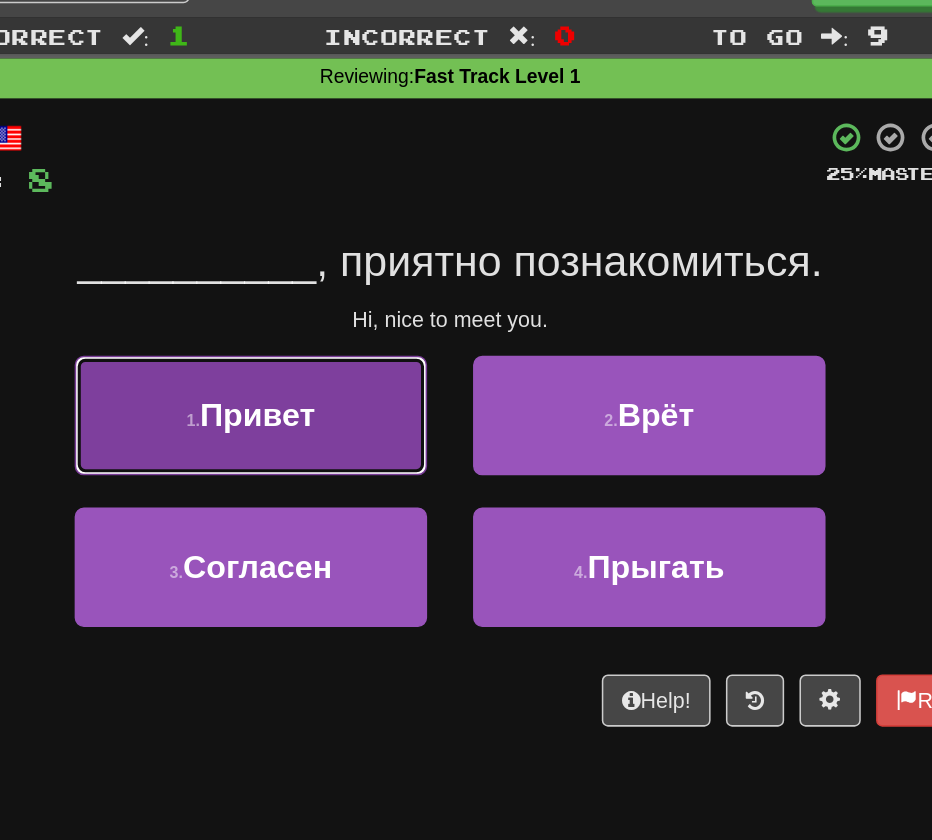 click on "1 .  Привет" at bounding box center [336, 311] 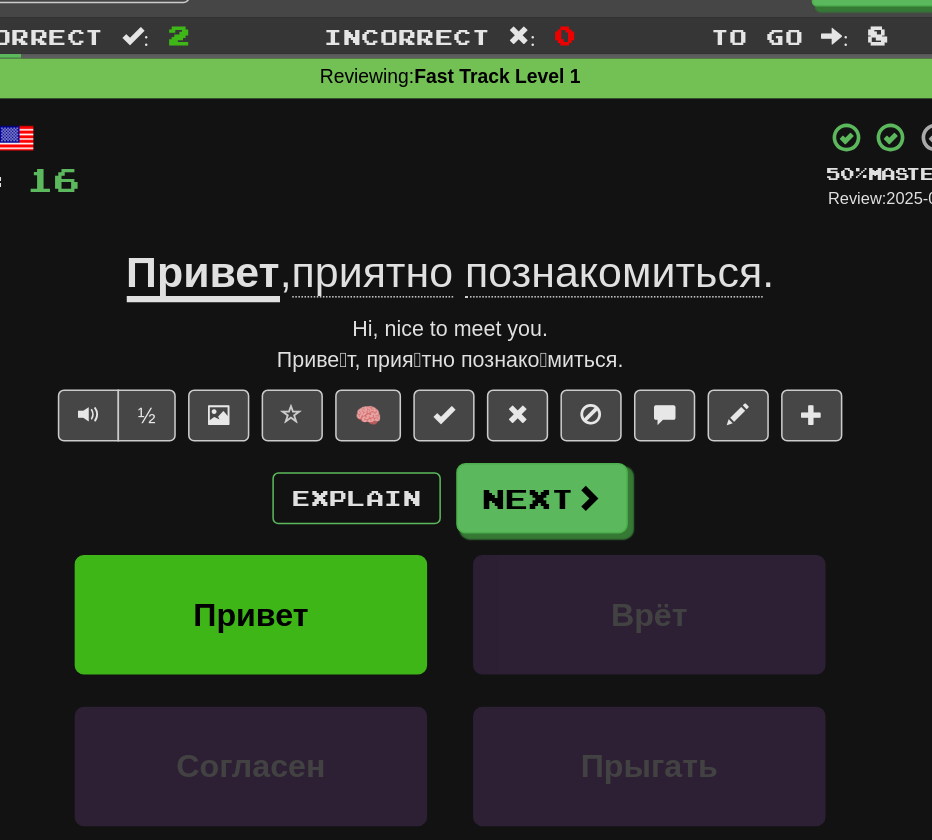 click on "приятно" at bounding box center [415, 218] 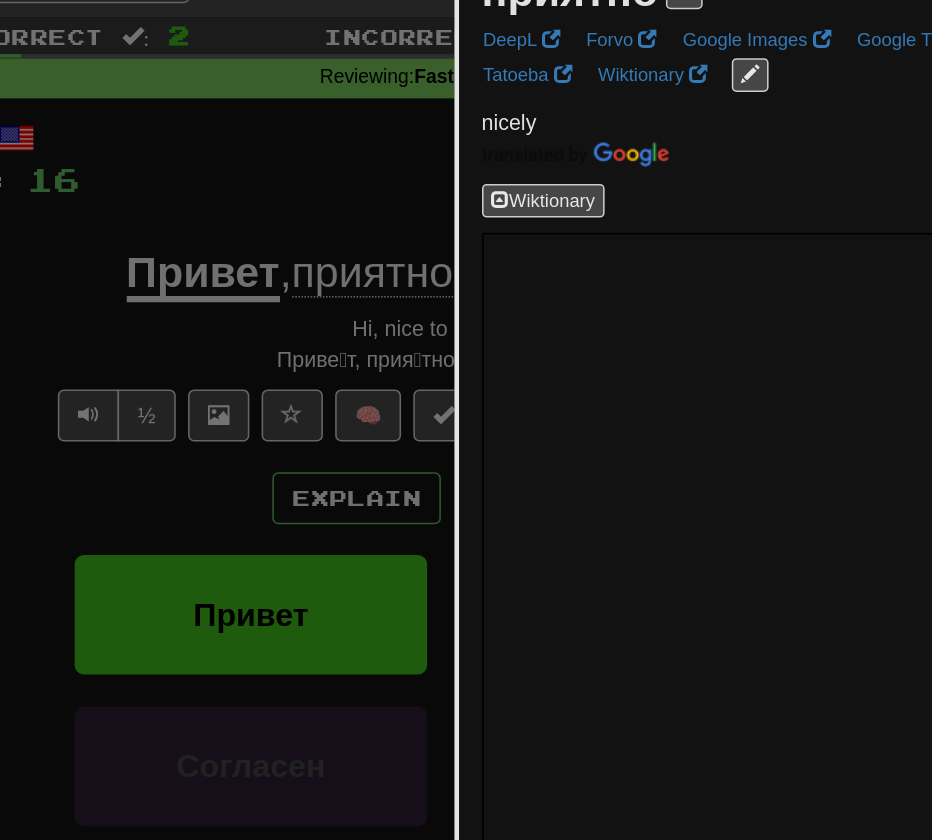 click at bounding box center (466, 420) 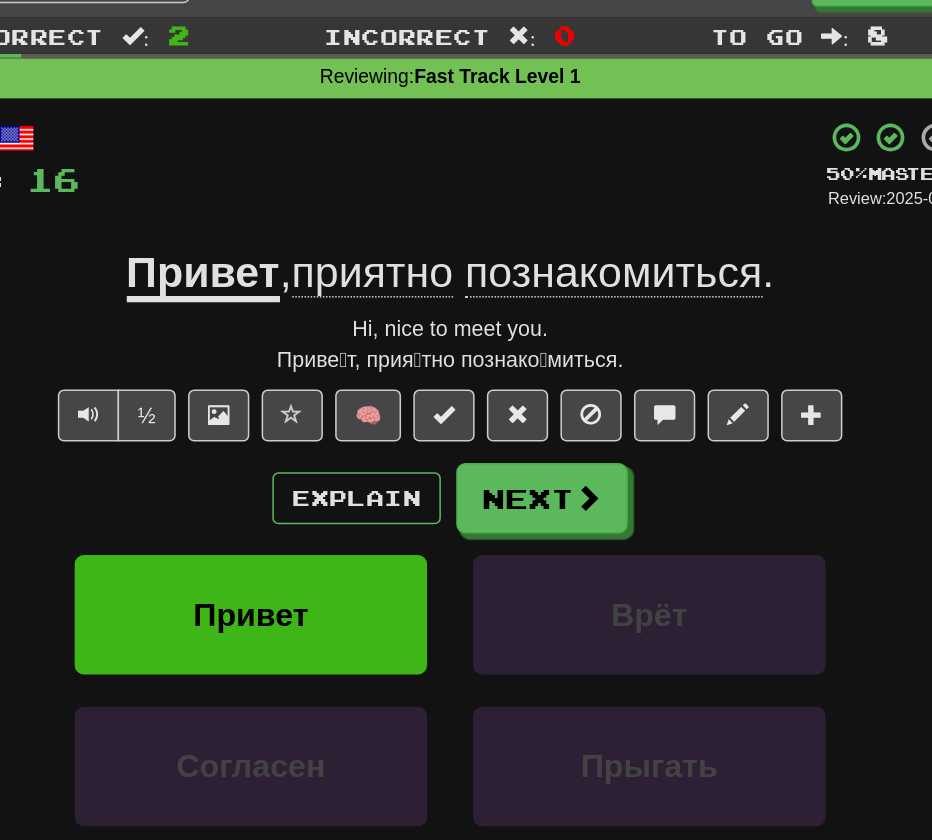 click on "познакомиться" at bounding box center [573, 218] 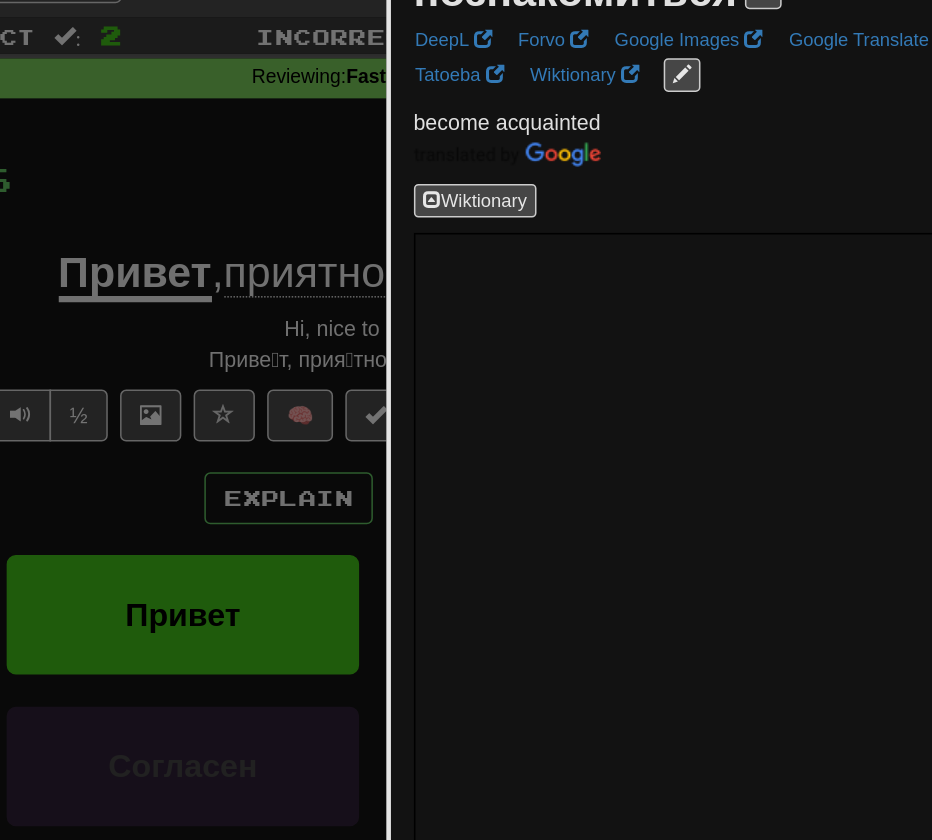 click at bounding box center [466, 420] 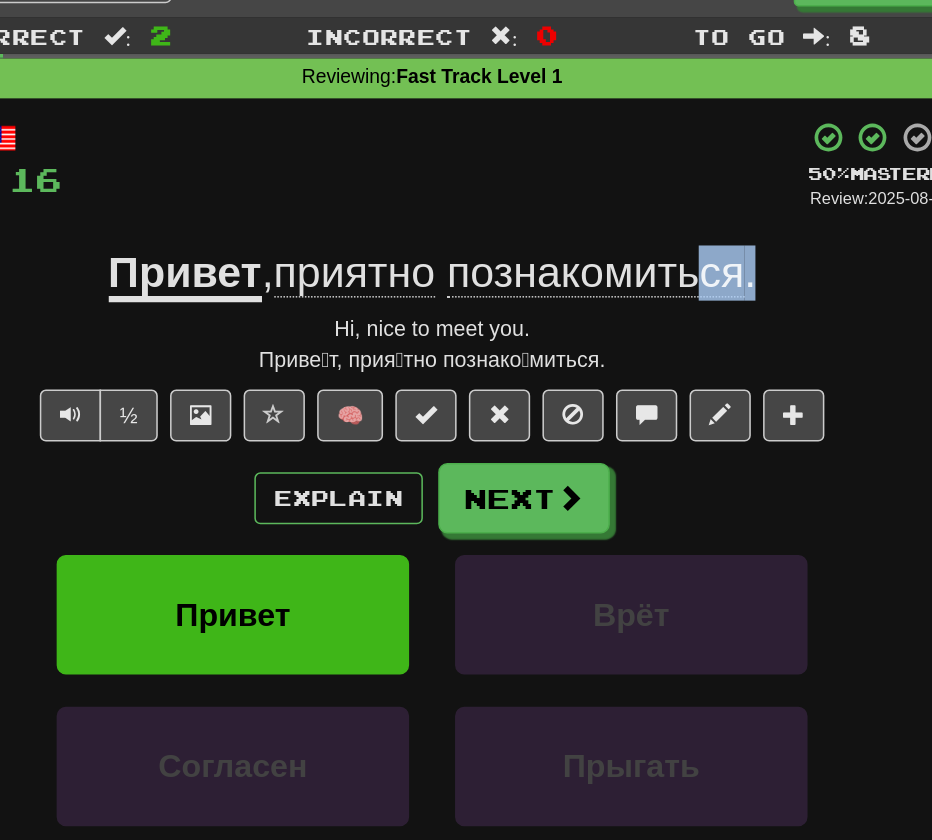 drag, startPoint x: 680, startPoint y: 219, endPoint x: 642, endPoint y: 222, distance: 38.118237 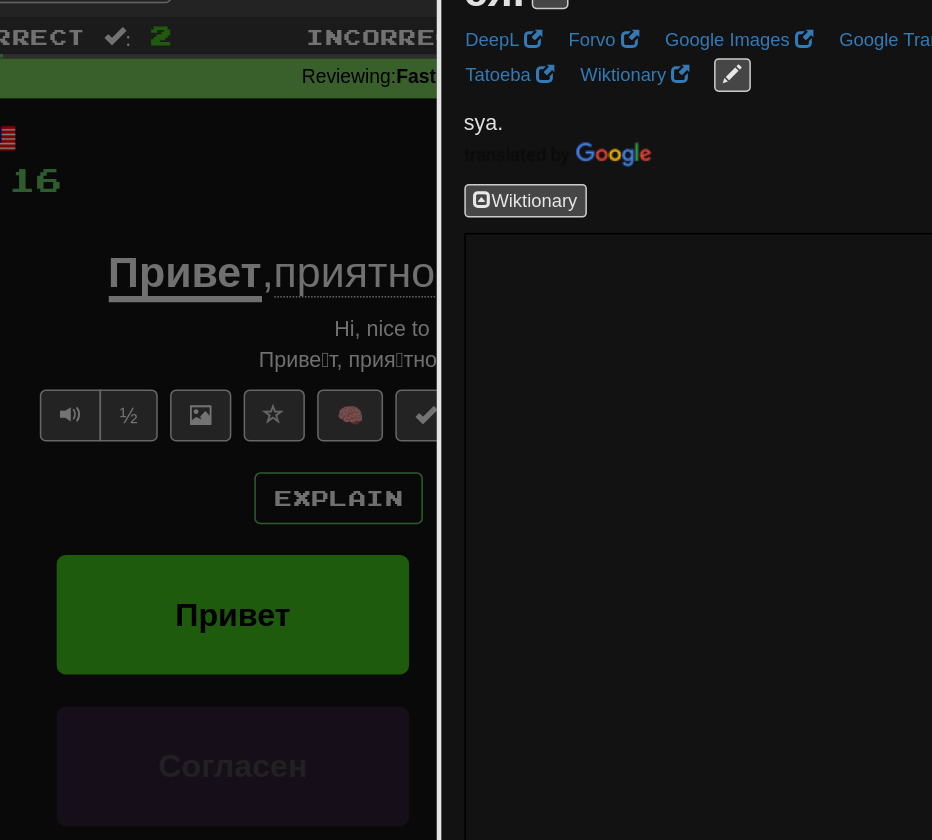 copy on "ся ." 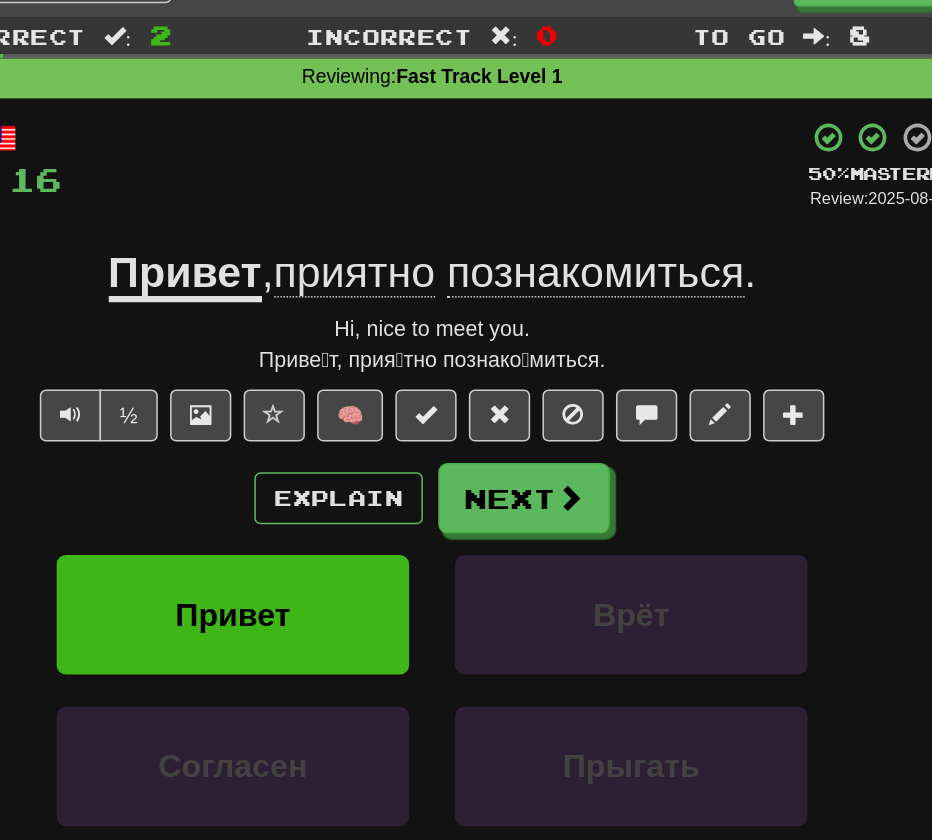click on "приятно" at bounding box center (415, 218) 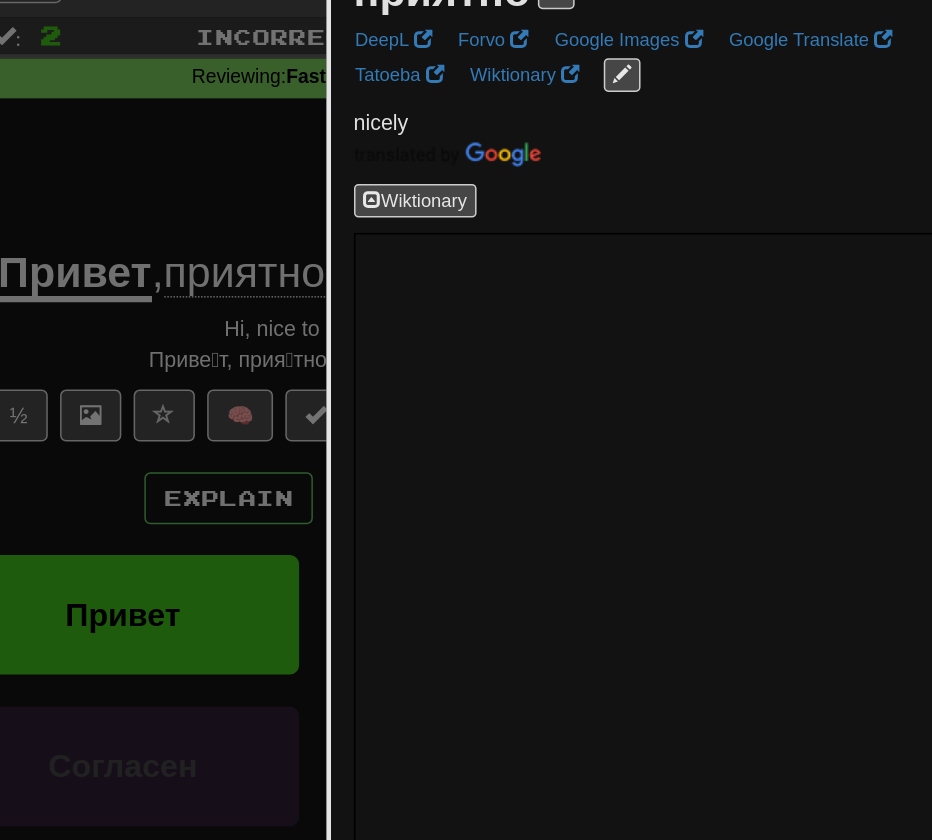 click at bounding box center (466, 420) 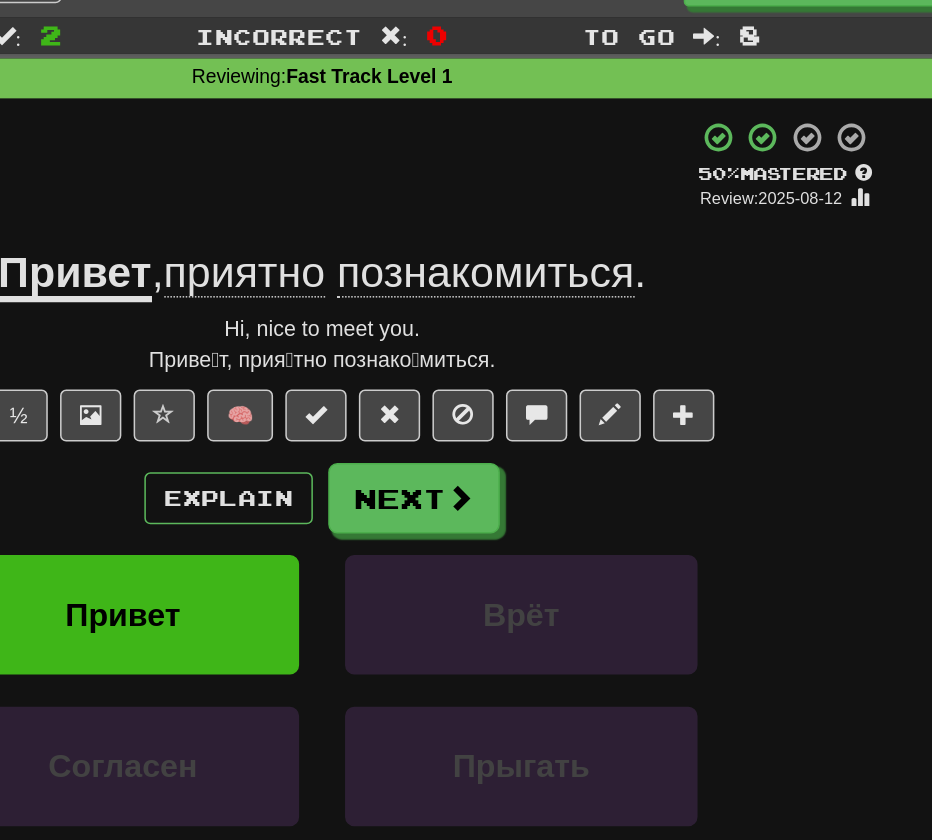 drag, startPoint x: 439, startPoint y: 347, endPoint x: 458, endPoint y: 342, distance: 19.646883 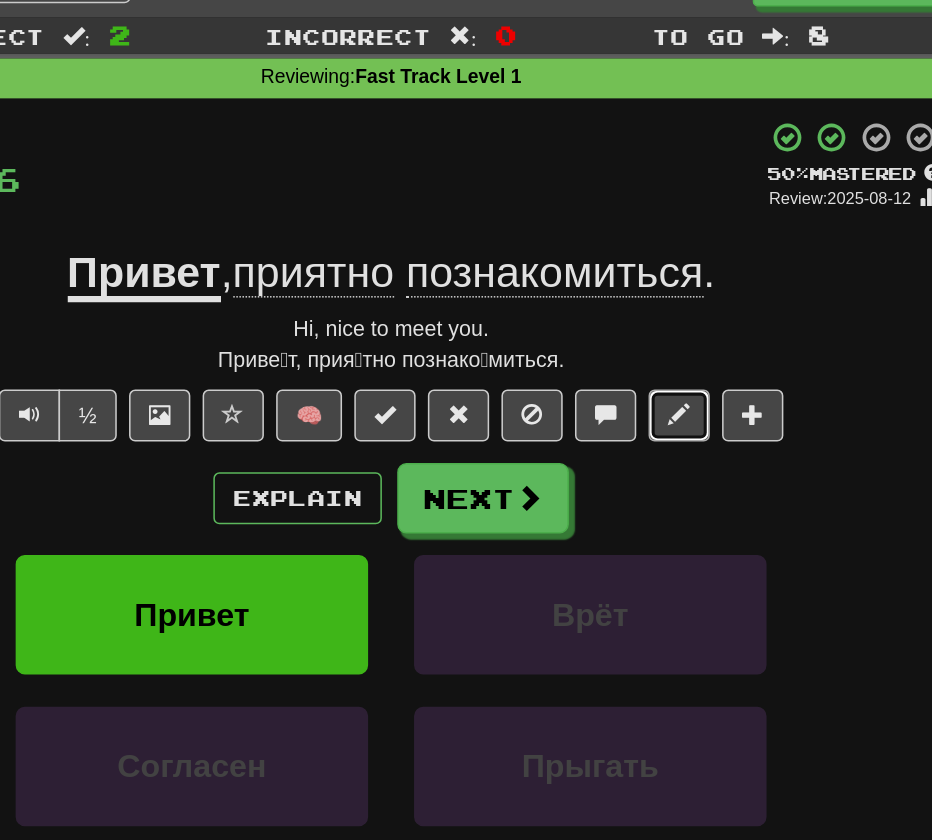 click at bounding box center [654, 310] 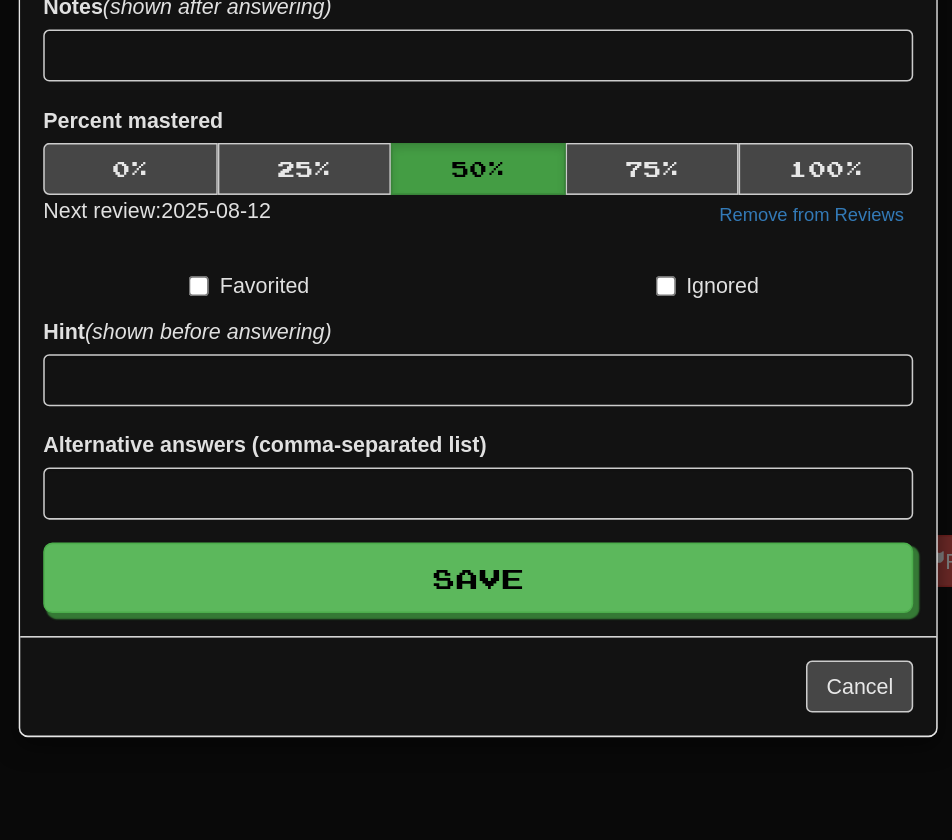 scroll, scrollTop: 0, scrollLeft: 0, axis: both 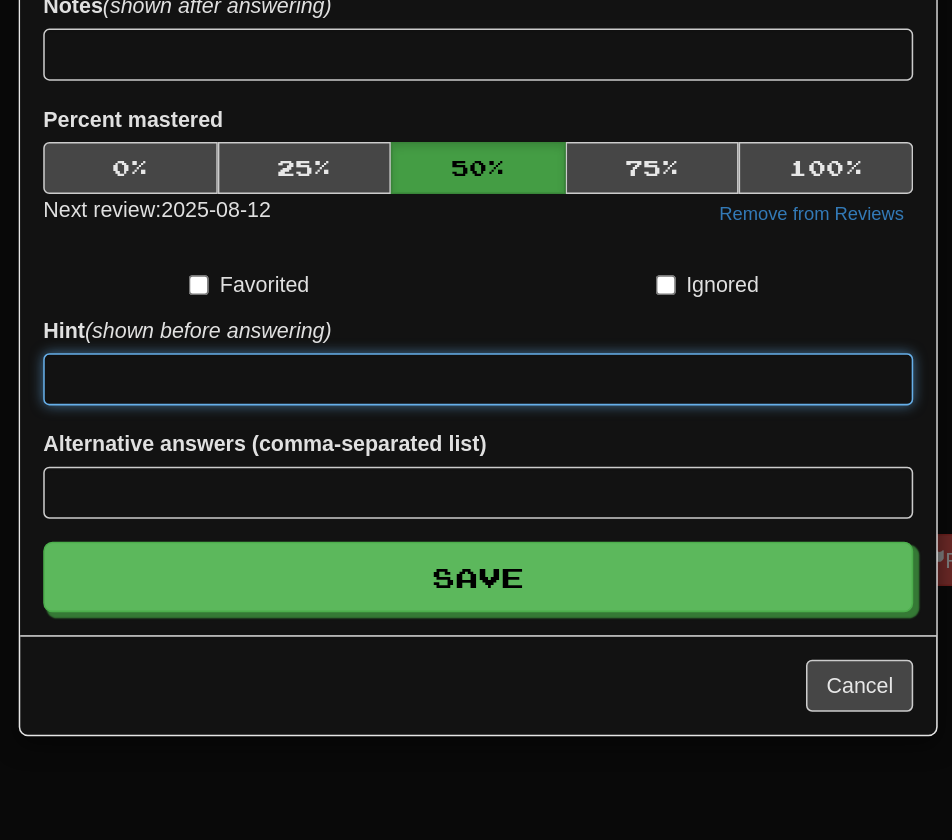 click at bounding box center [466, 539] 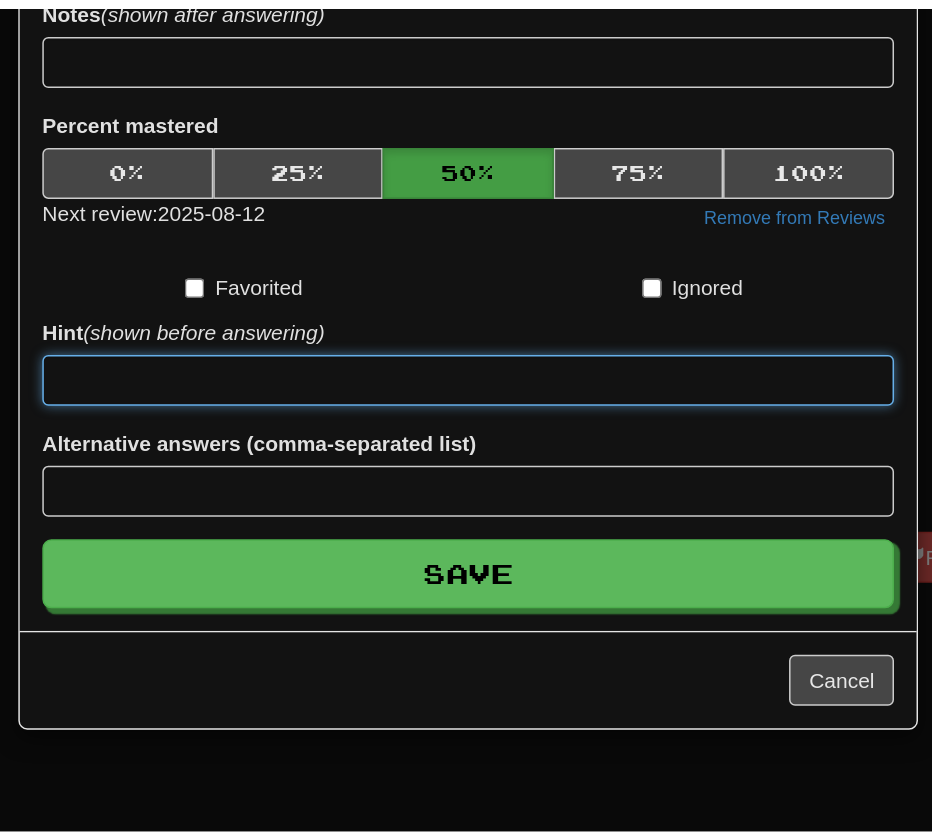scroll, scrollTop: 0, scrollLeft: 0, axis: both 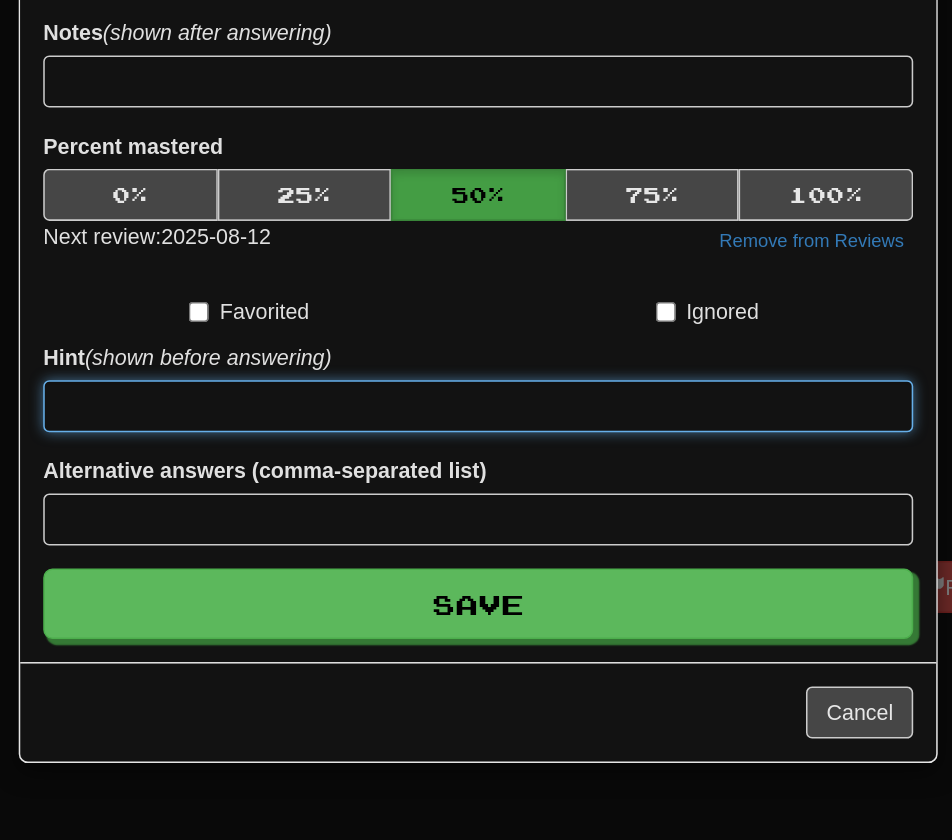 click at bounding box center [466, 539] 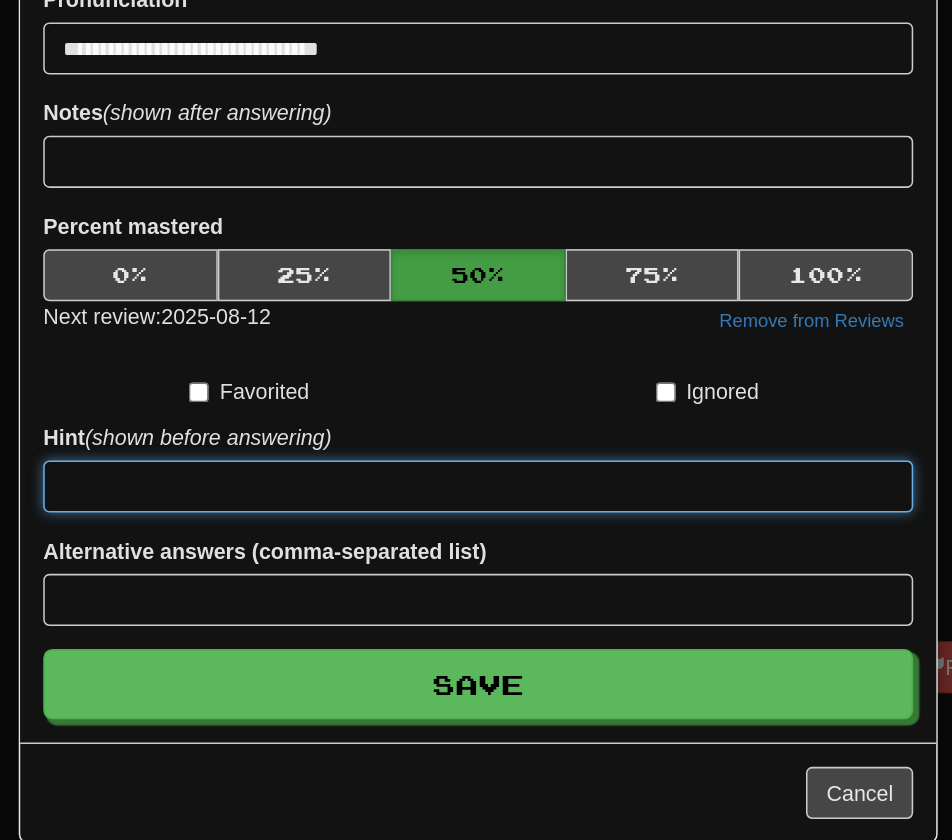 click at bounding box center (466, 539) 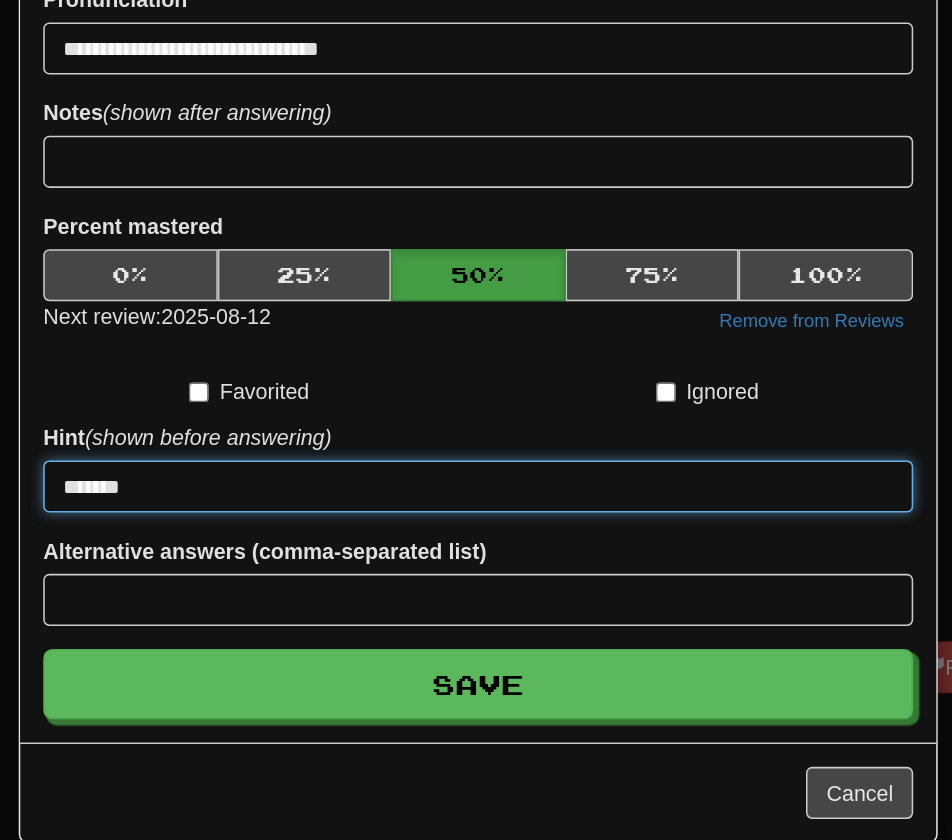 click on "******" at bounding box center (466, 539) 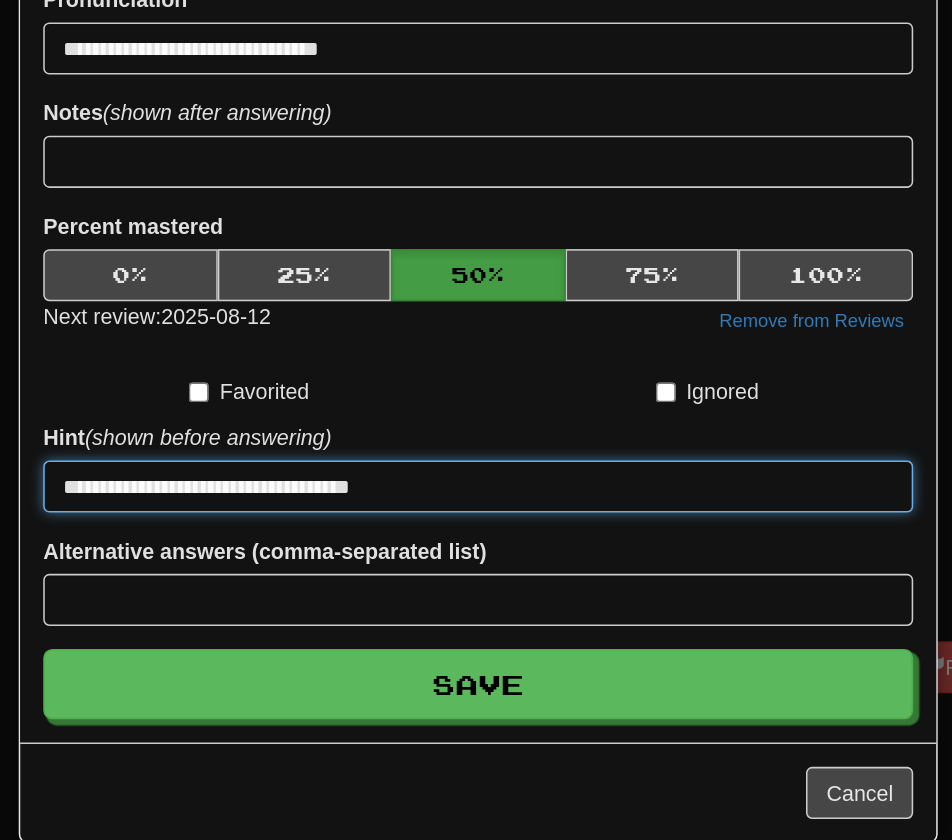 type on "**********" 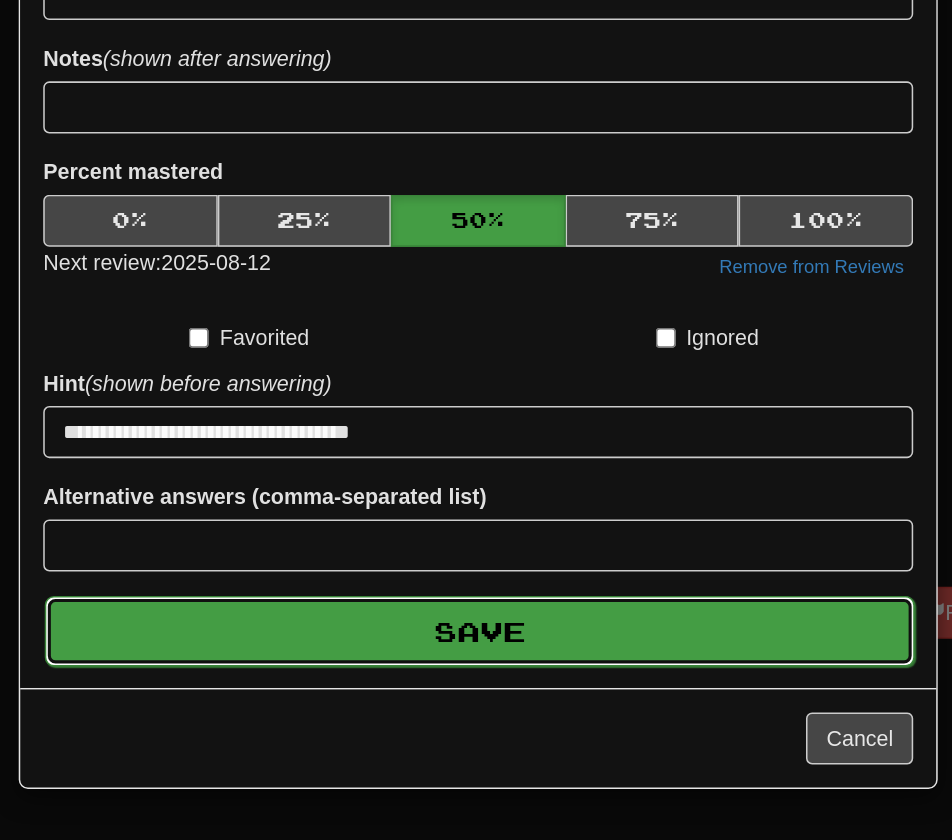 click on "Save" at bounding box center [467, 669] 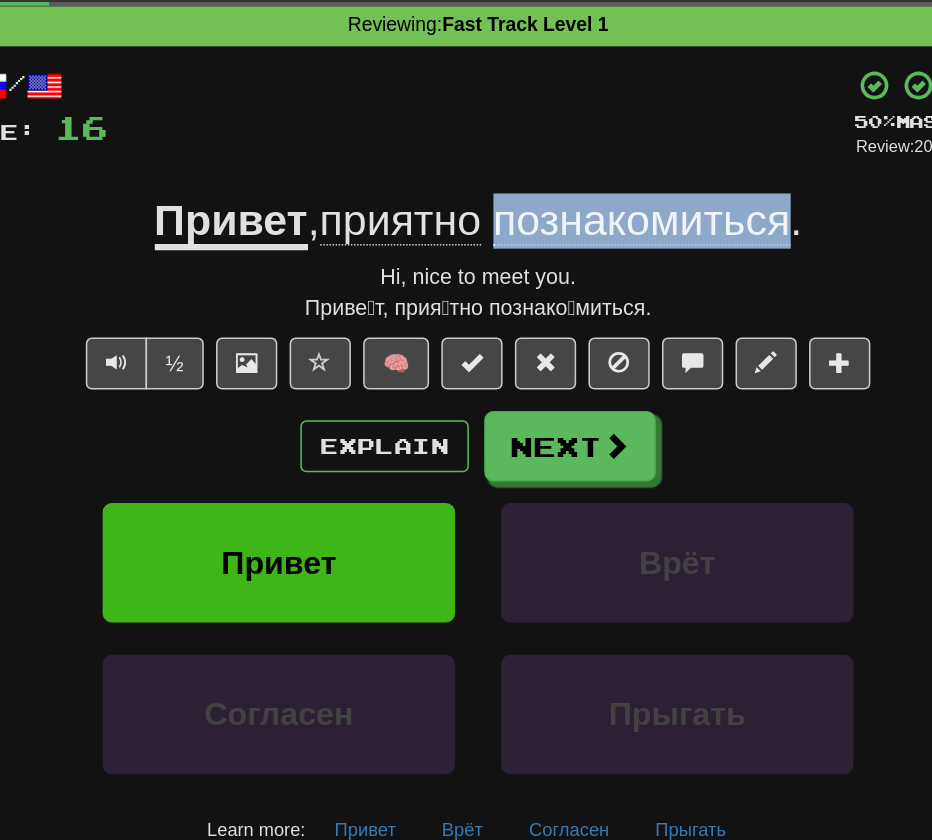 drag, startPoint x: 477, startPoint y: 219, endPoint x: 669, endPoint y: 208, distance: 192.31485 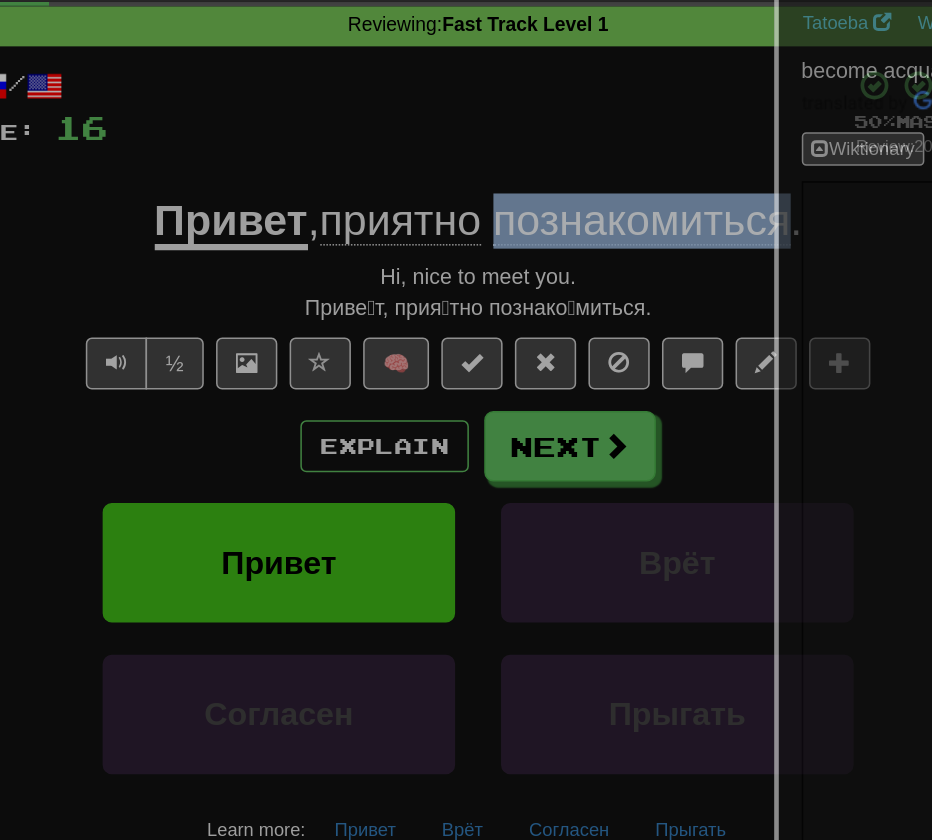 copy on "познакомиться" 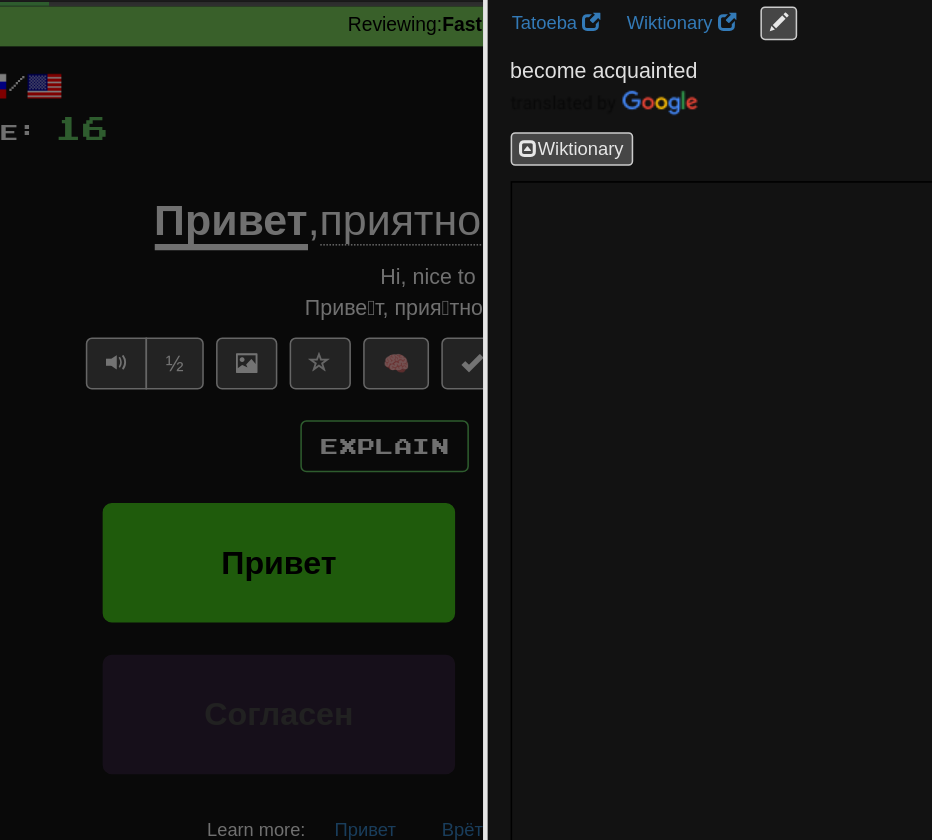 click at bounding box center [466, 420] 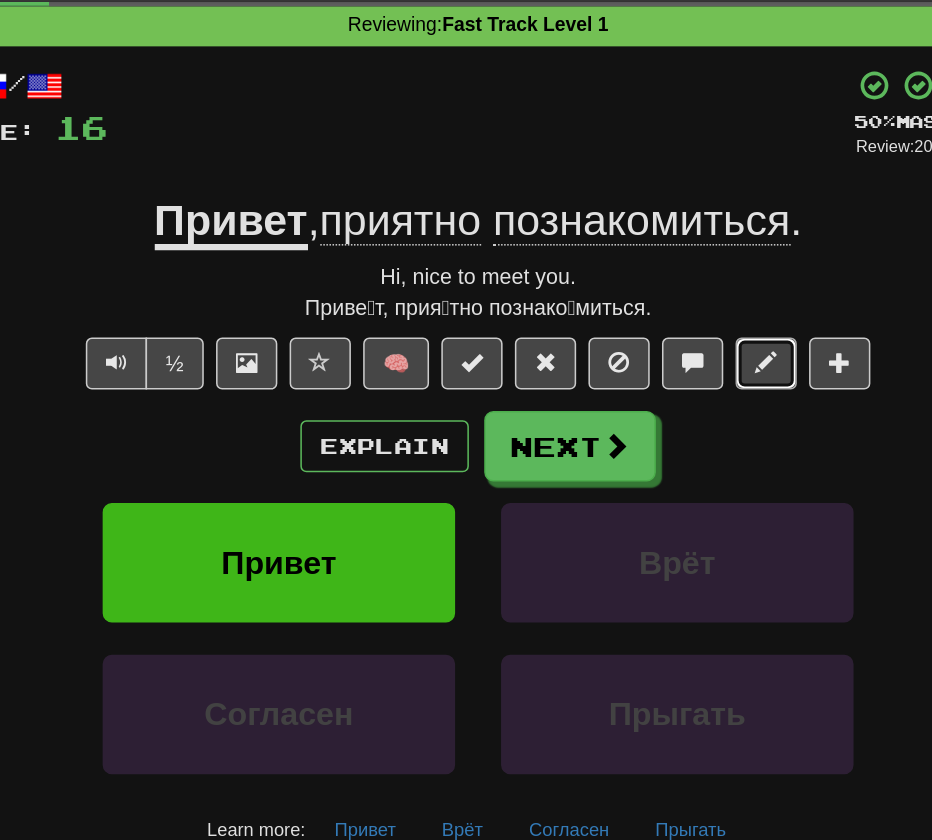 click at bounding box center (654, 311) 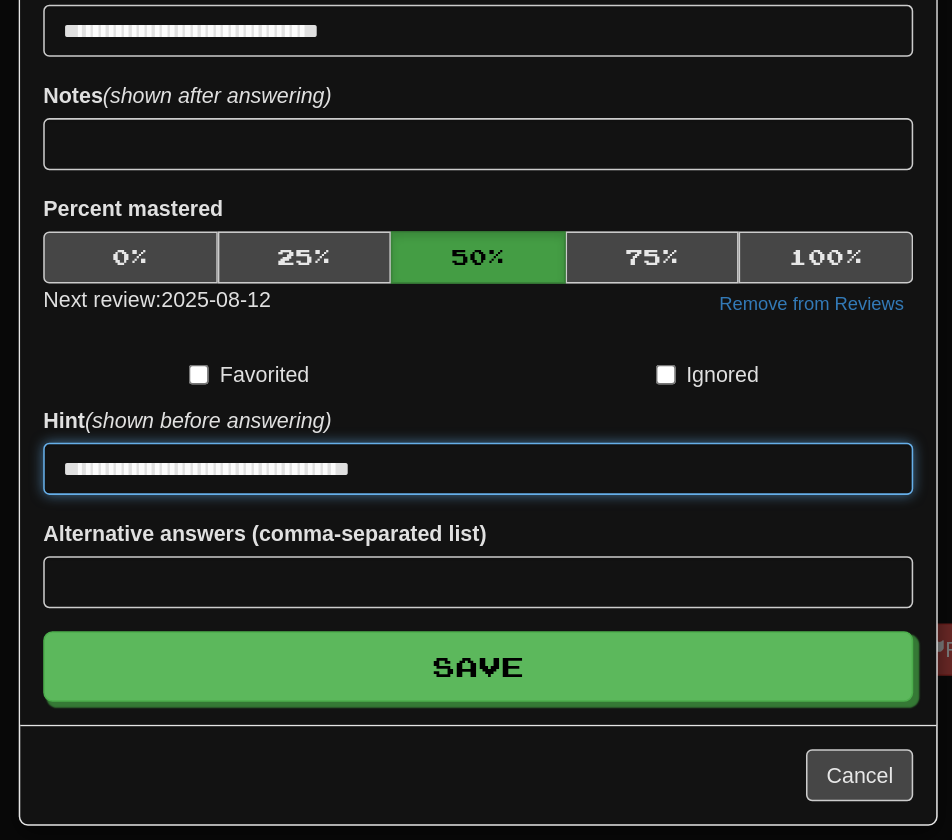 drag, startPoint x: 412, startPoint y: 542, endPoint x: 296, endPoint y: 542, distance: 116 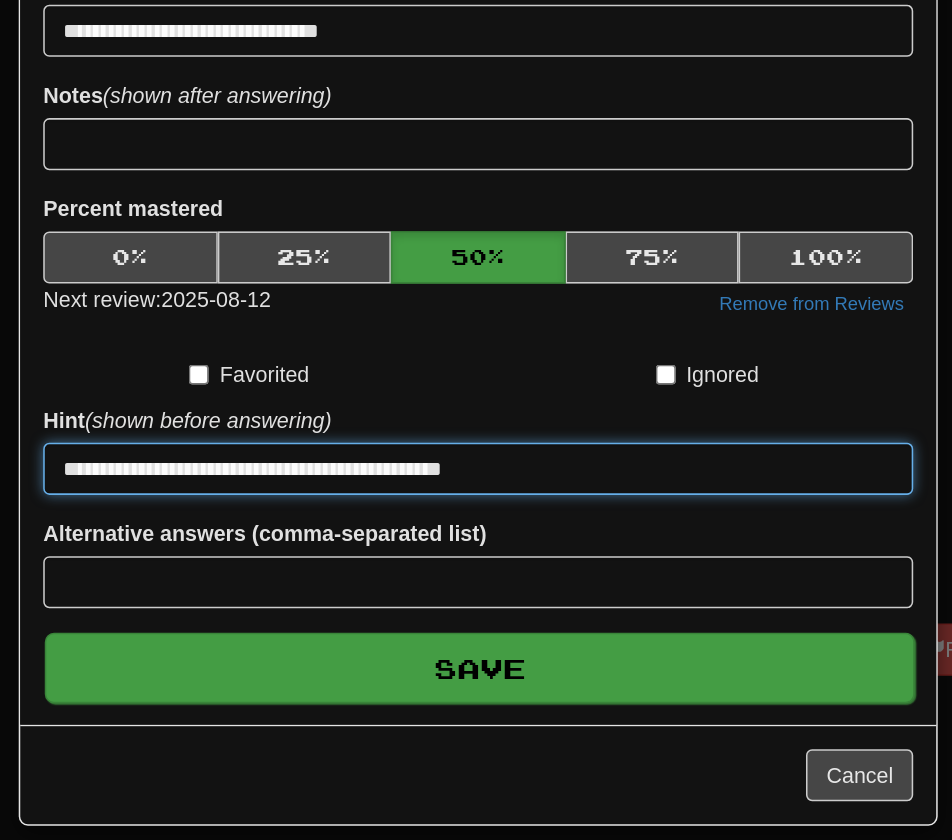 type on "**********" 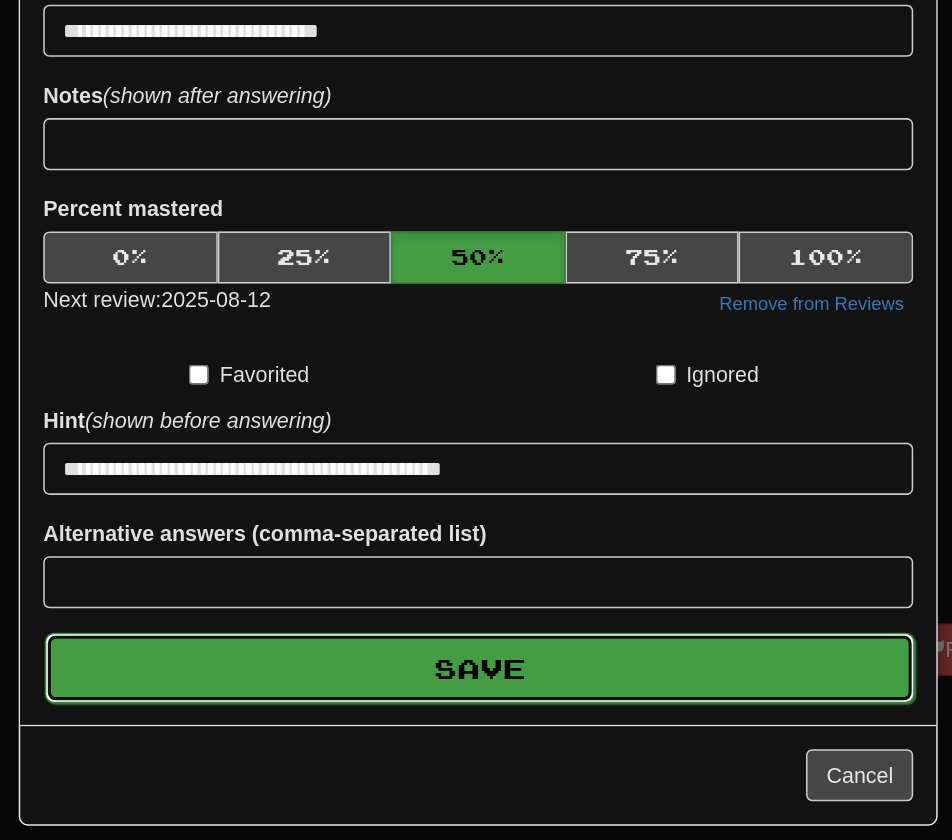 click on "Save" at bounding box center (467, 669) 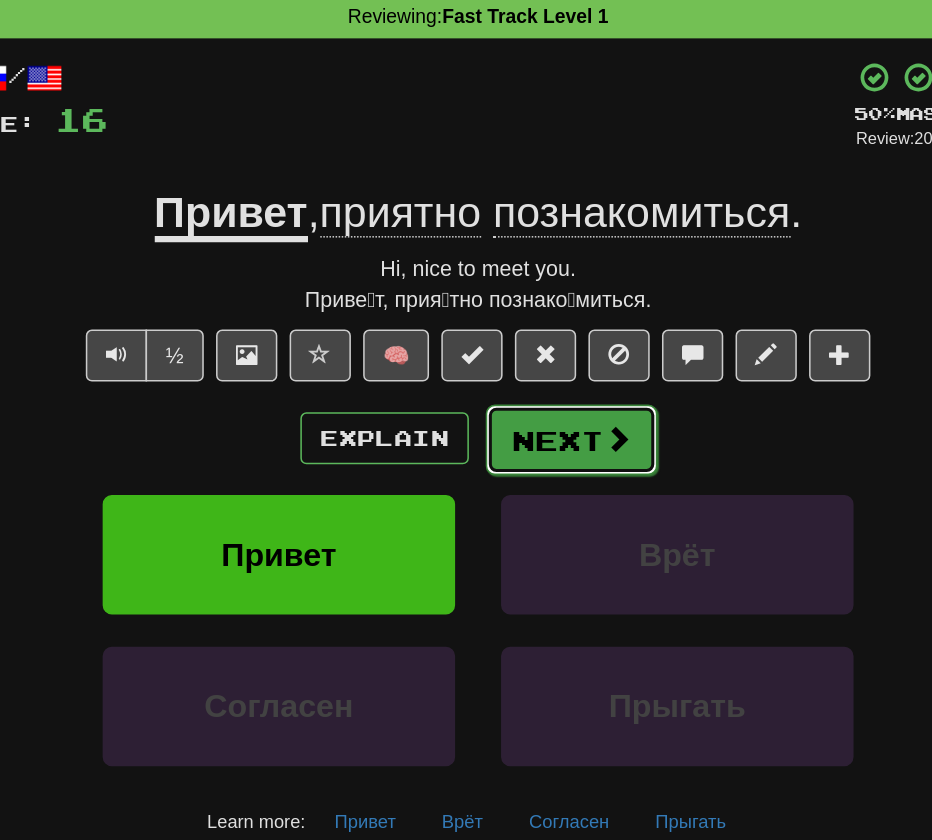 click at bounding box center [557, 365] 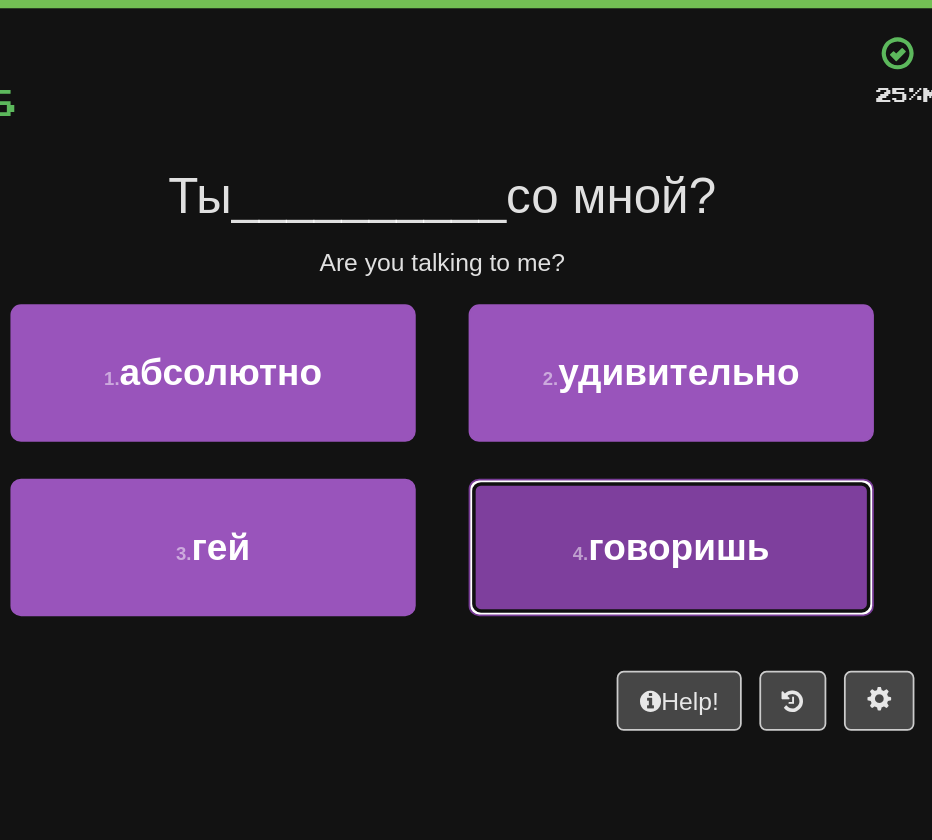 click on "говоришь" at bounding box center [600, 409] 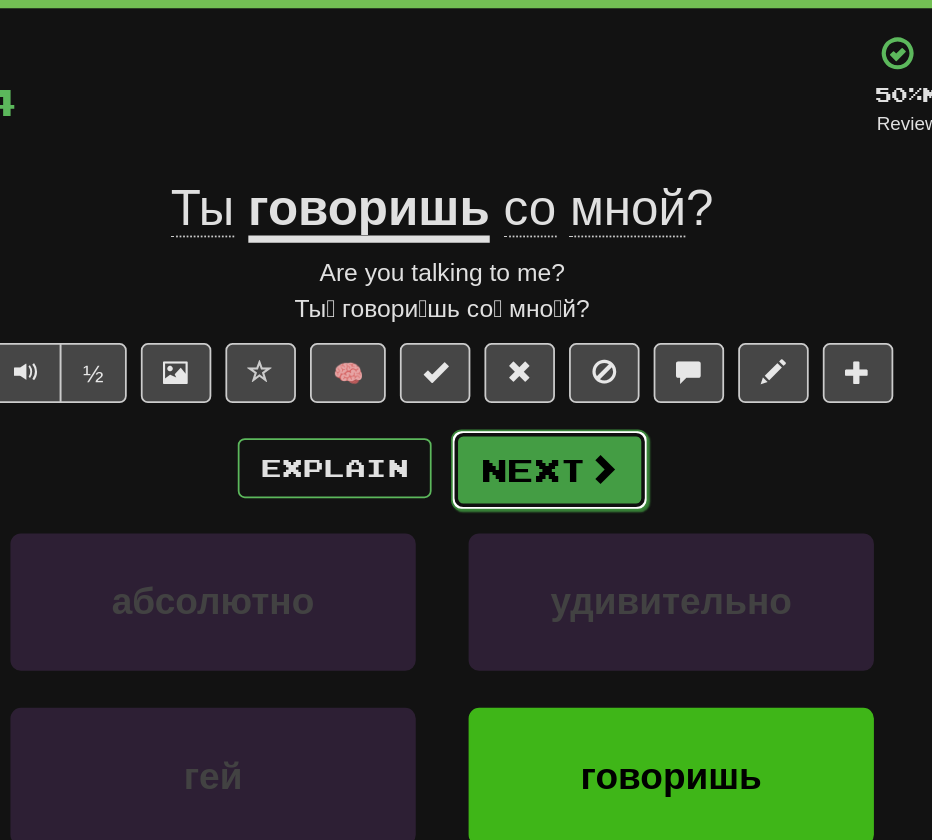 click on "Next" at bounding box center (527, 366) 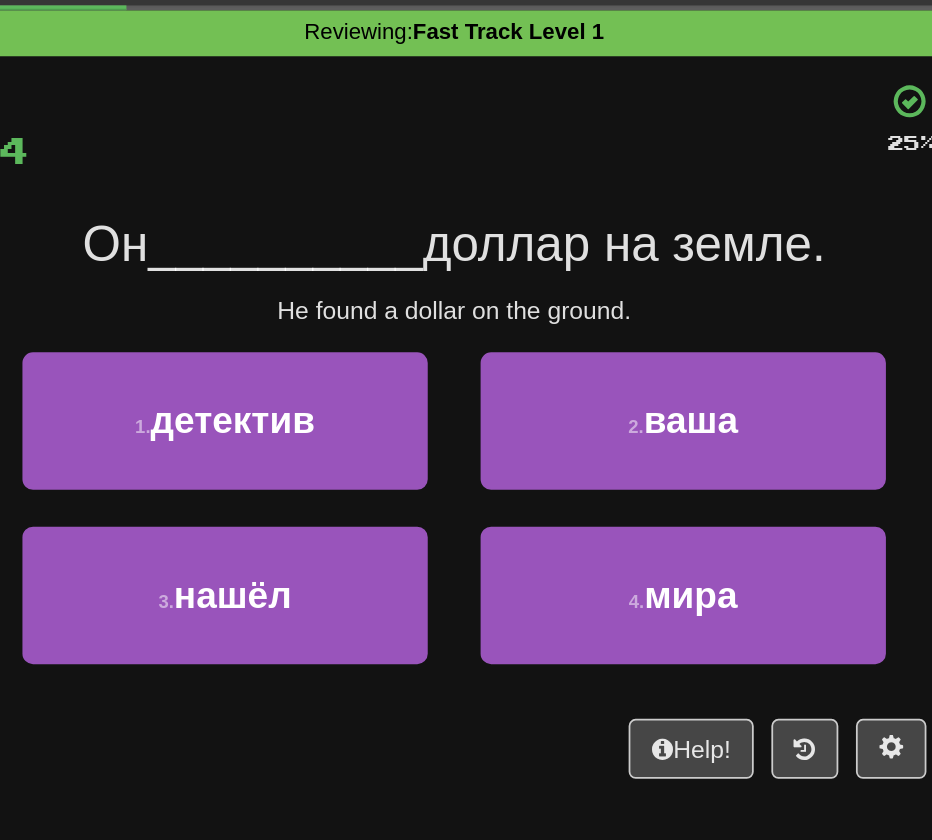 click on "3 .  нашёл" at bounding box center (336, 420) 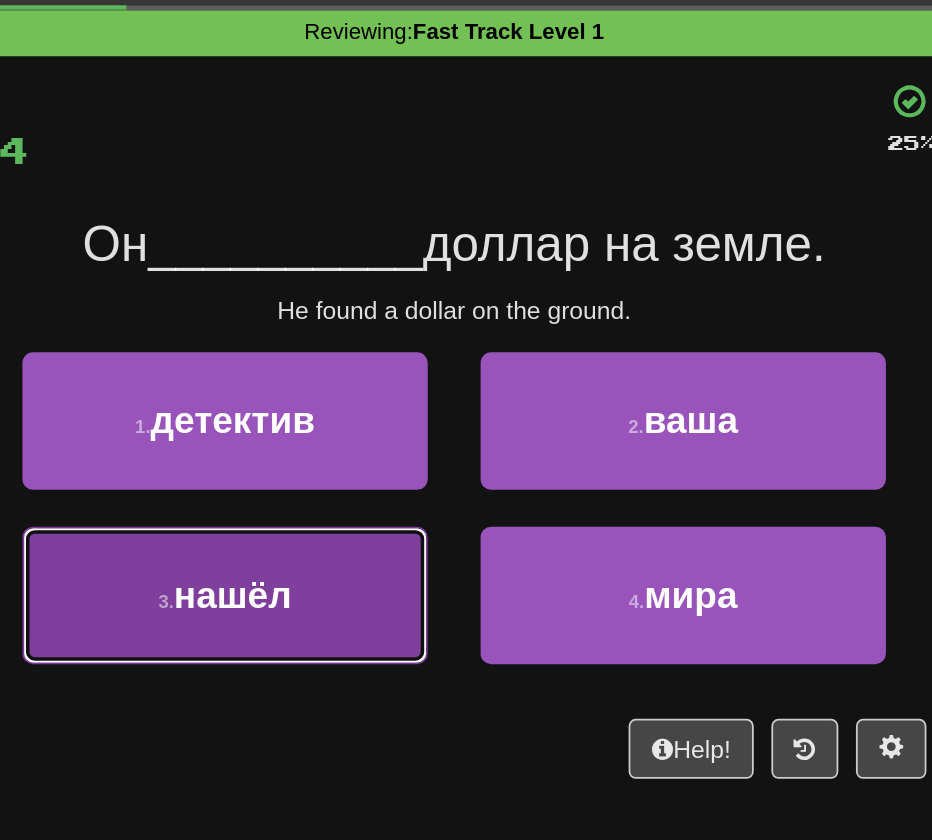 click on "3 .  нашёл" at bounding box center [336, 410] 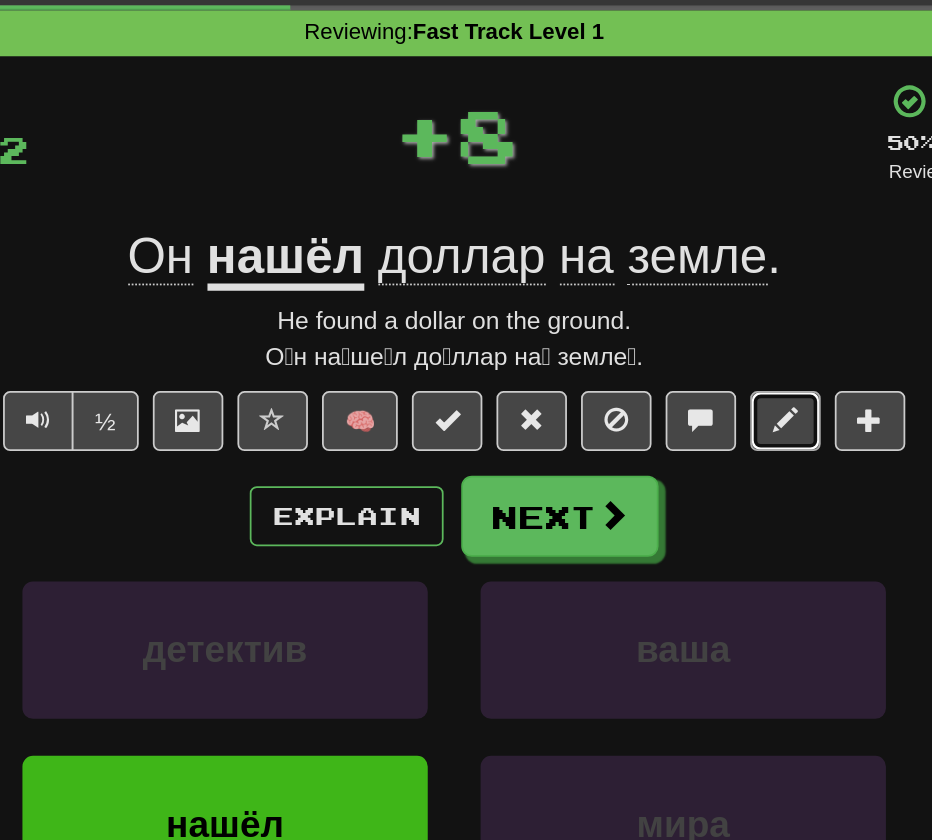 click at bounding box center [654, 310] 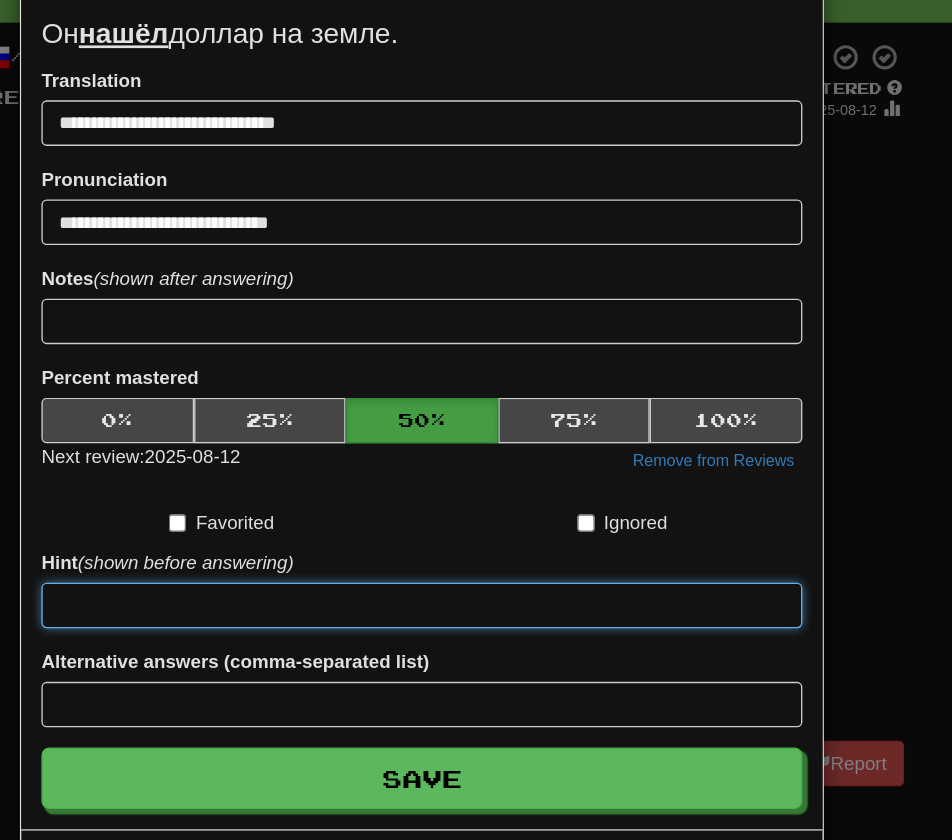 click at bounding box center [466, 539] 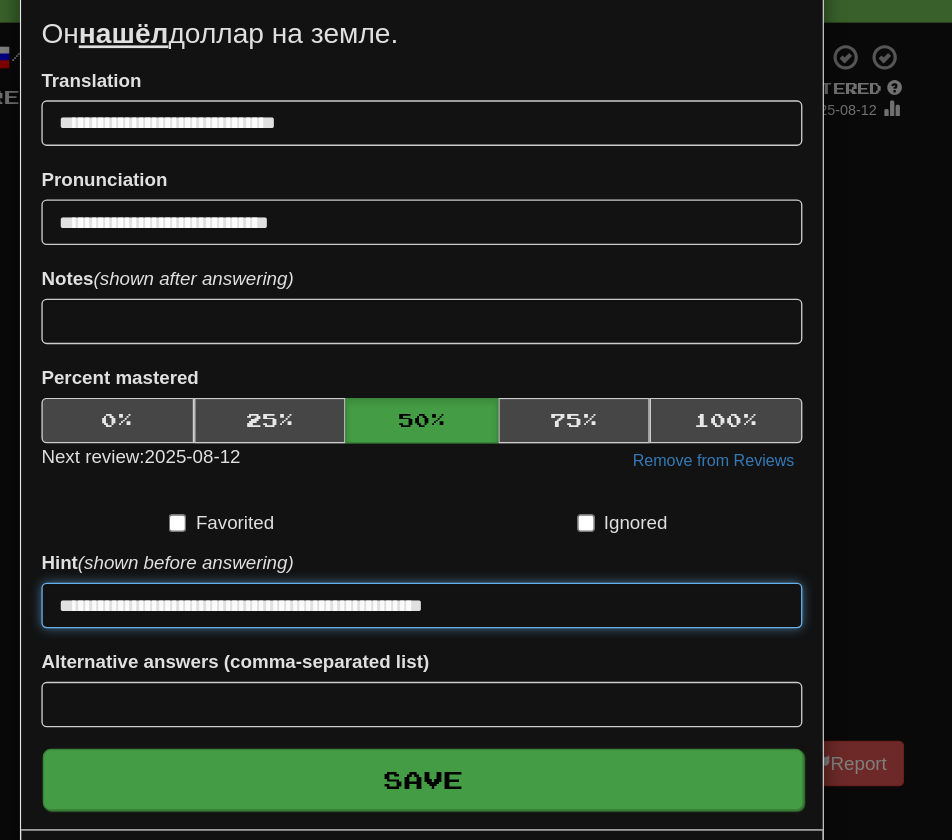 type on "**********" 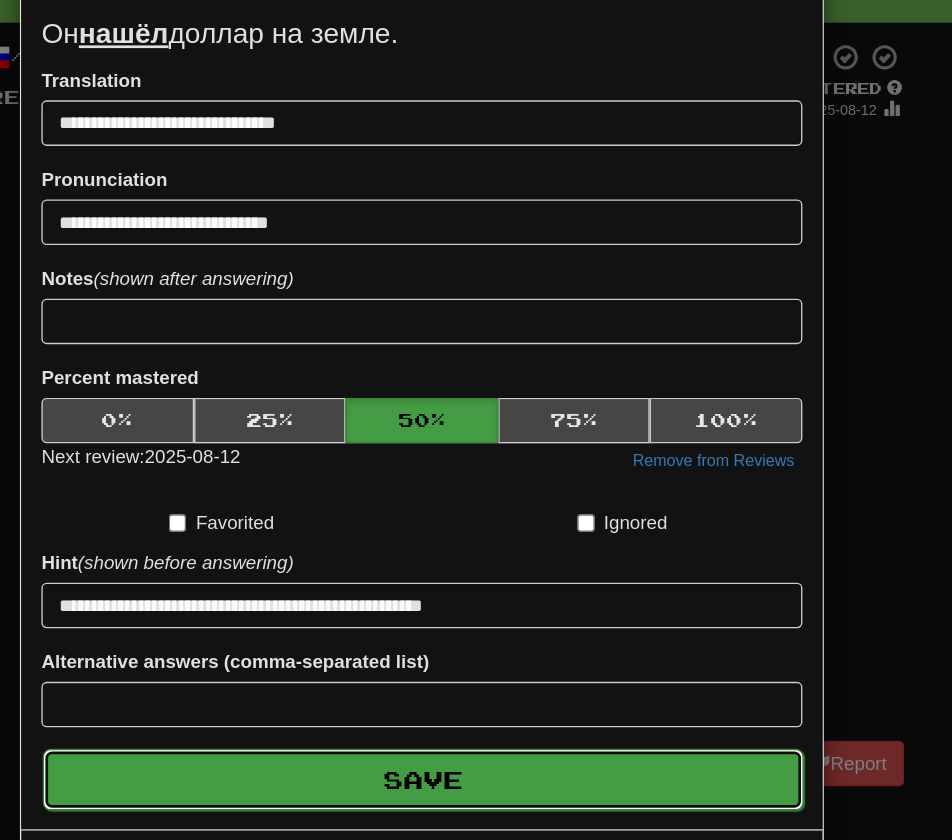 click on "Save" at bounding box center [467, 669] 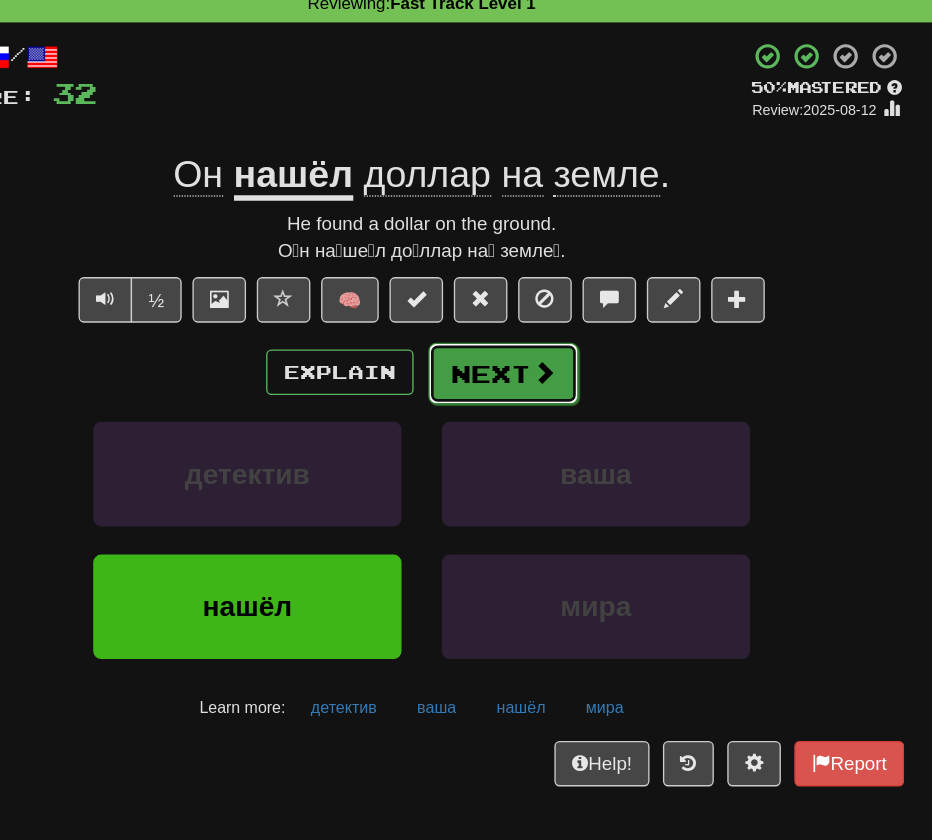 click on "Next" at bounding box center (527, 366) 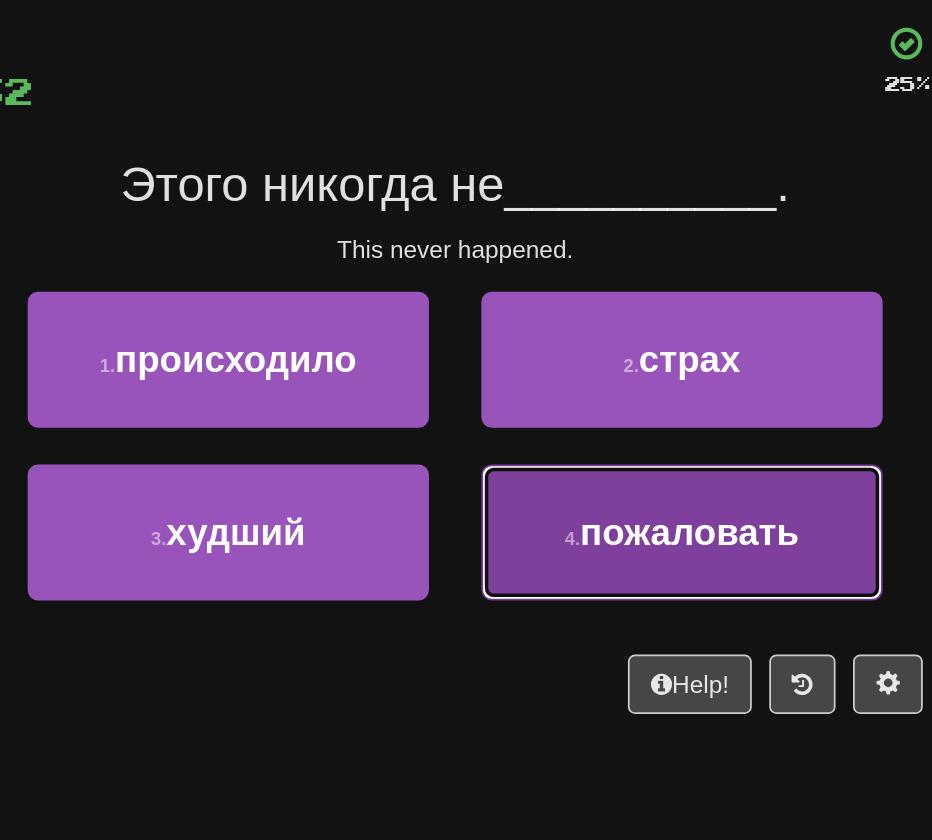 click on "4 .  пожаловать" at bounding box center (596, 410) 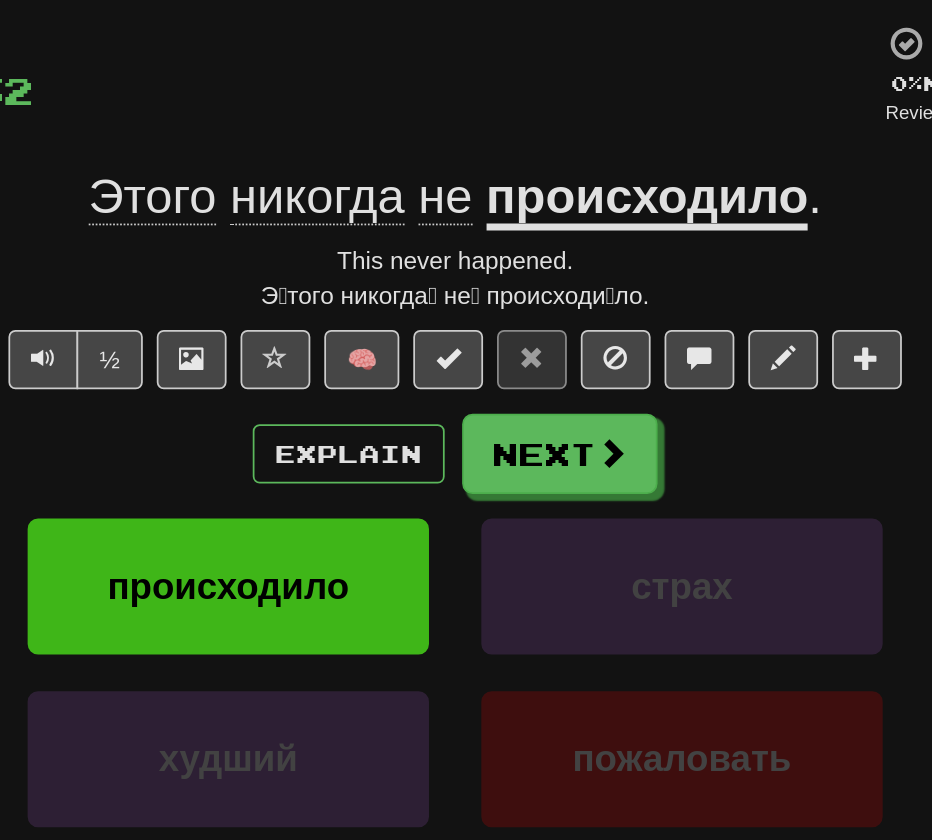 click on "происходило" at bounding box center [576, 219] 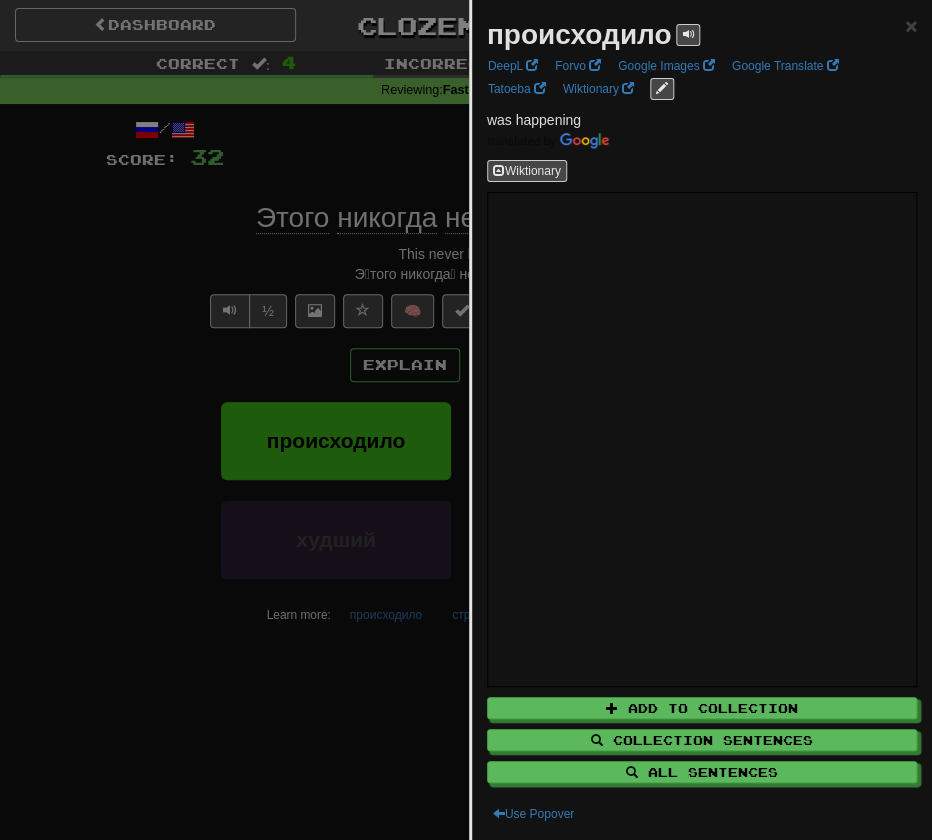 click at bounding box center (466, 420) 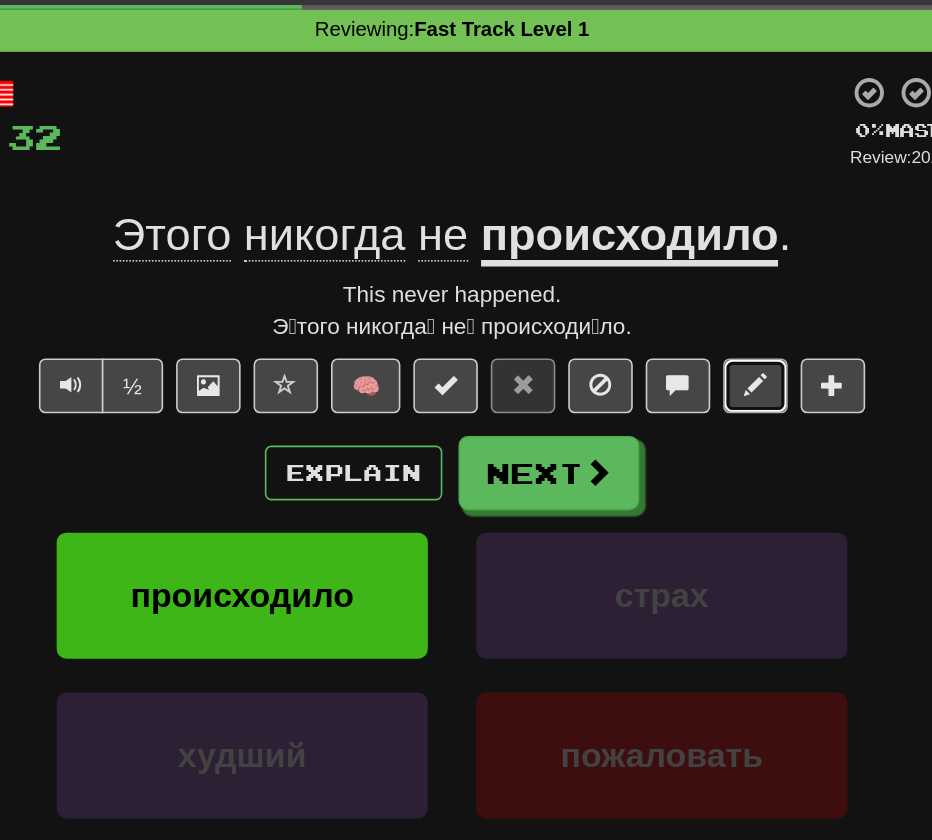 click at bounding box center [654, 310] 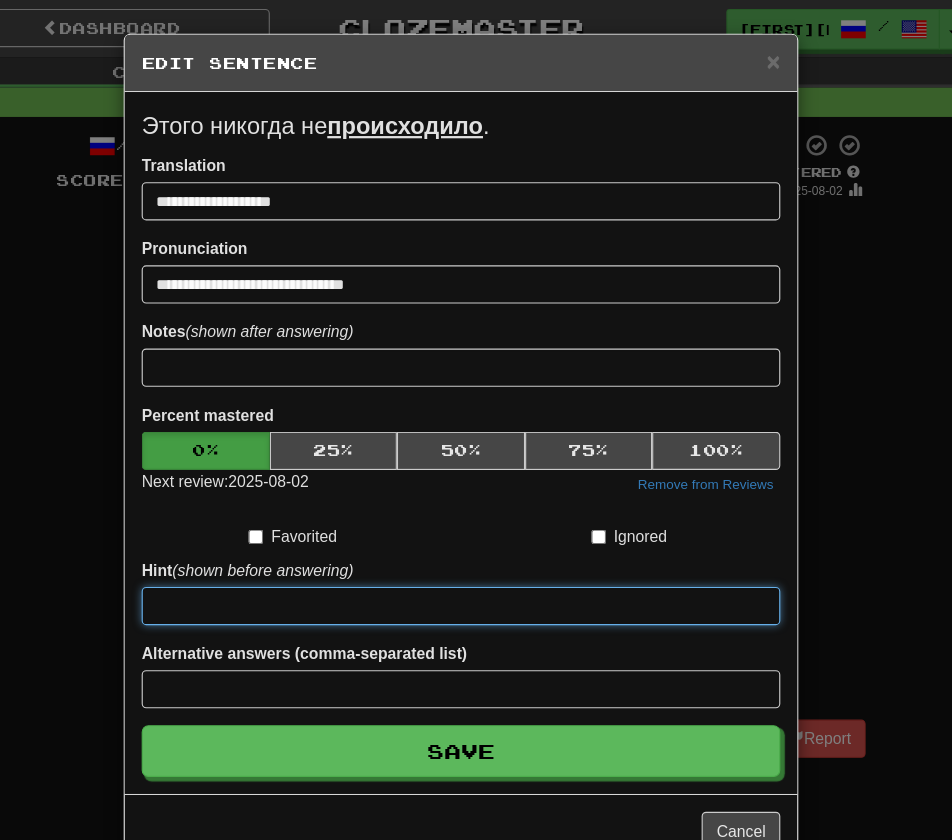 click at bounding box center [466, 539] 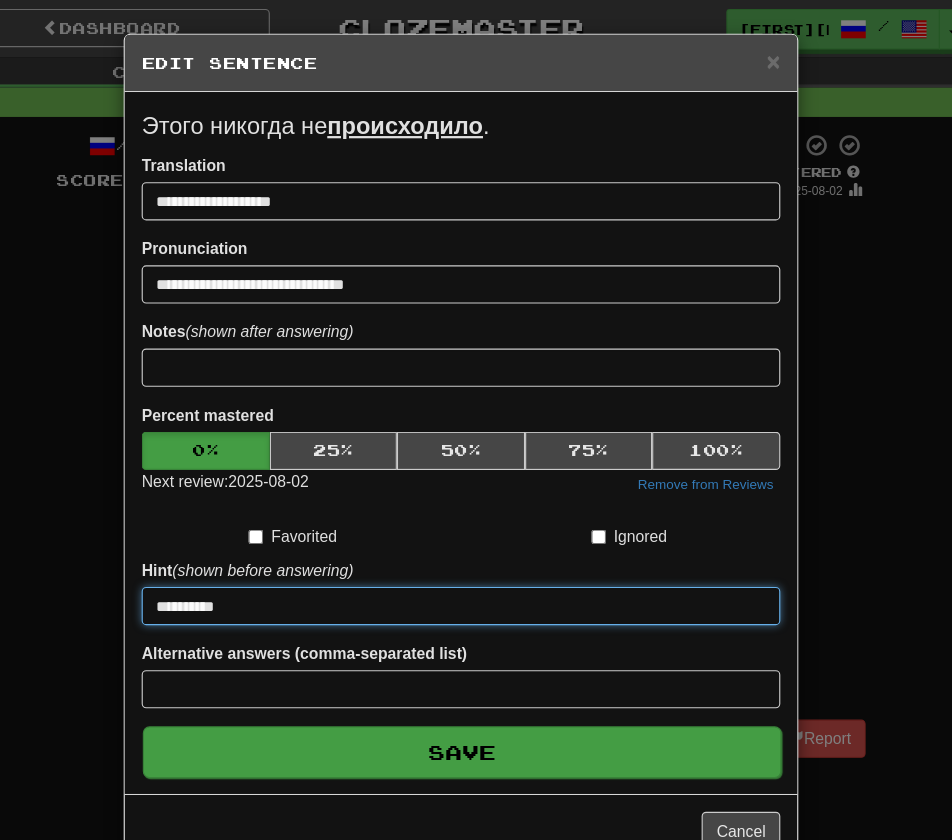 type on "**********" 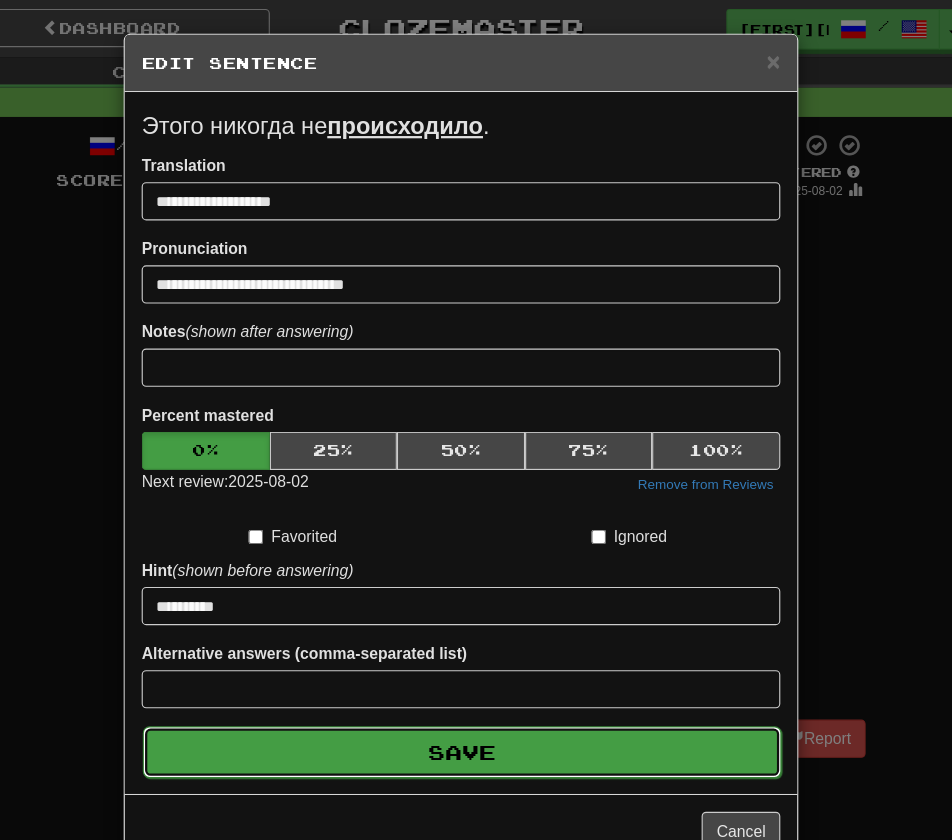 click on "Save" at bounding box center [467, 669] 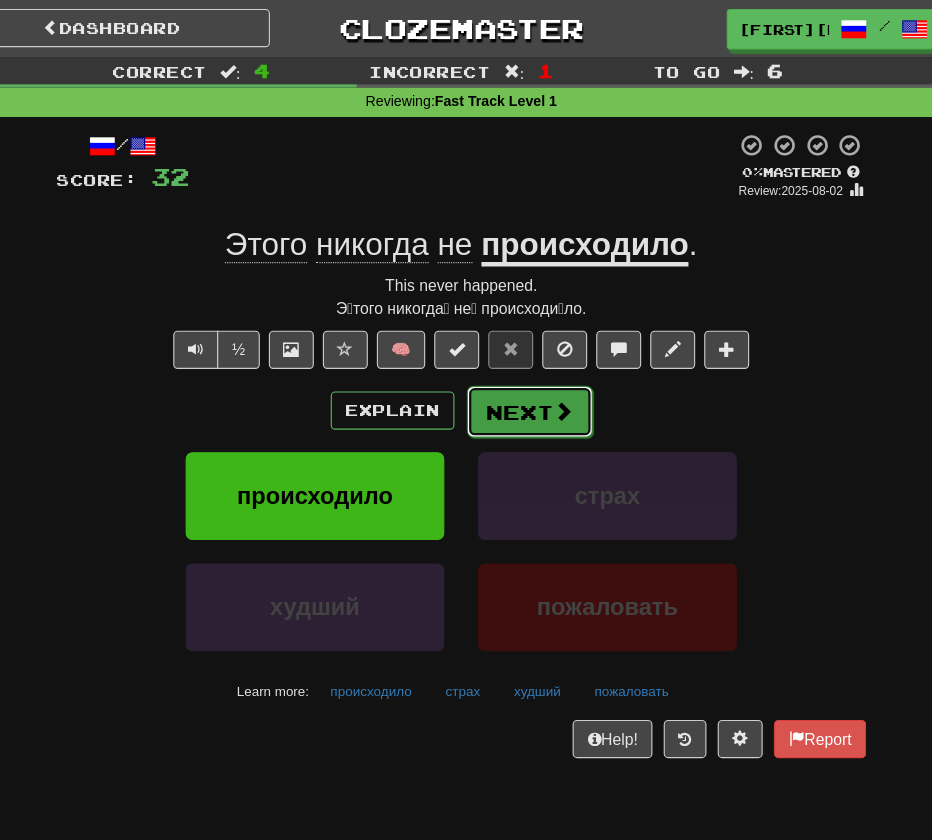 click on "Next" at bounding box center (527, 366) 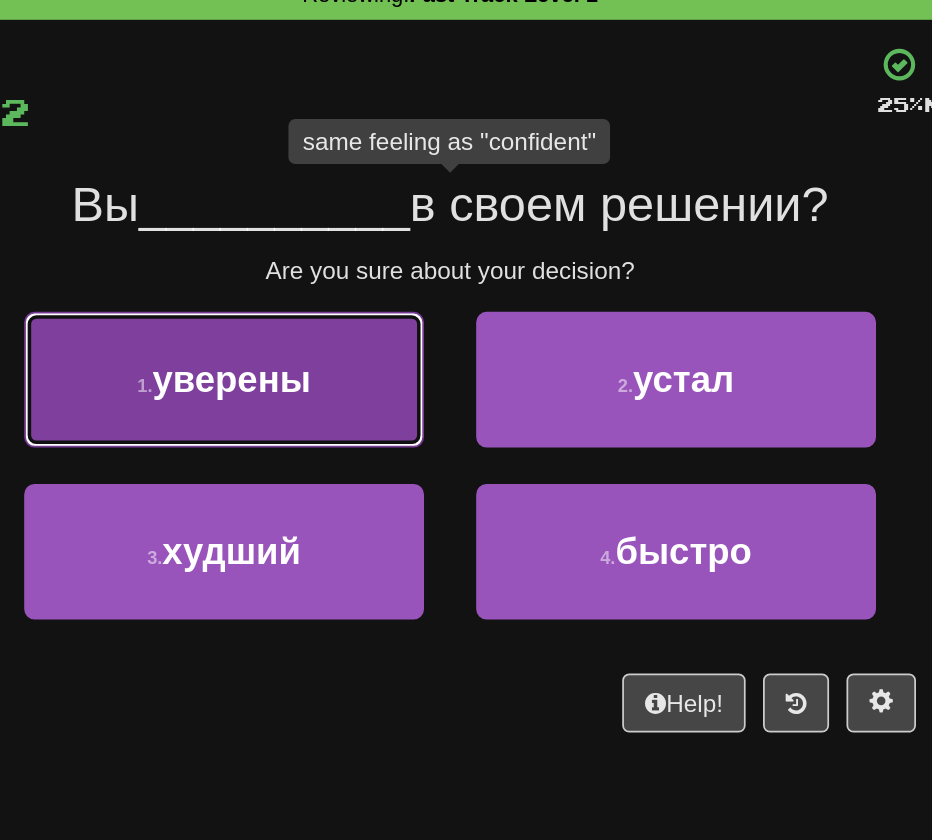 click on "1 .  уверены" at bounding box center (336, 311) 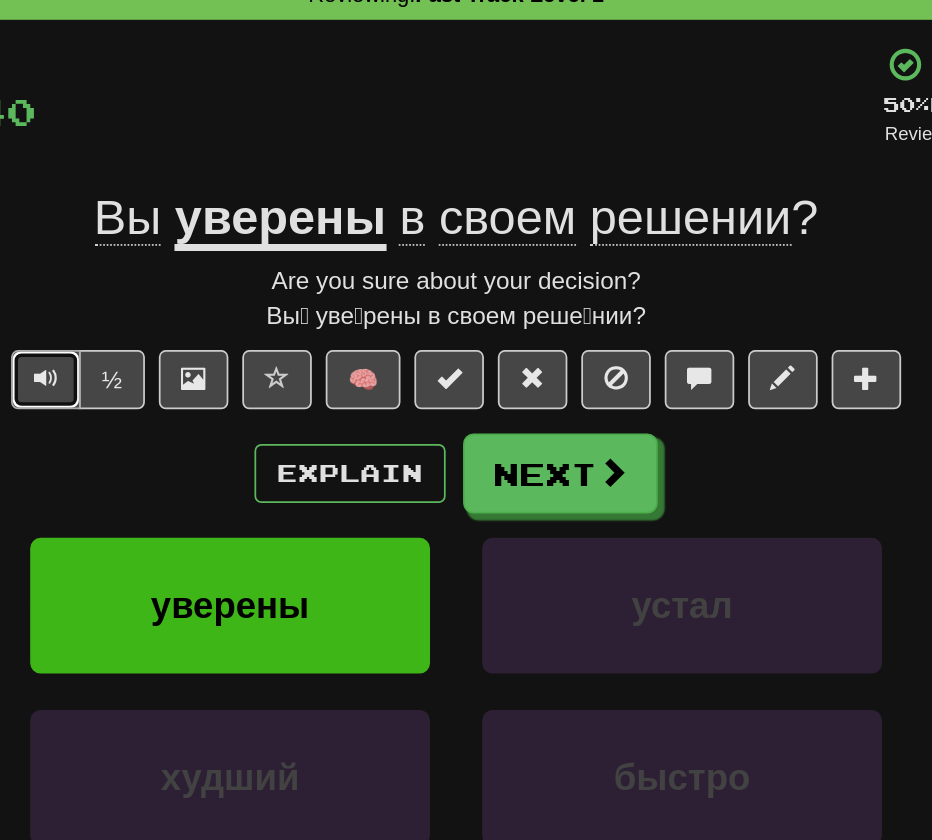 click at bounding box center (230, 311) 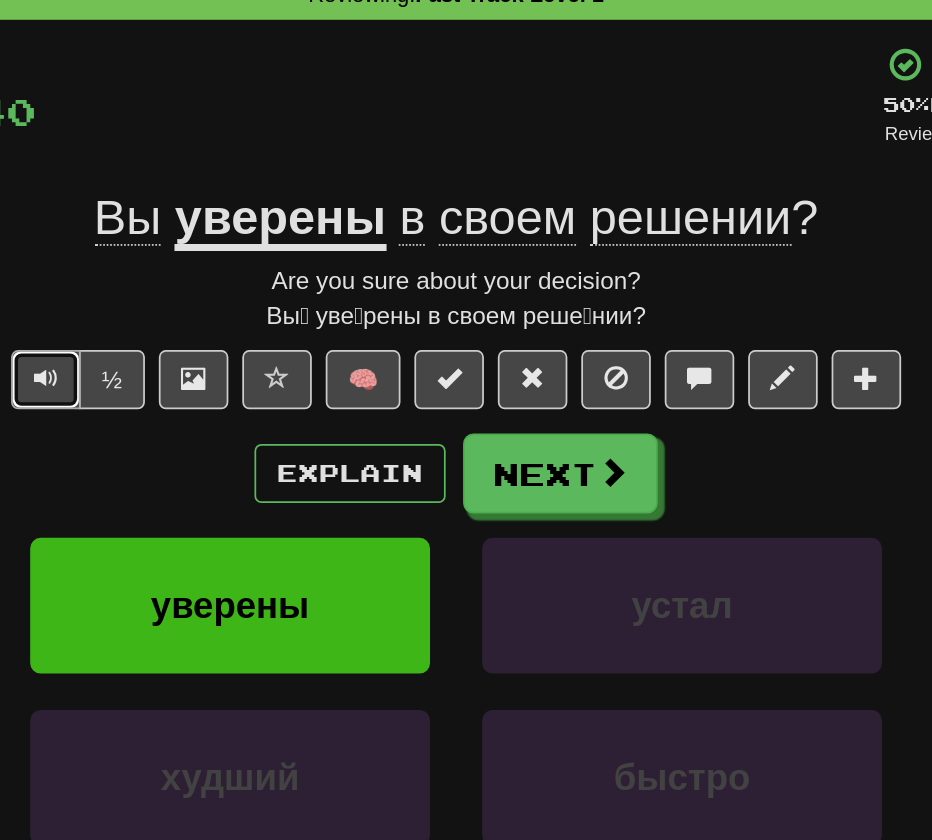 click at bounding box center (230, 310) 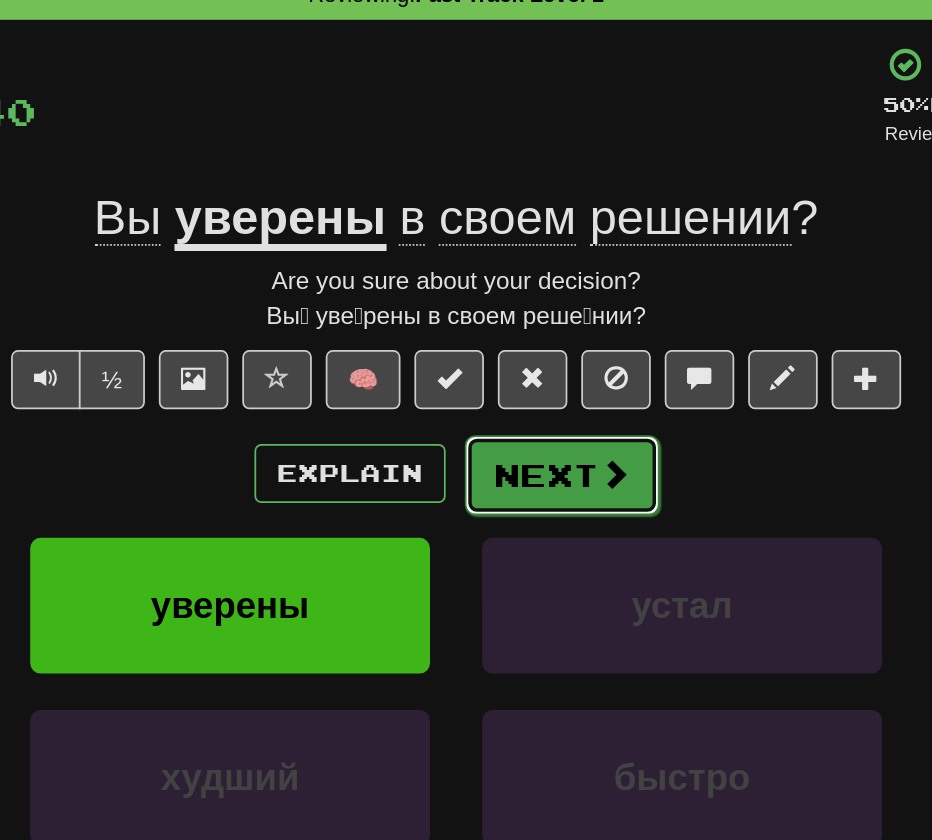 click on "Next" at bounding box center [527, 366] 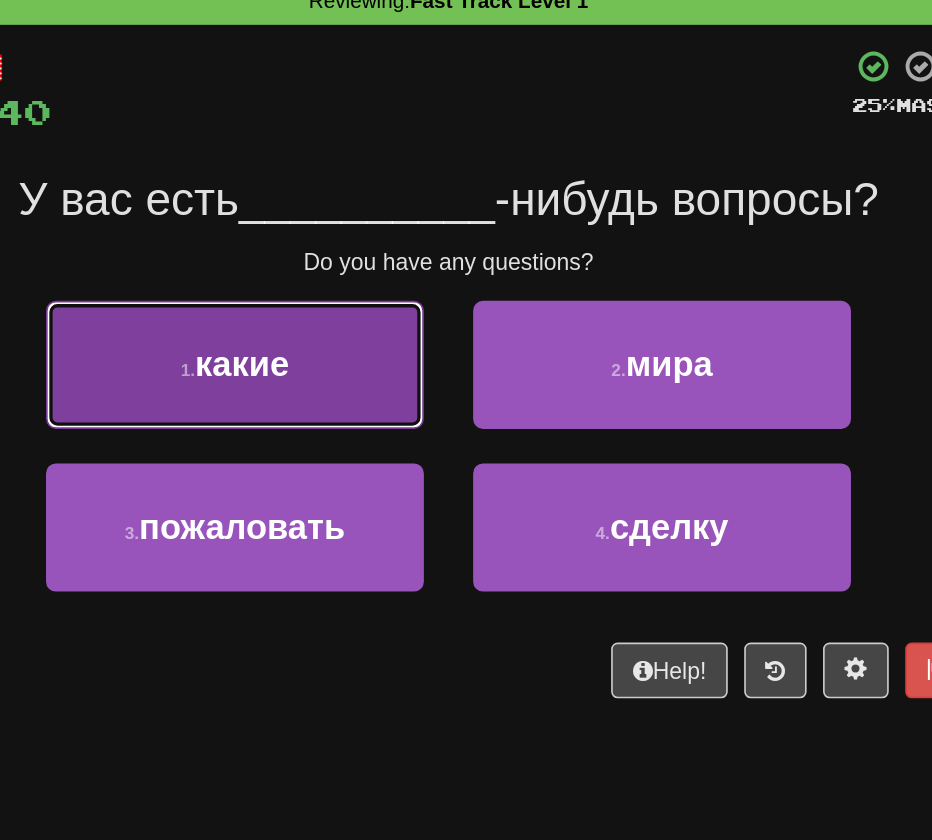click on "1 .  какие" at bounding box center [336, 311] 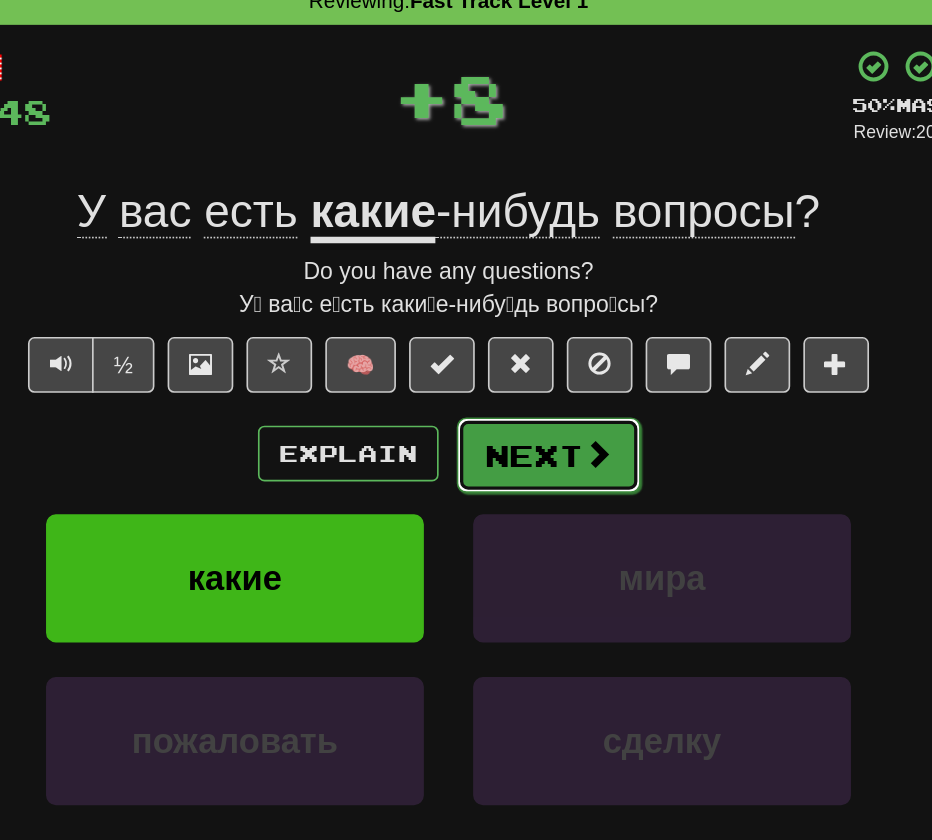 click on "Next" at bounding box center (527, 366) 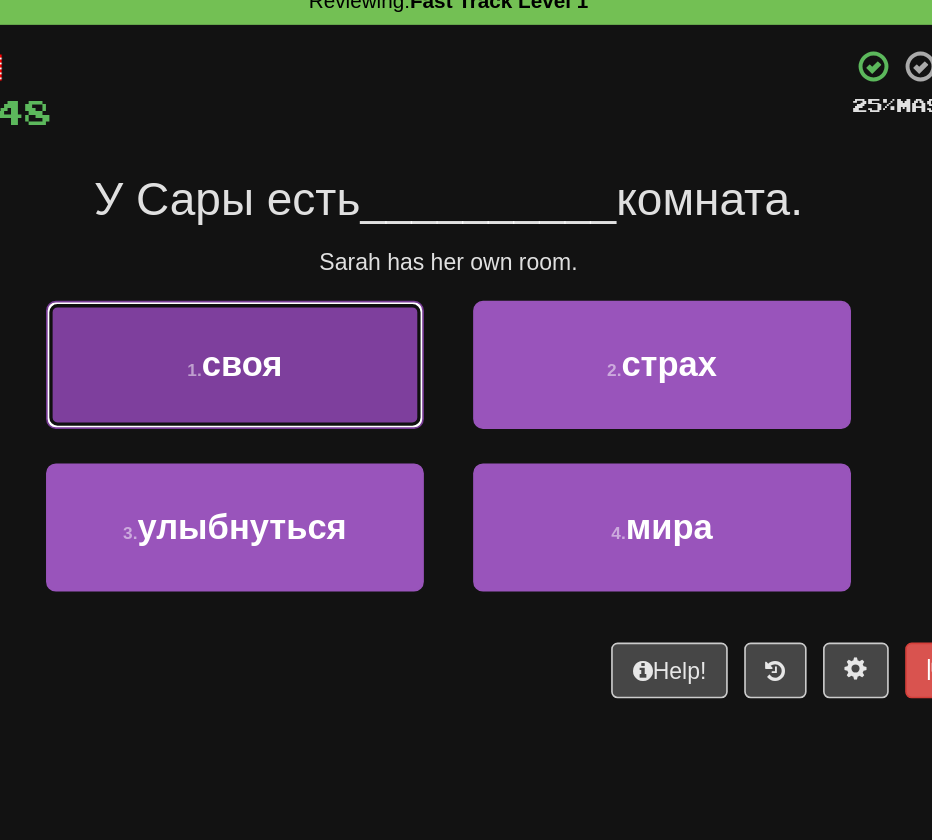 click on "1 .  своя" at bounding box center (336, 311) 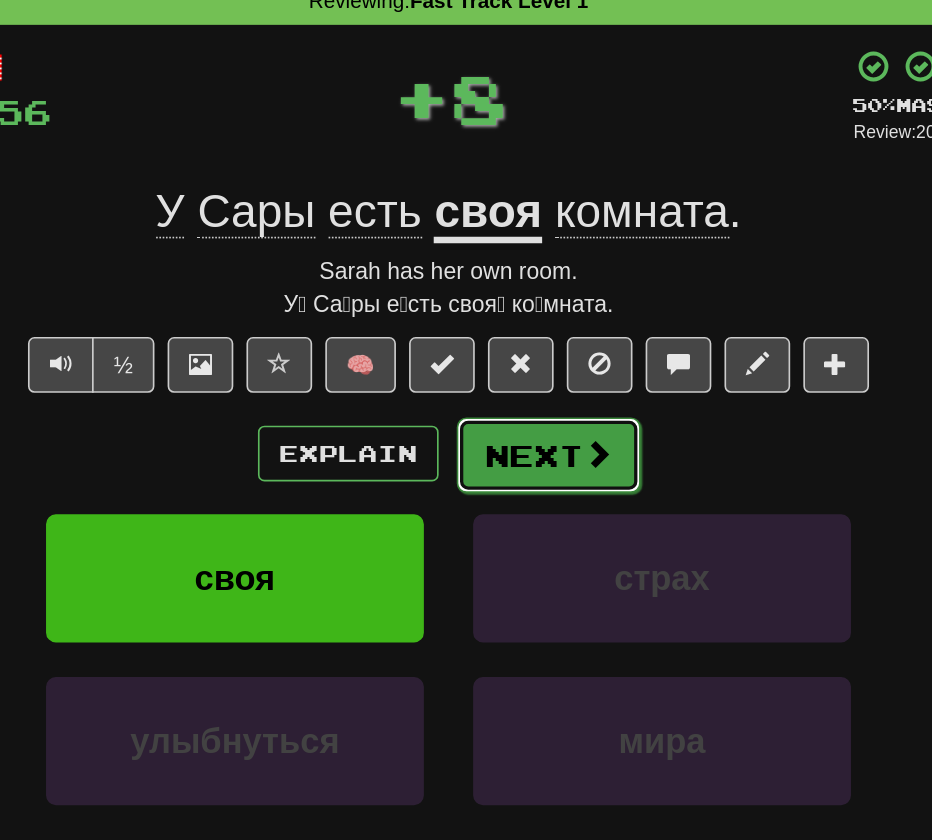 click on "Next" at bounding box center (527, 366) 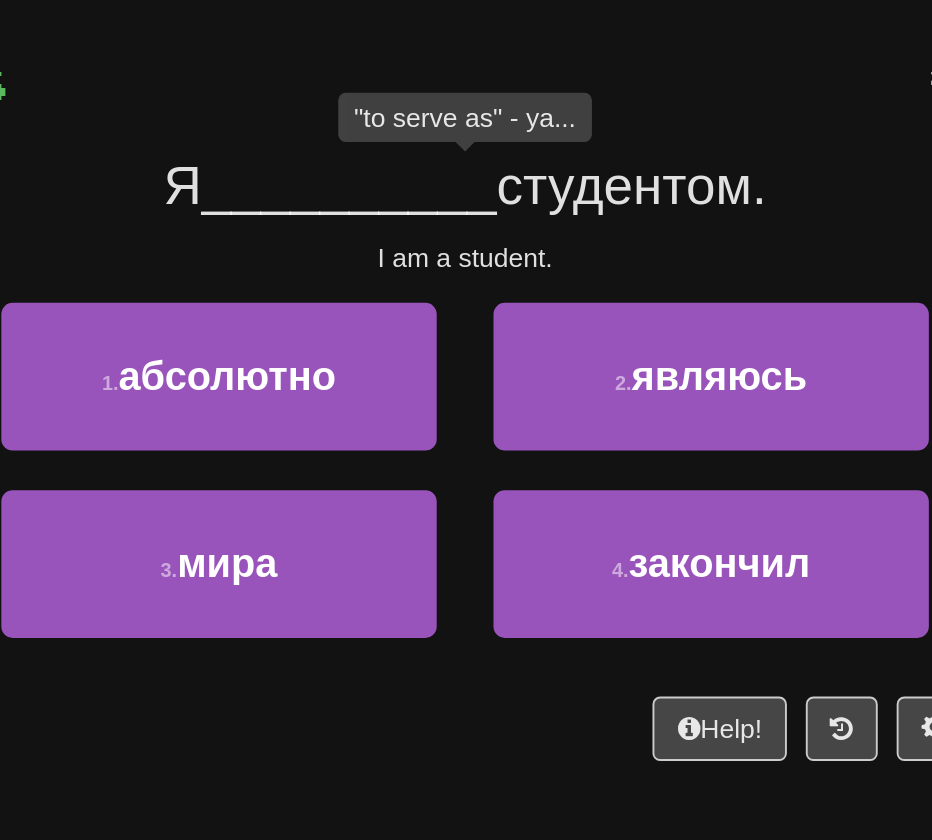click on "/  Score:   56 25 %  Mastered Я  __________  студентом.
"to serve as" - ya...
I am a student. 1 .  абсолютно 2 .  являюсь 3 .  мира 4 .  закончил  Help!  Report" at bounding box center (466, 316) 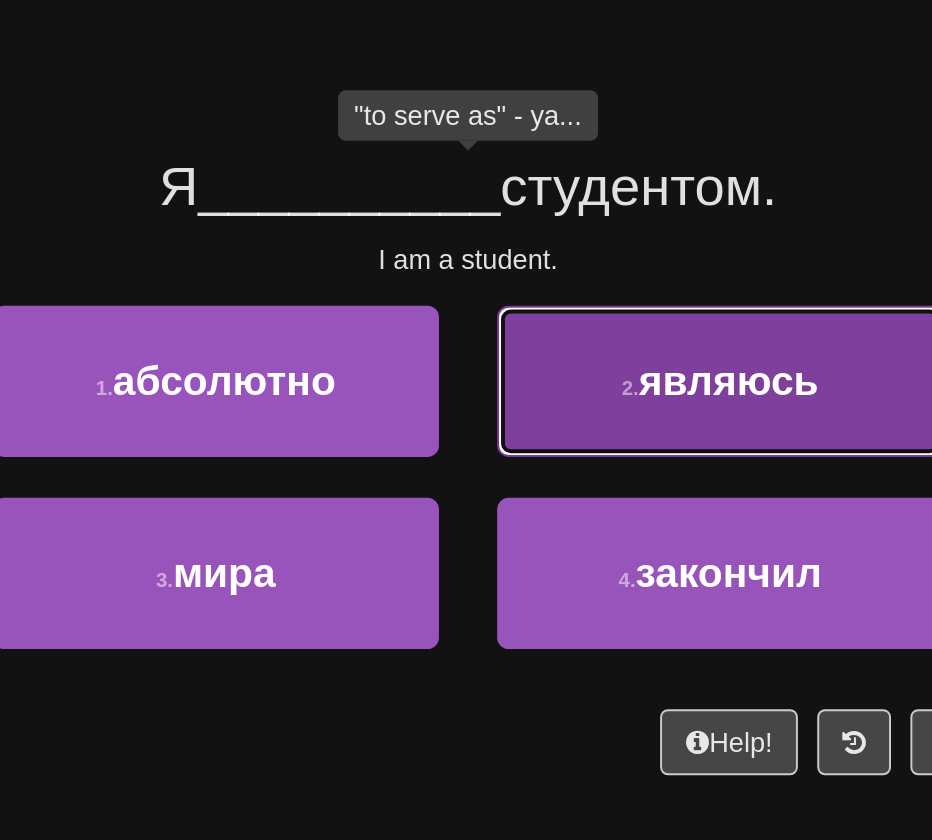 click on "2 .  являюсь" at bounding box center [596, 311] 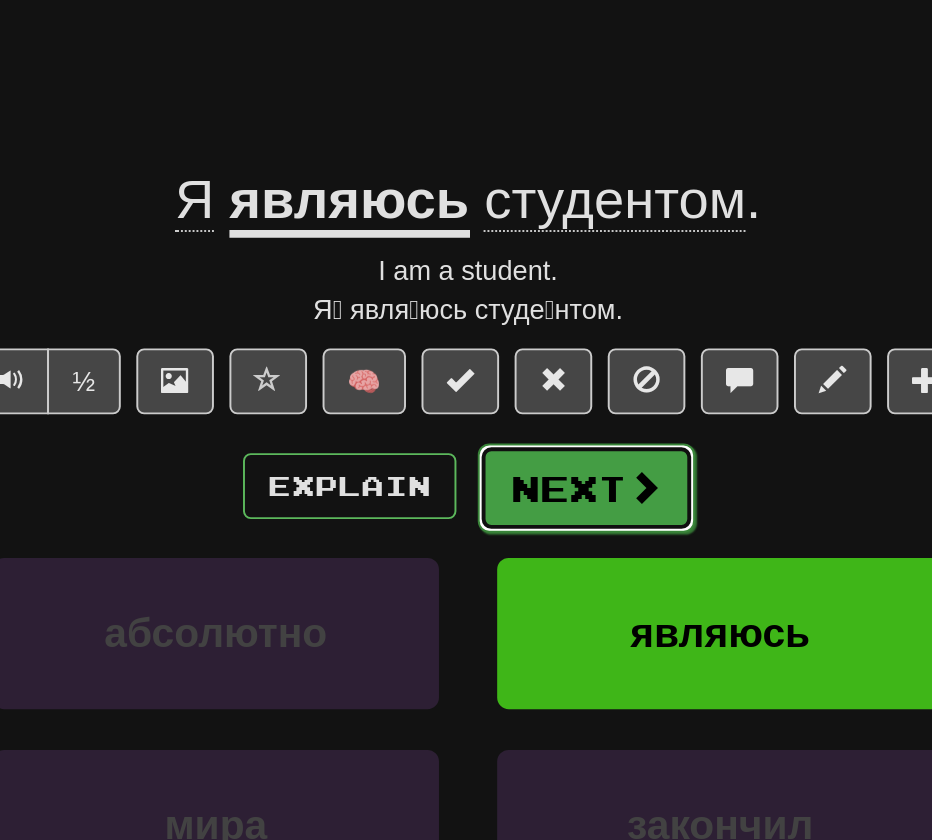 click on "Next" at bounding box center (527, 366) 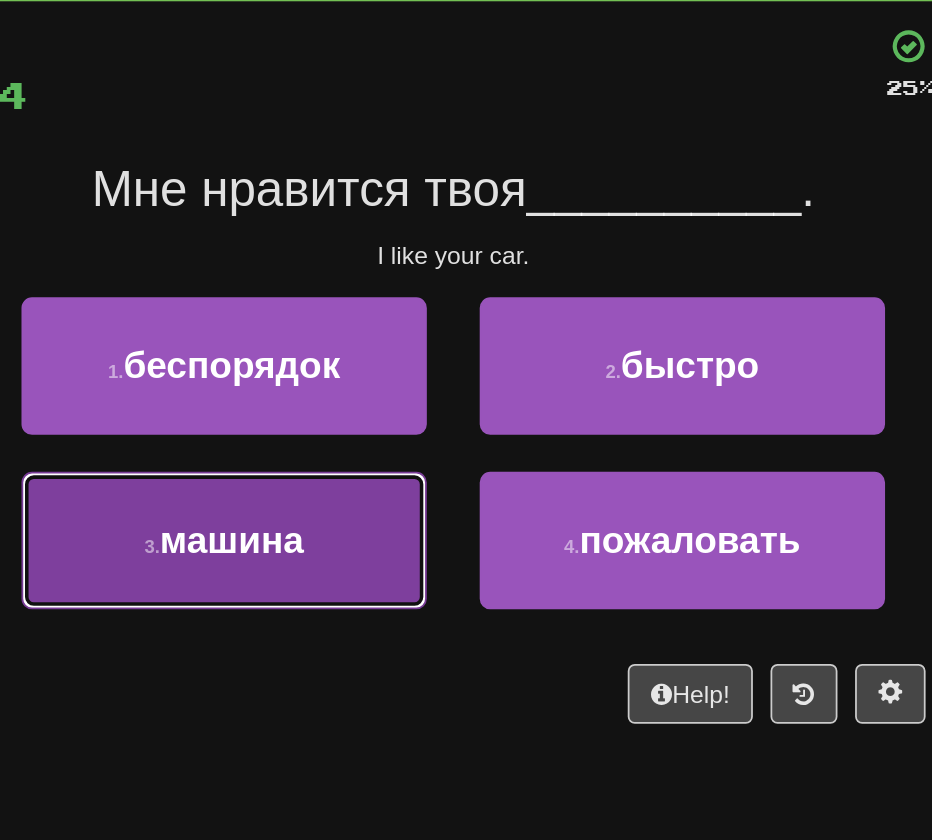 click on "3 .  машина" at bounding box center [336, 410] 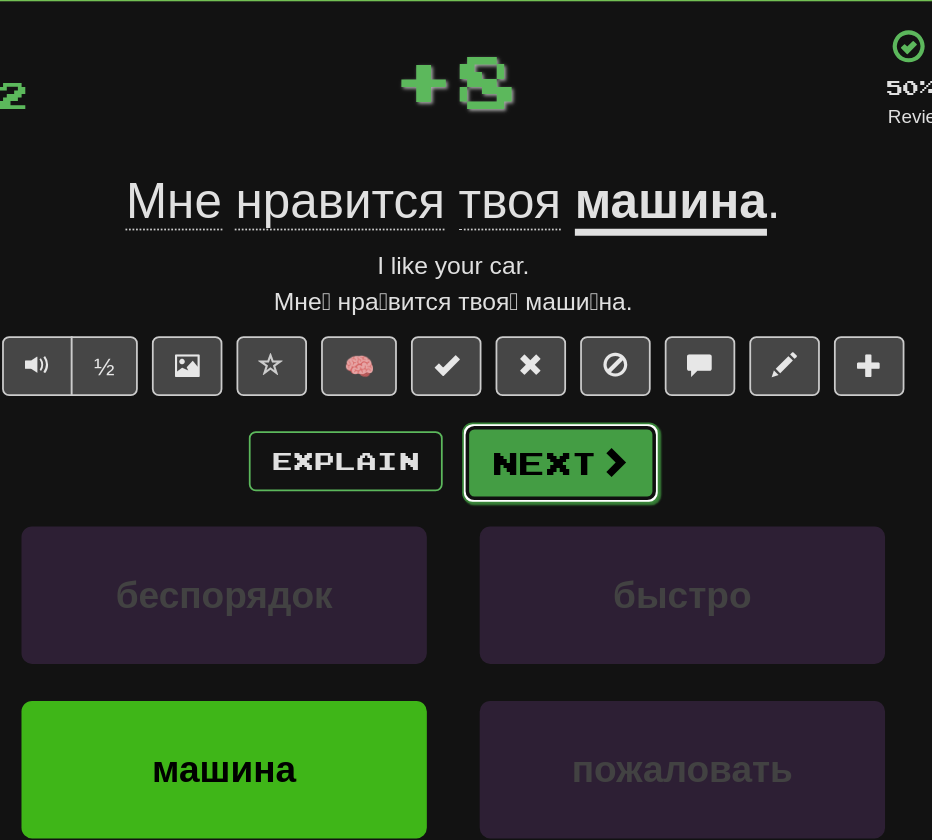 click on "Next" at bounding box center (527, 366) 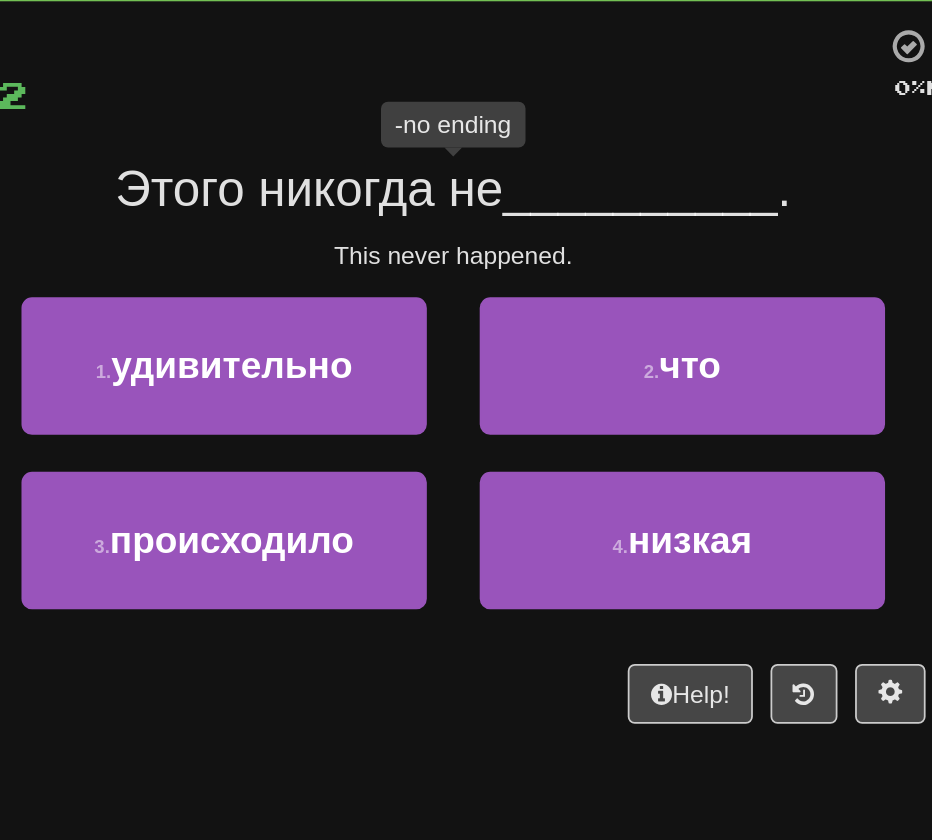 click on "Этого никогда не" at bounding box center [384, 210] 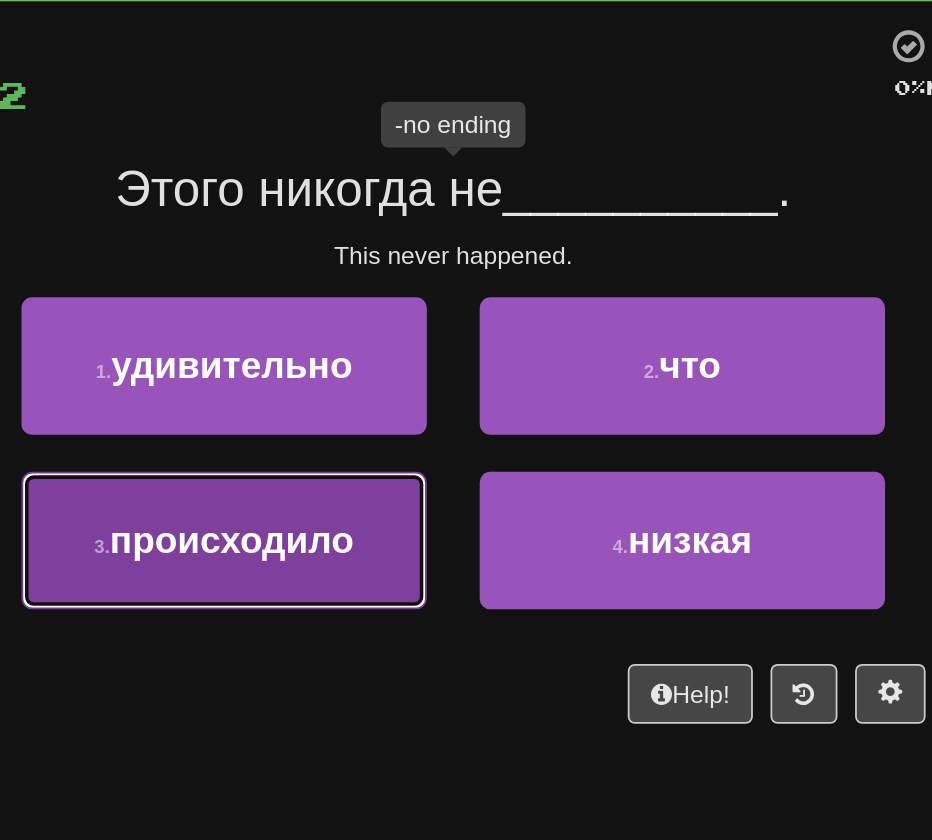 click on "происходило" at bounding box center (340, 409) 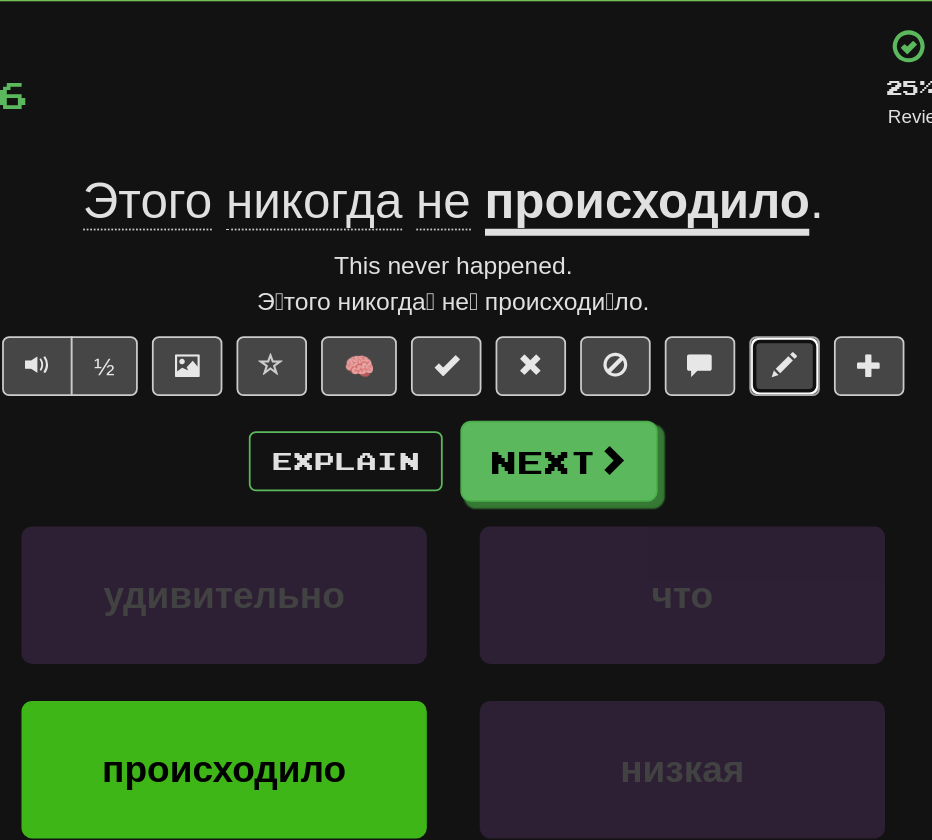 click at bounding box center [654, 311] 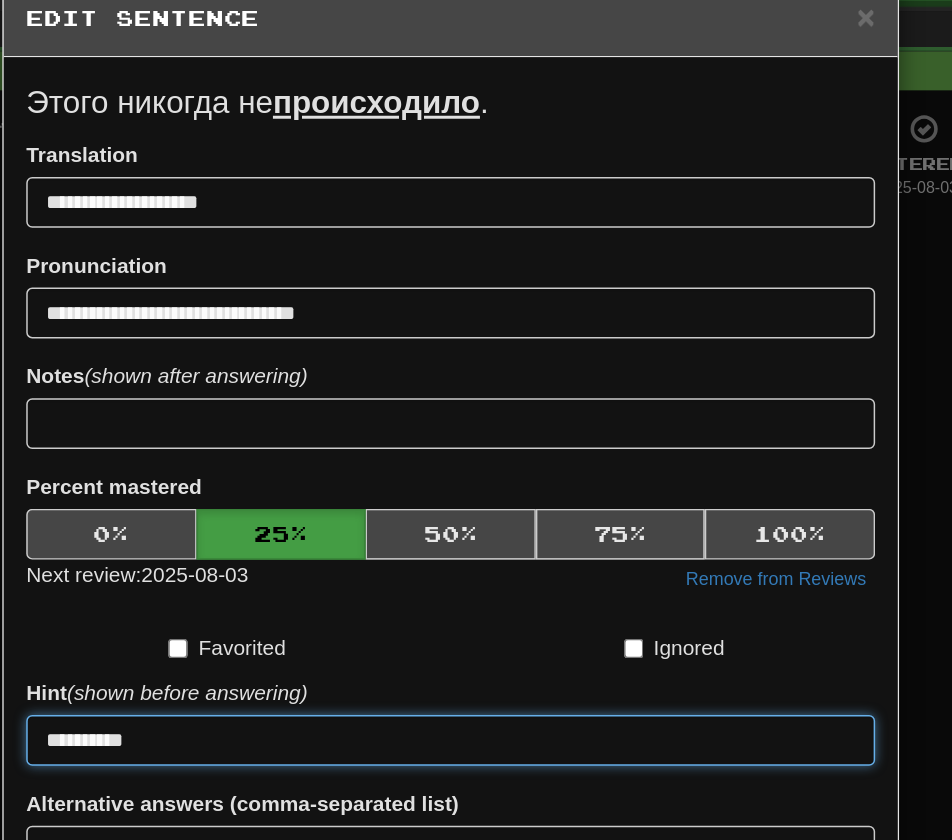 click on "**********" at bounding box center (466, 539) 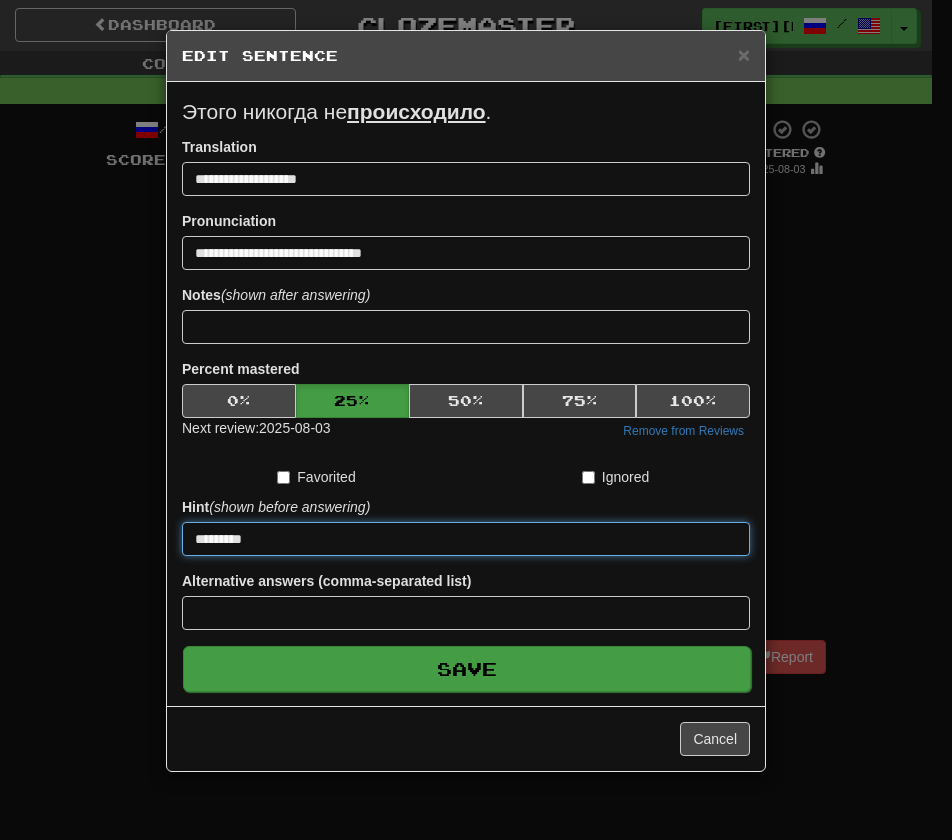 type on "*********" 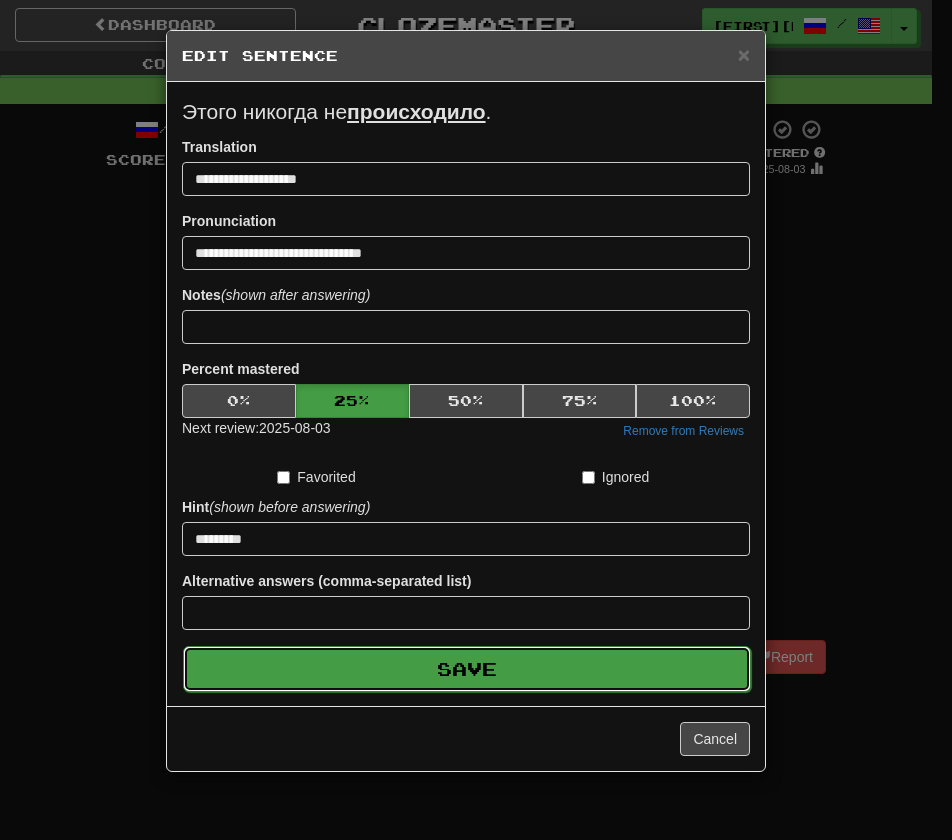 click on "Save" at bounding box center [467, 669] 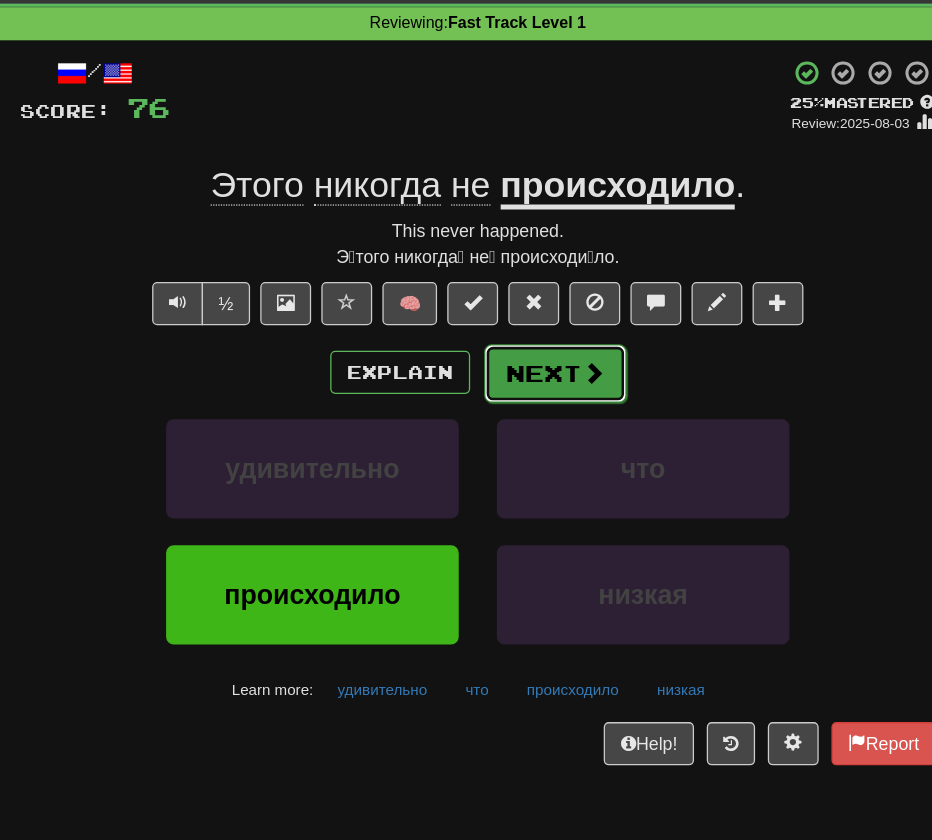 click on "Next" at bounding box center (527, 366) 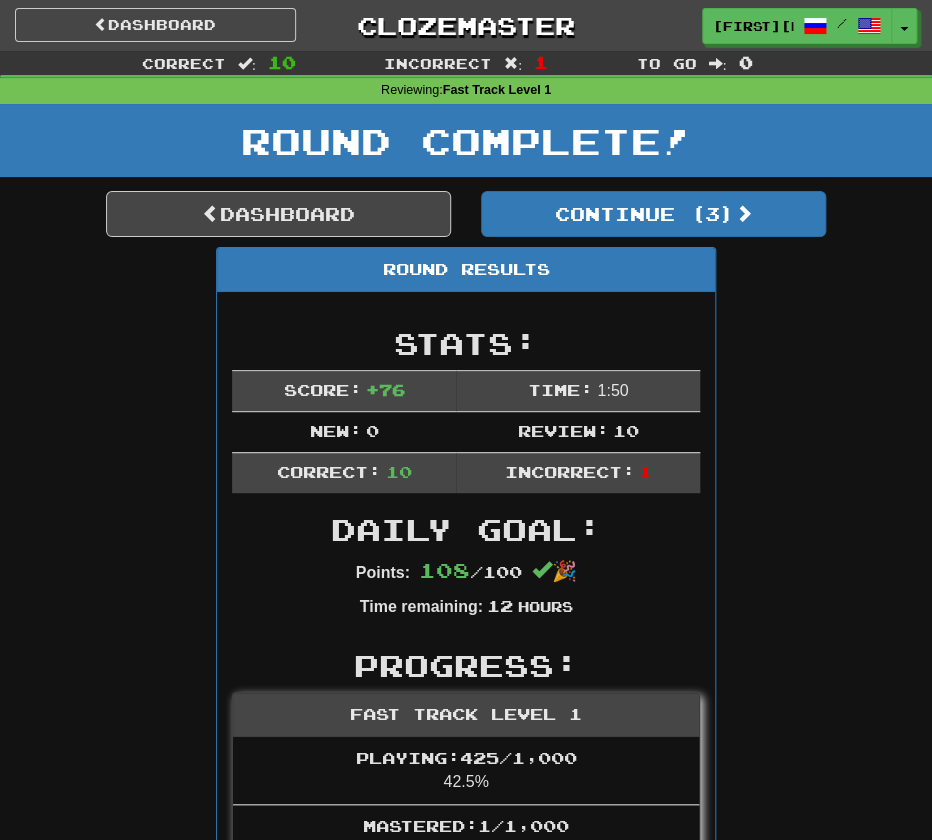 click on "Incorrect   :   1" at bounding box center [466, 63] 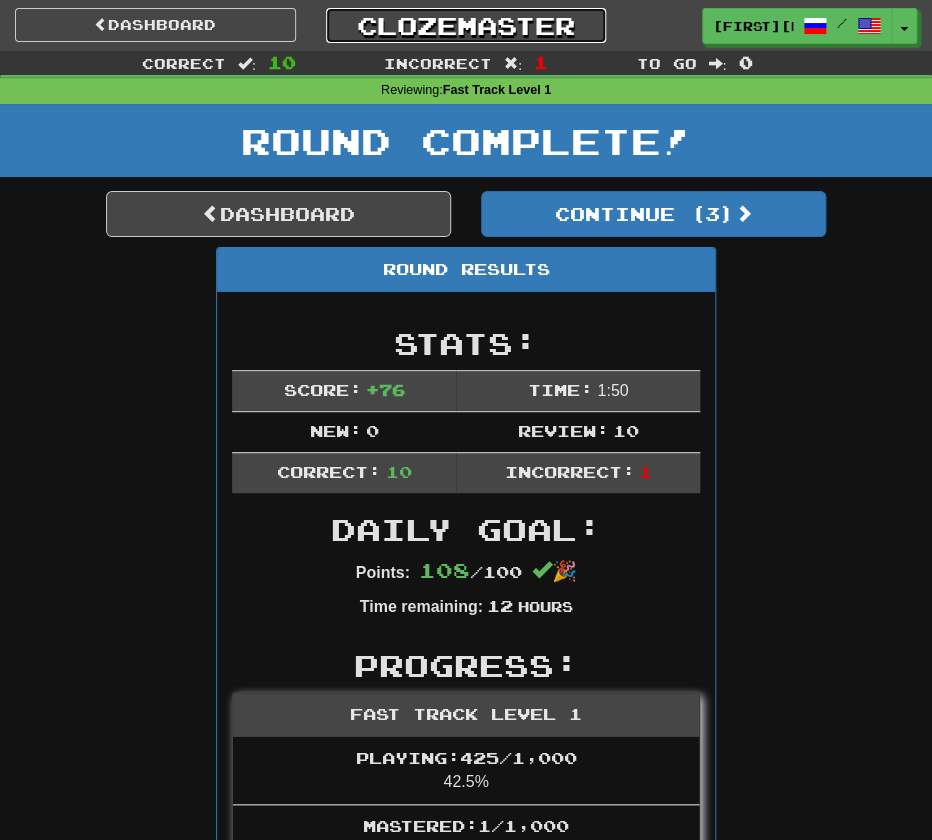 click on "Clozemaster" at bounding box center (466, 25) 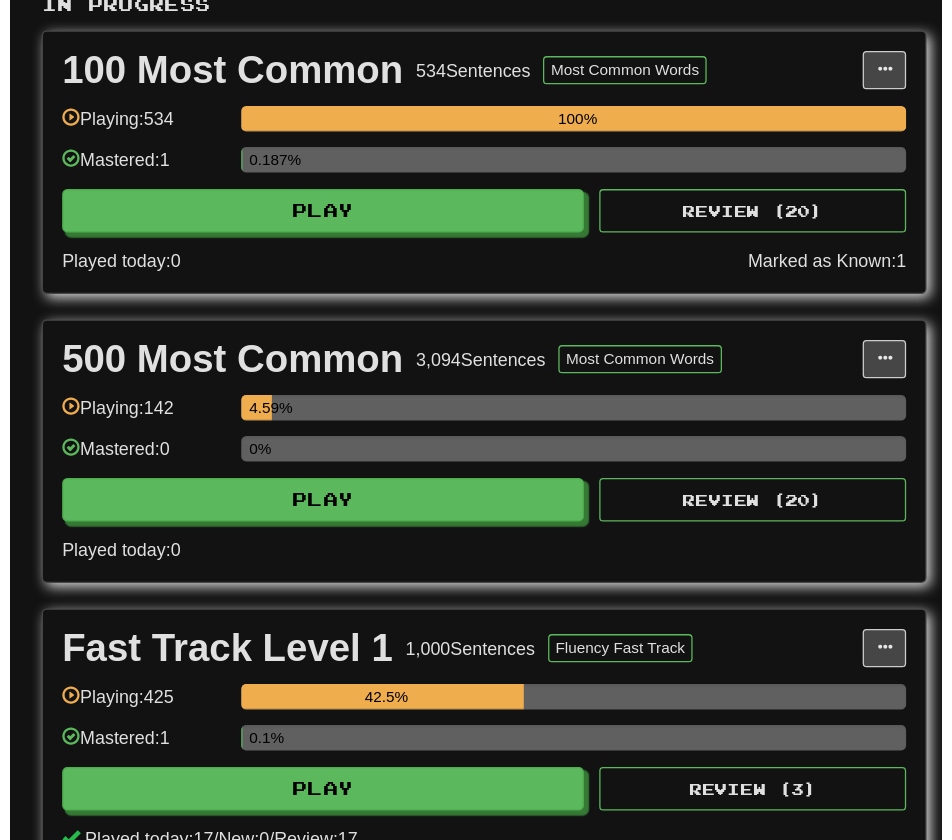 scroll, scrollTop: 368, scrollLeft: 0, axis: vertical 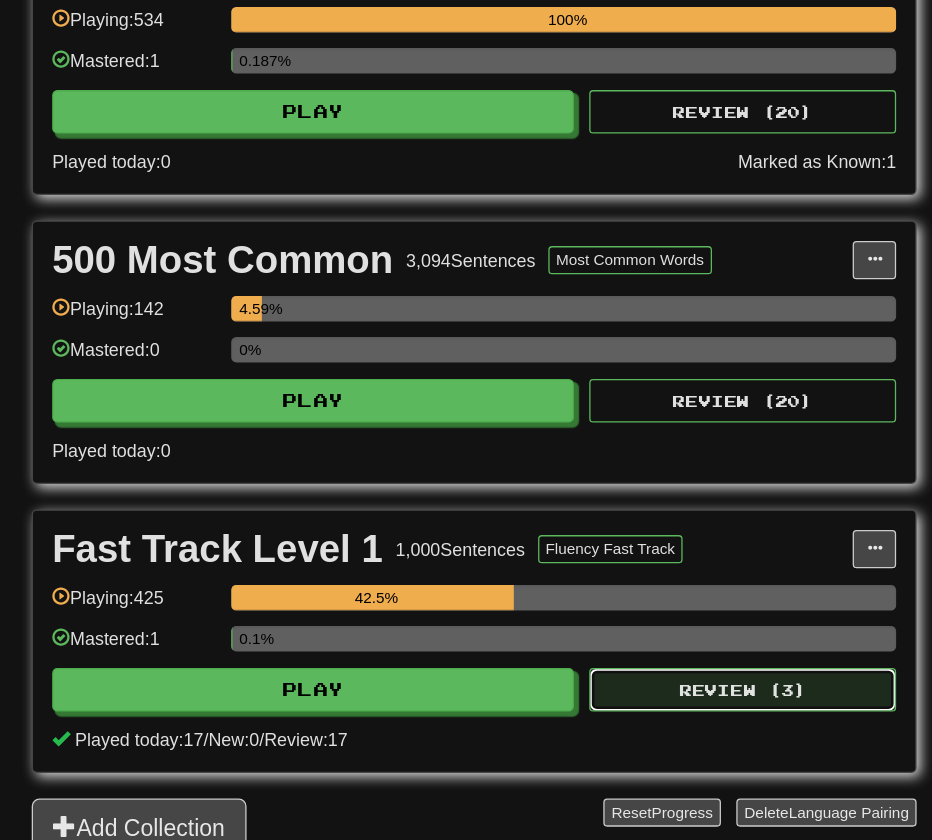 click on "Review ( 3 )" at bounding box center [781, 722] 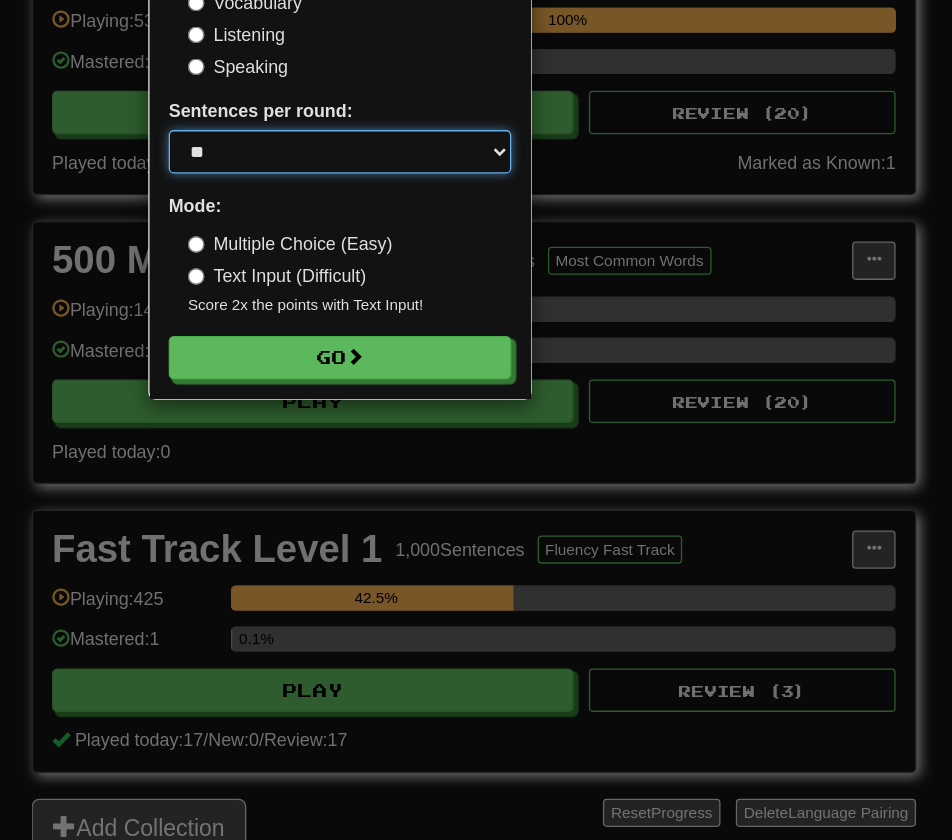 click on "* ** ** ** ** ** *** ********" at bounding box center [466, 301] 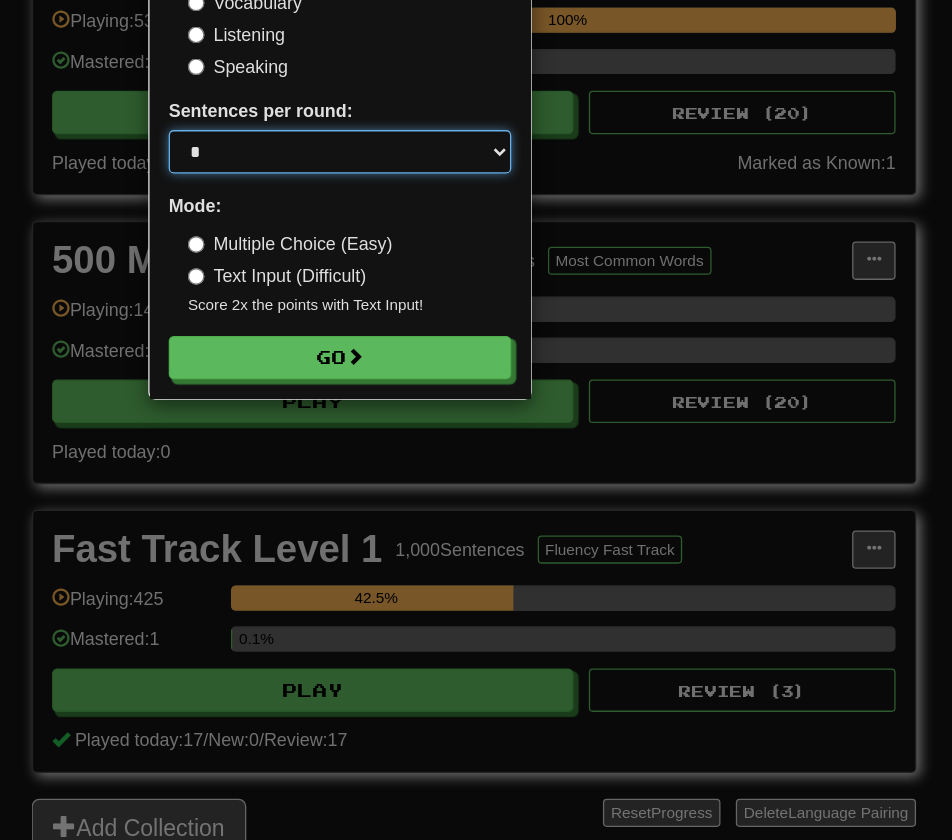 click on "* ** ** ** ** ** *** ********" at bounding box center [466, 301] 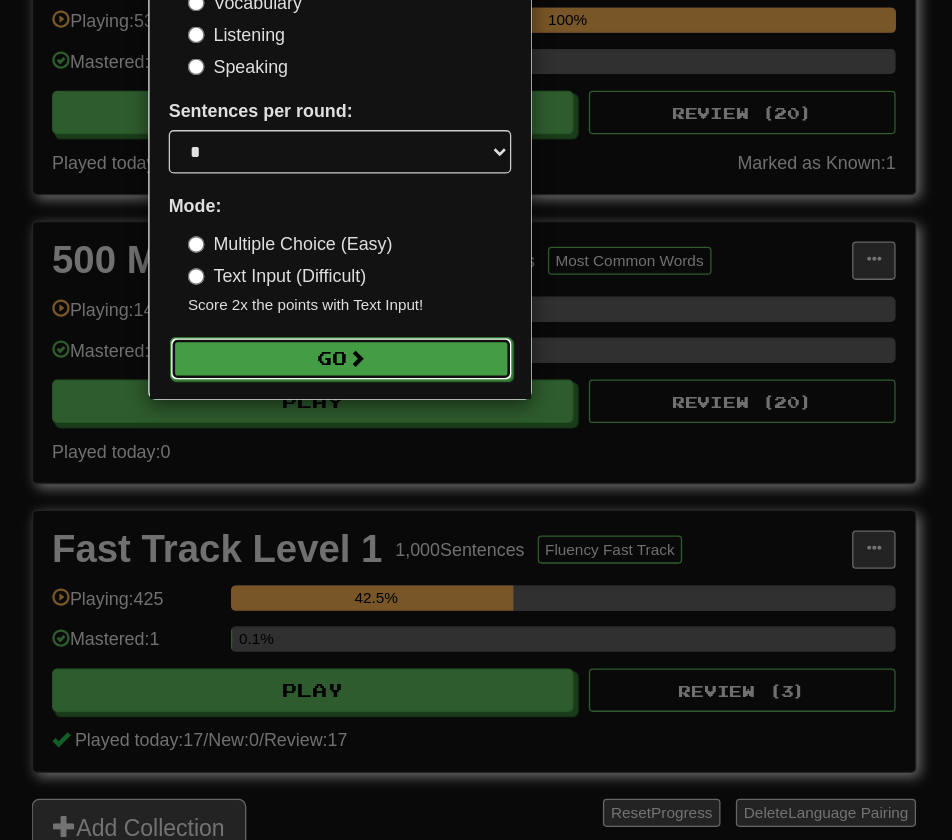 click on "Go" at bounding box center [467, 463] 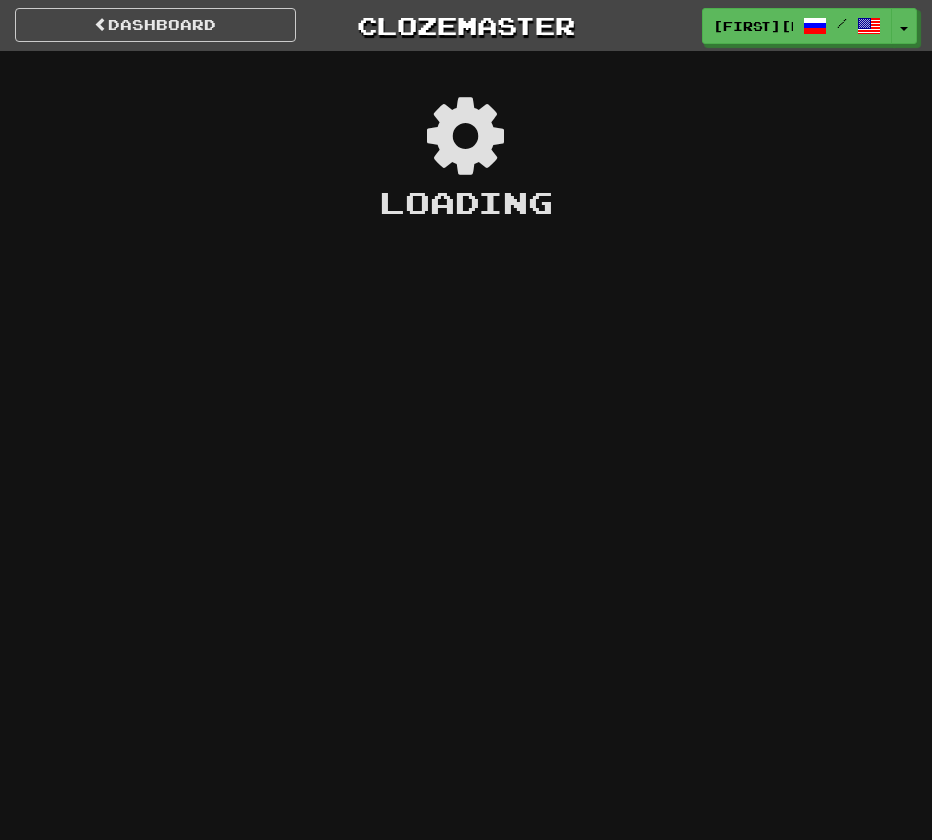 scroll, scrollTop: 0, scrollLeft: 0, axis: both 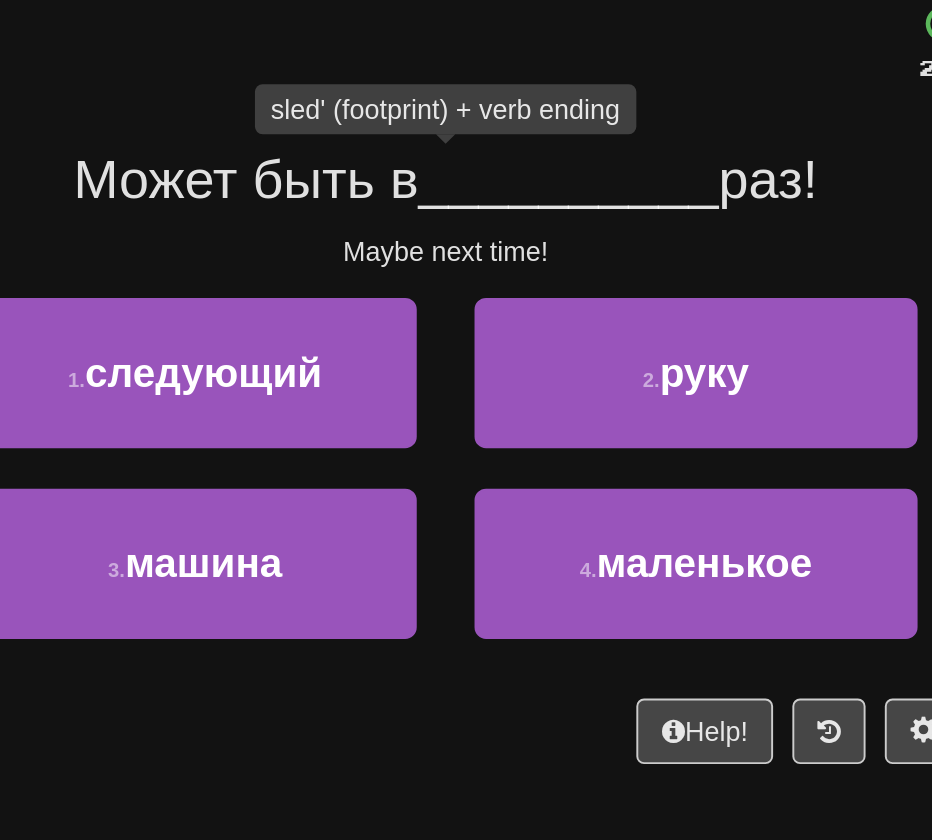 click on "Maybe next time!" at bounding box center [466, 248] 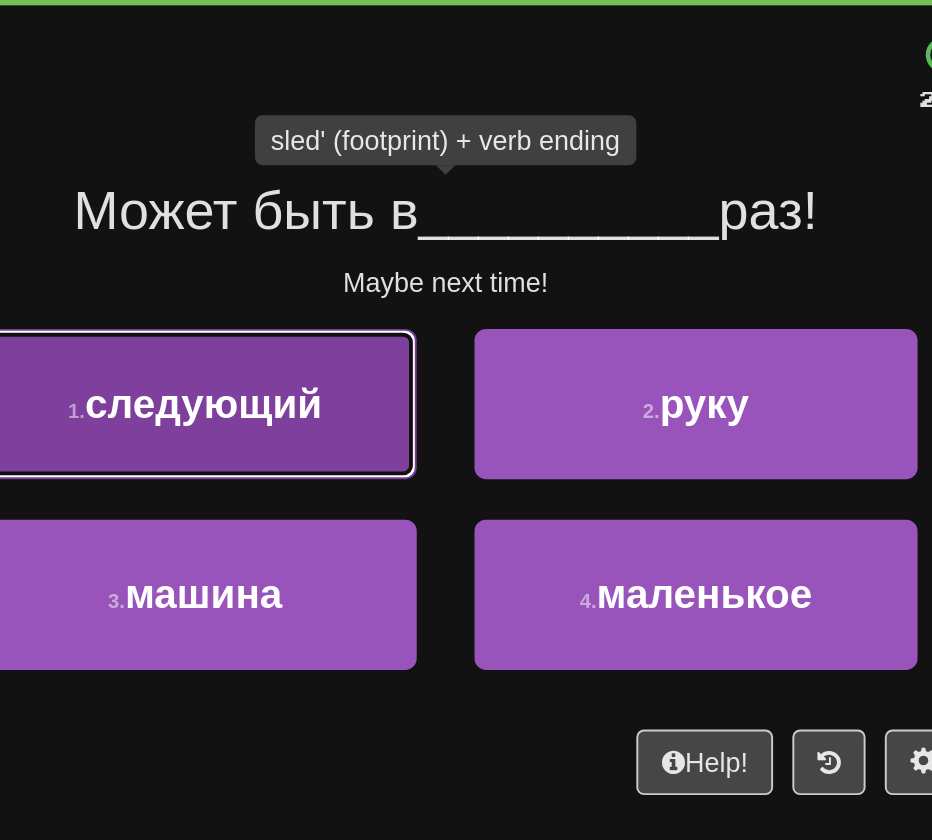 click on "1 .  следующий" at bounding box center (336, 311) 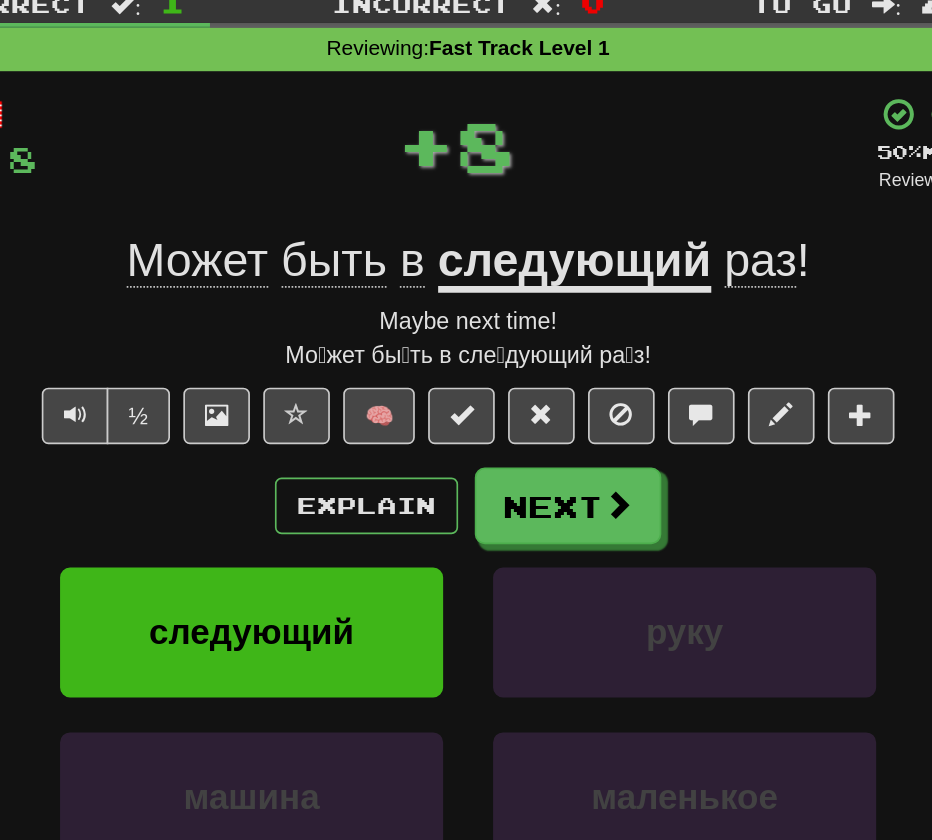 click on "следующий" at bounding box center (530, 219) 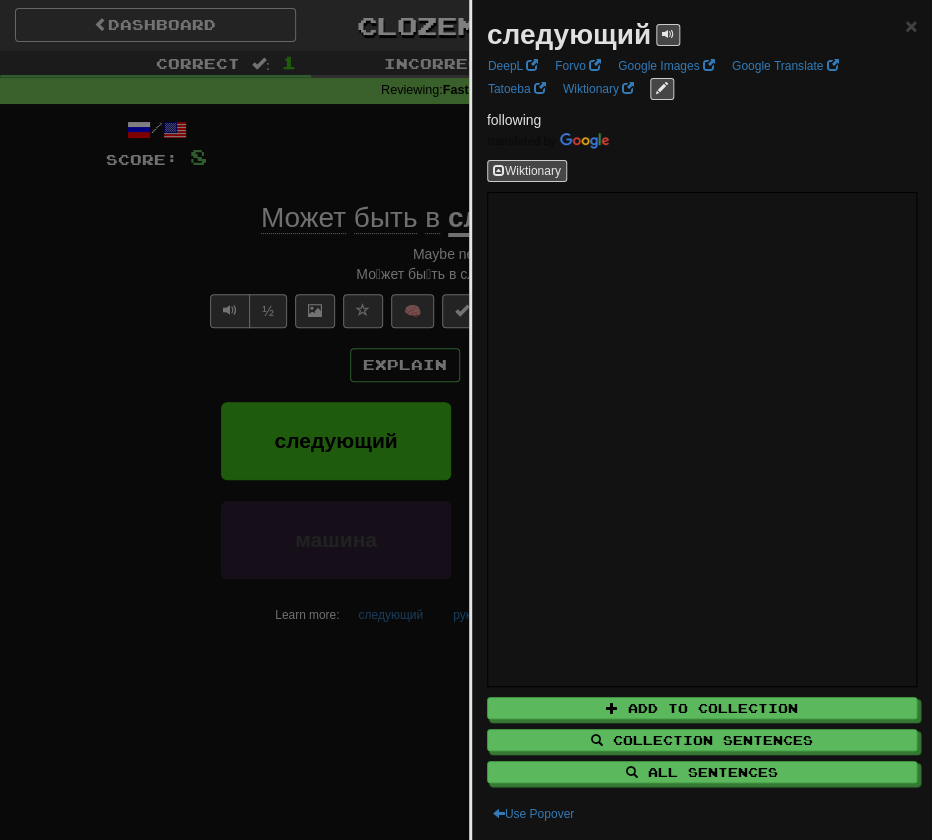 scroll, scrollTop: 0, scrollLeft: 0, axis: both 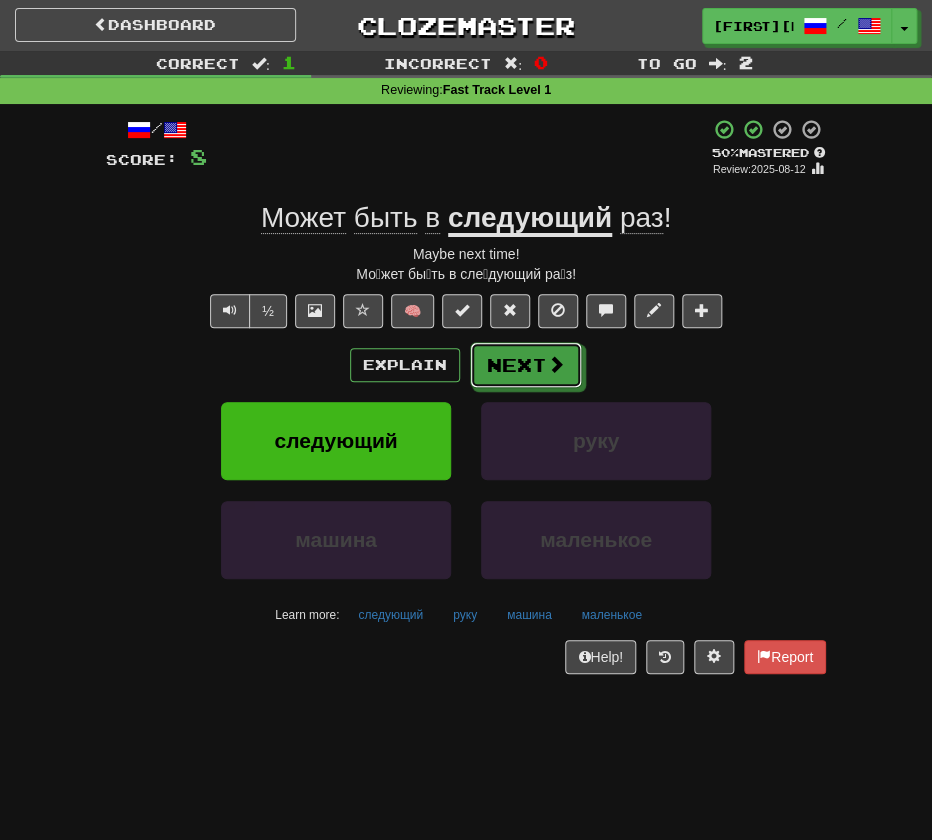 click on "Next" at bounding box center (526, 365) 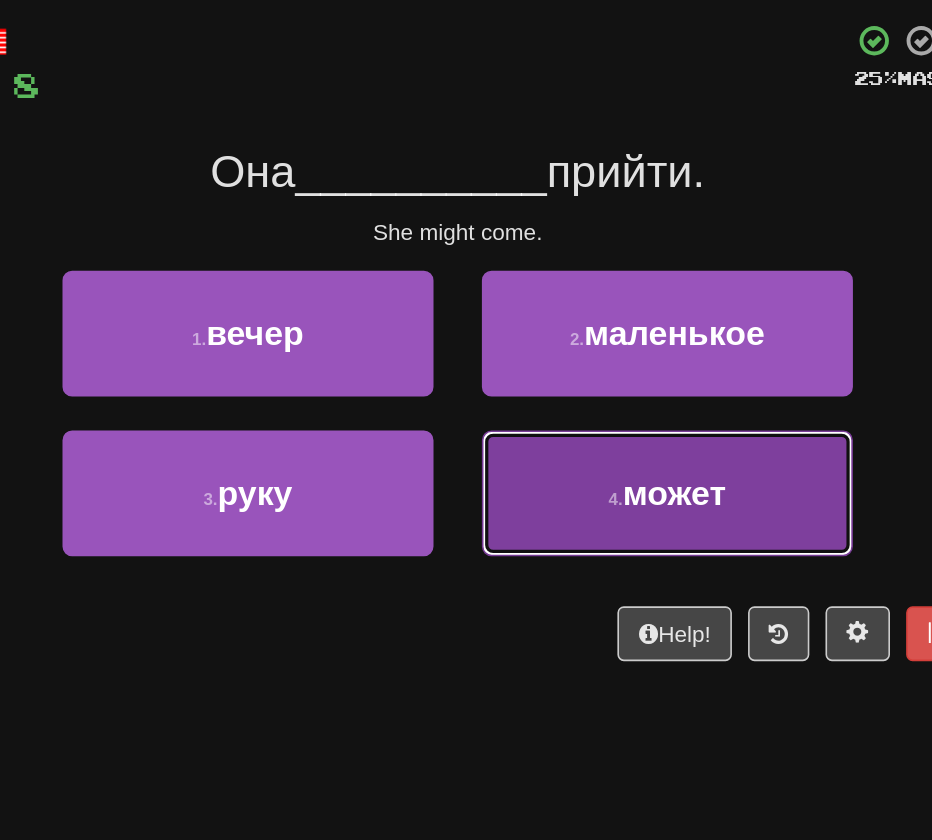 click on "4 .  может" at bounding box center (596, 410) 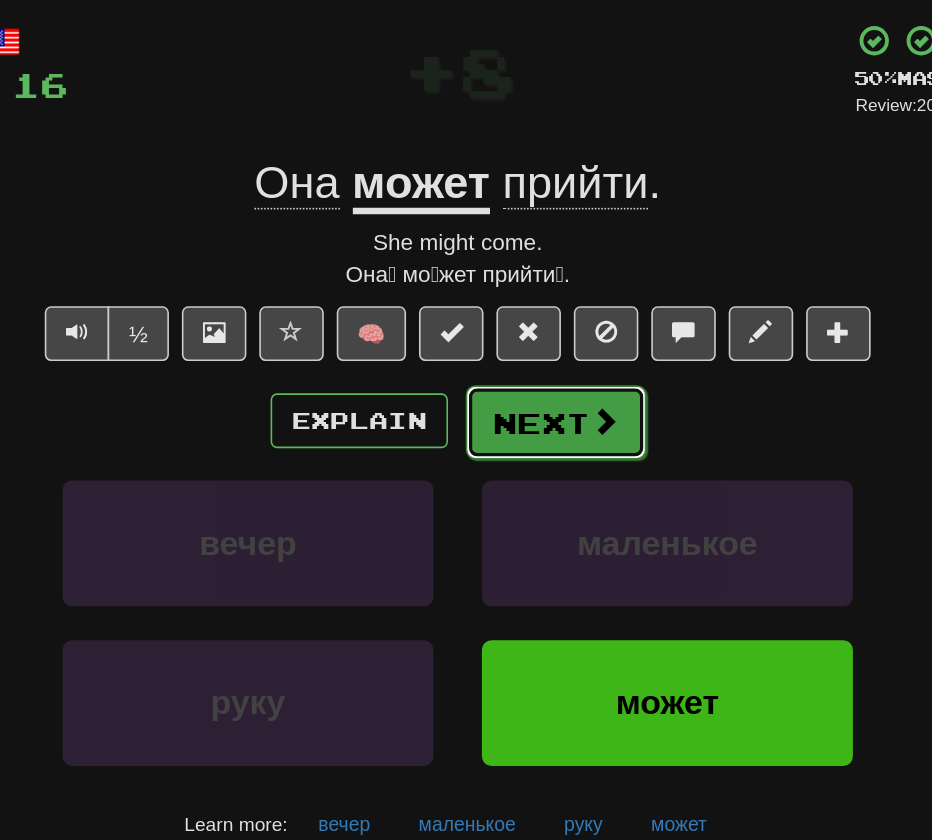 click on "Next" at bounding box center [527, 366] 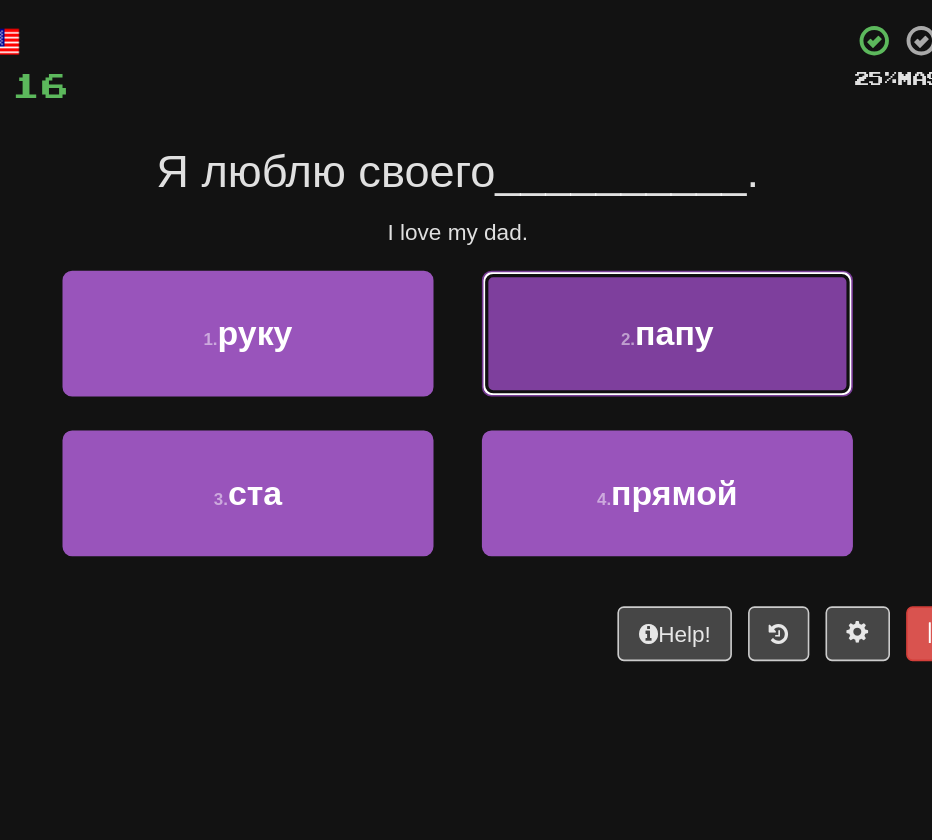 click on "папу" at bounding box center (600, 310) 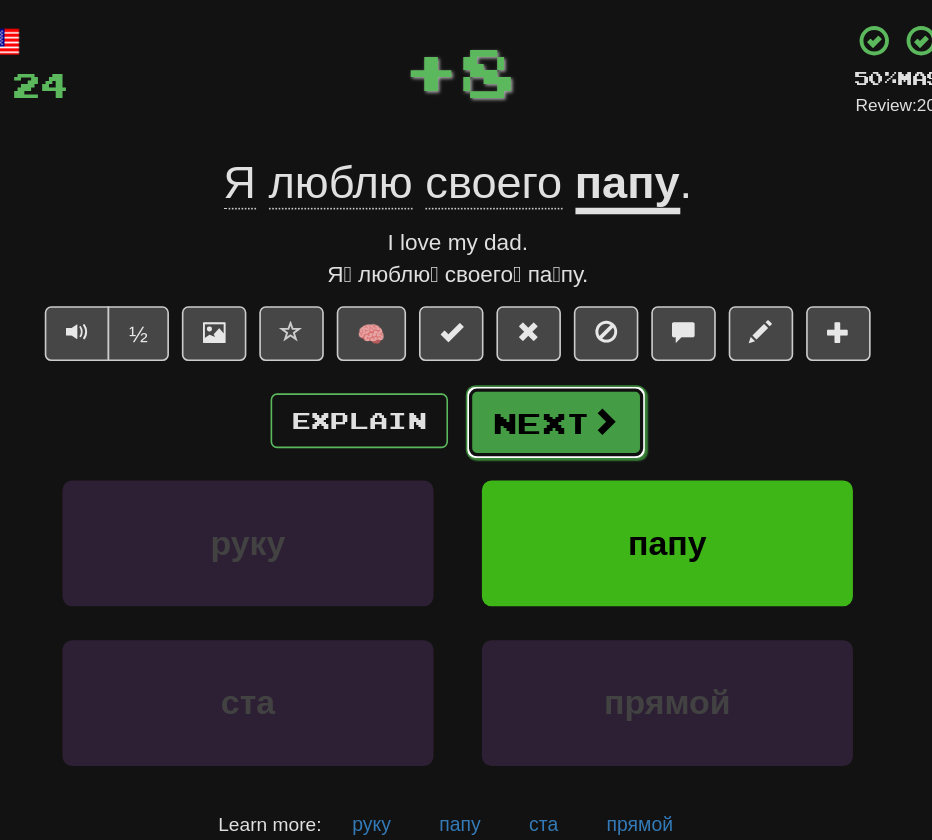 click on "Next" at bounding box center (527, 366) 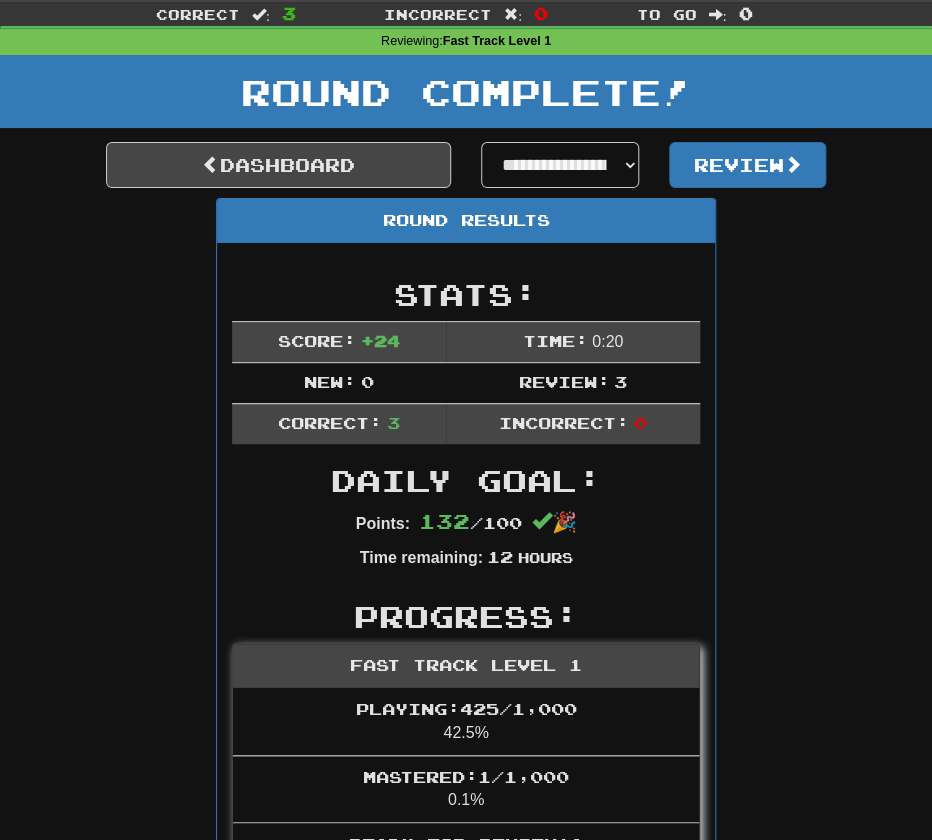 scroll, scrollTop: 0, scrollLeft: 0, axis: both 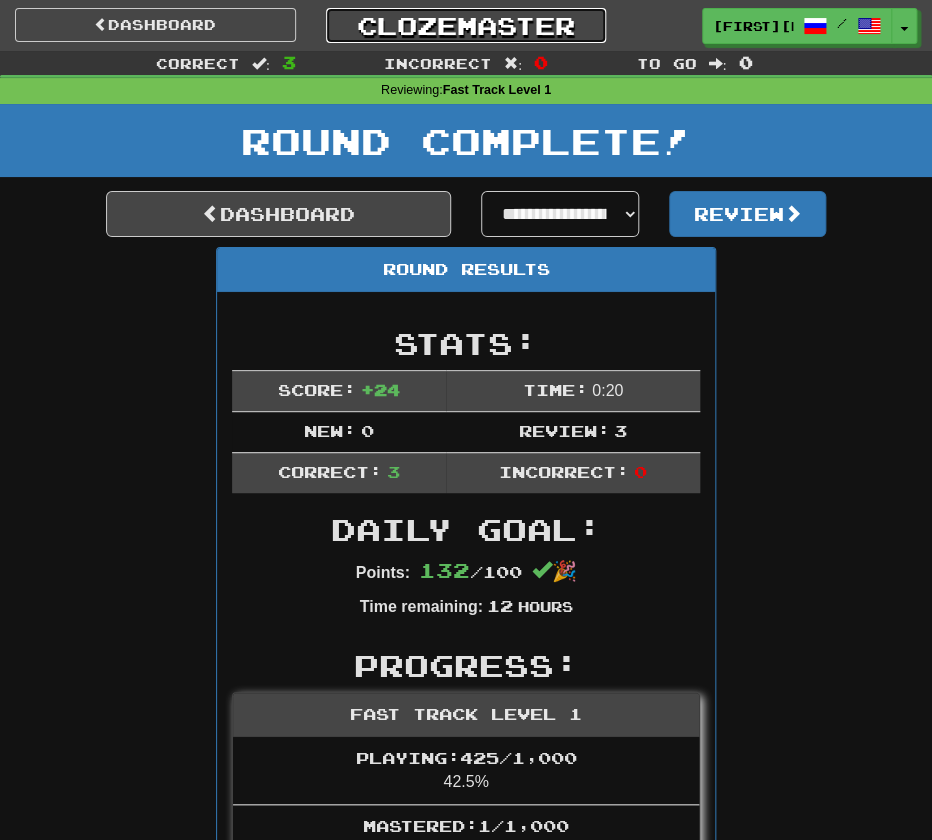 click on "Clozemaster" at bounding box center [466, 25] 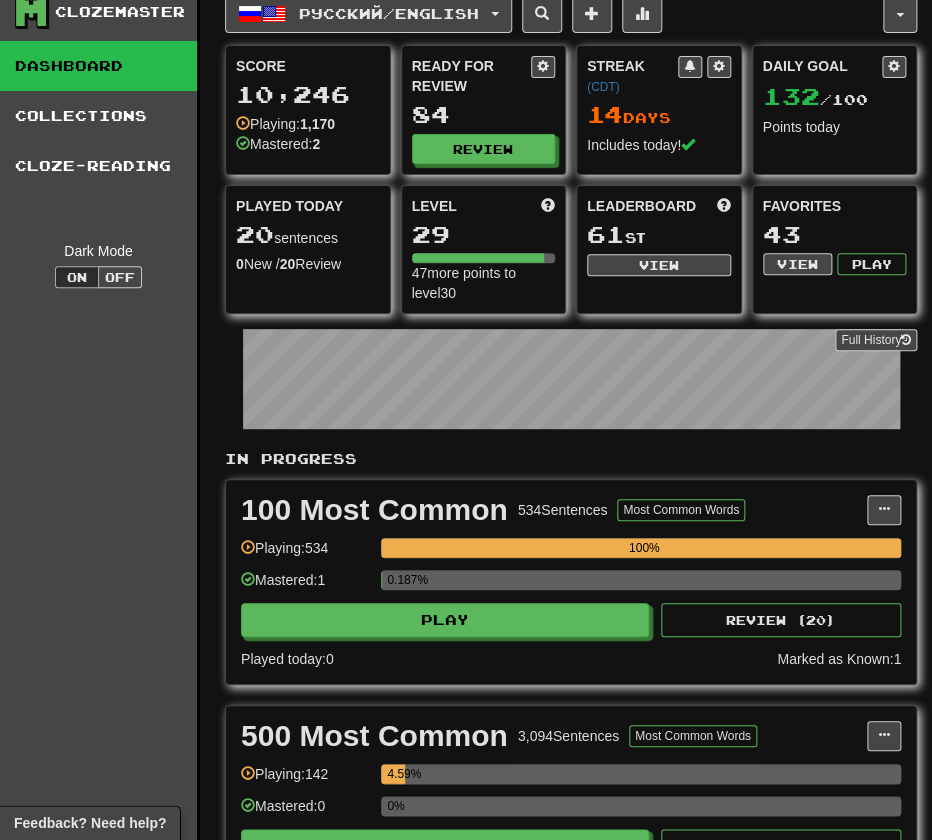 scroll, scrollTop: 20, scrollLeft: 0, axis: vertical 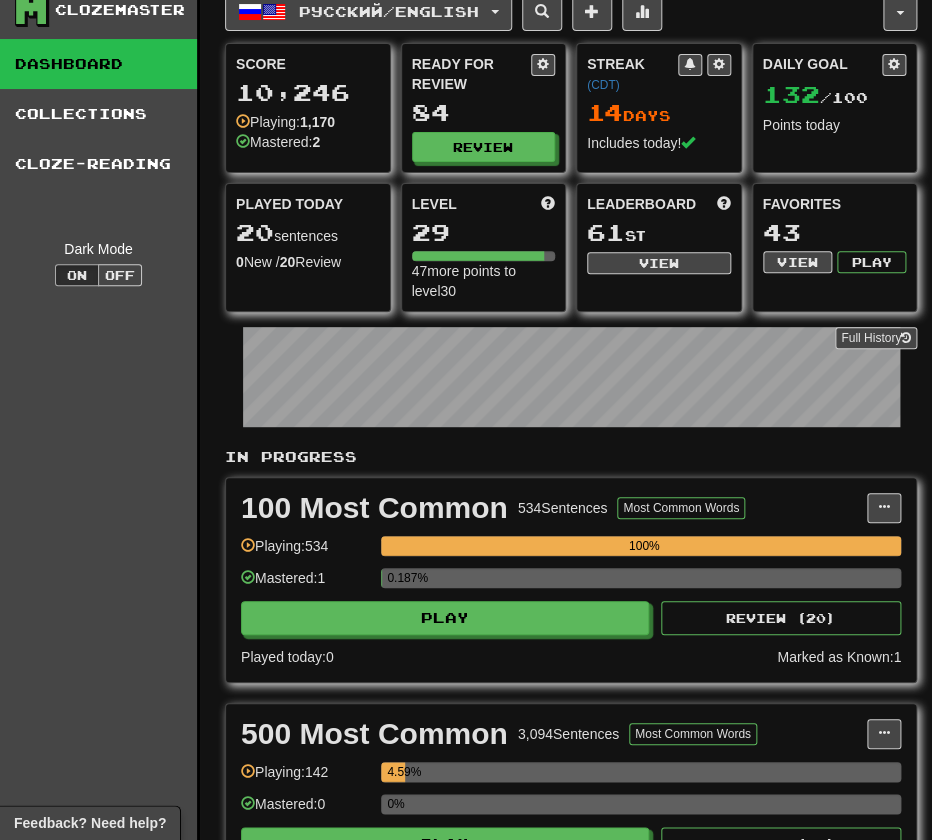 click on "100 Most Common 534  Sentences Most Common Words" at bounding box center [554, 508] 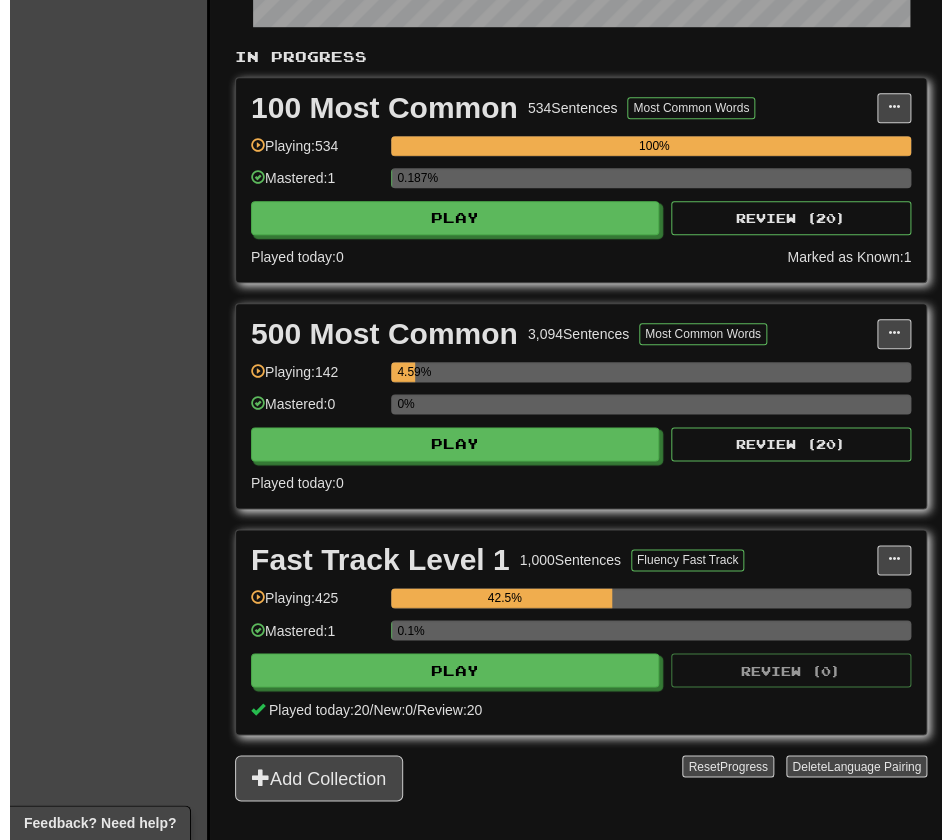 scroll, scrollTop: 421, scrollLeft: 0, axis: vertical 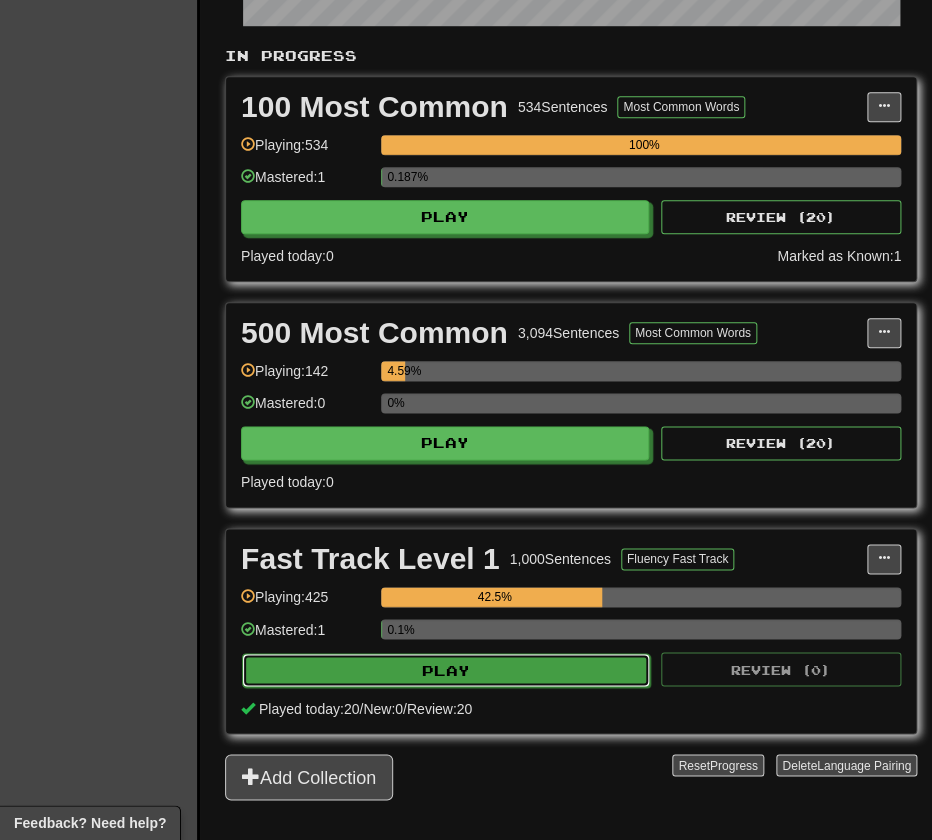 click on "Play" at bounding box center (446, 670) 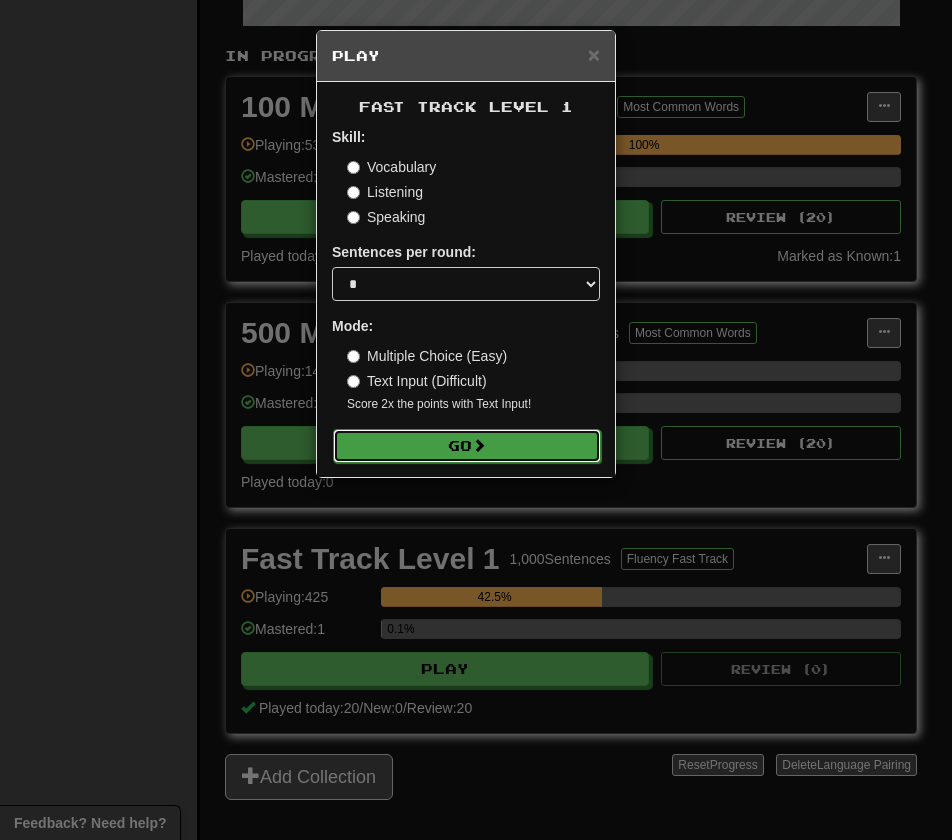 click on "Go" at bounding box center [467, 446] 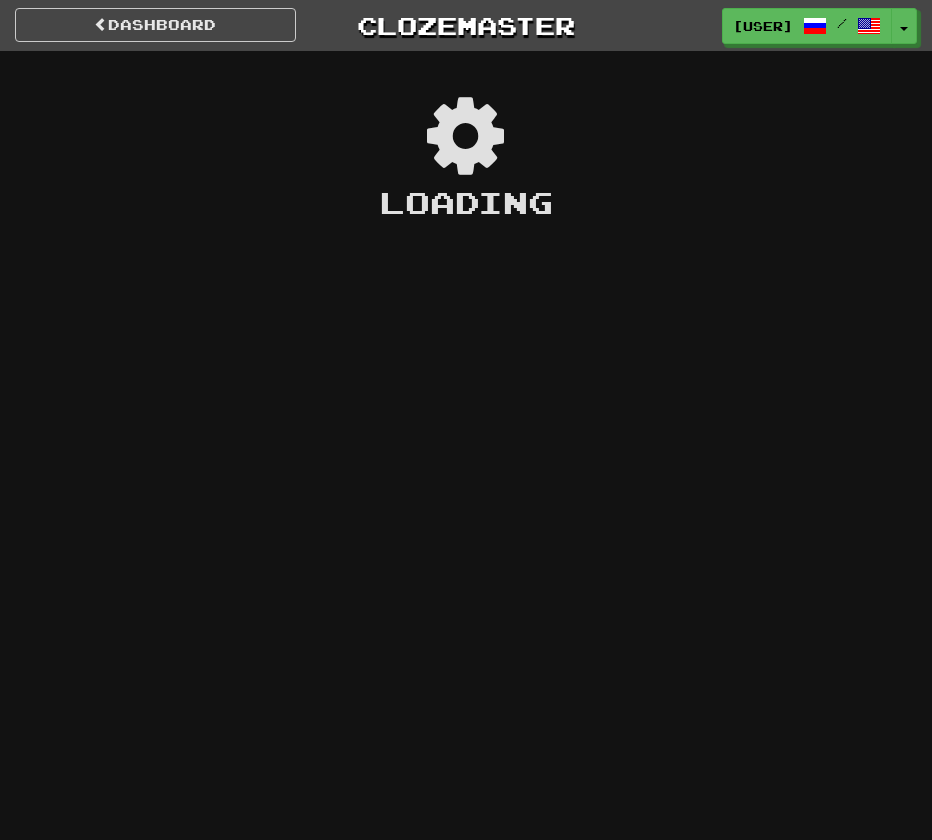 scroll, scrollTop: 0, scrollLeft: 0, axis: both 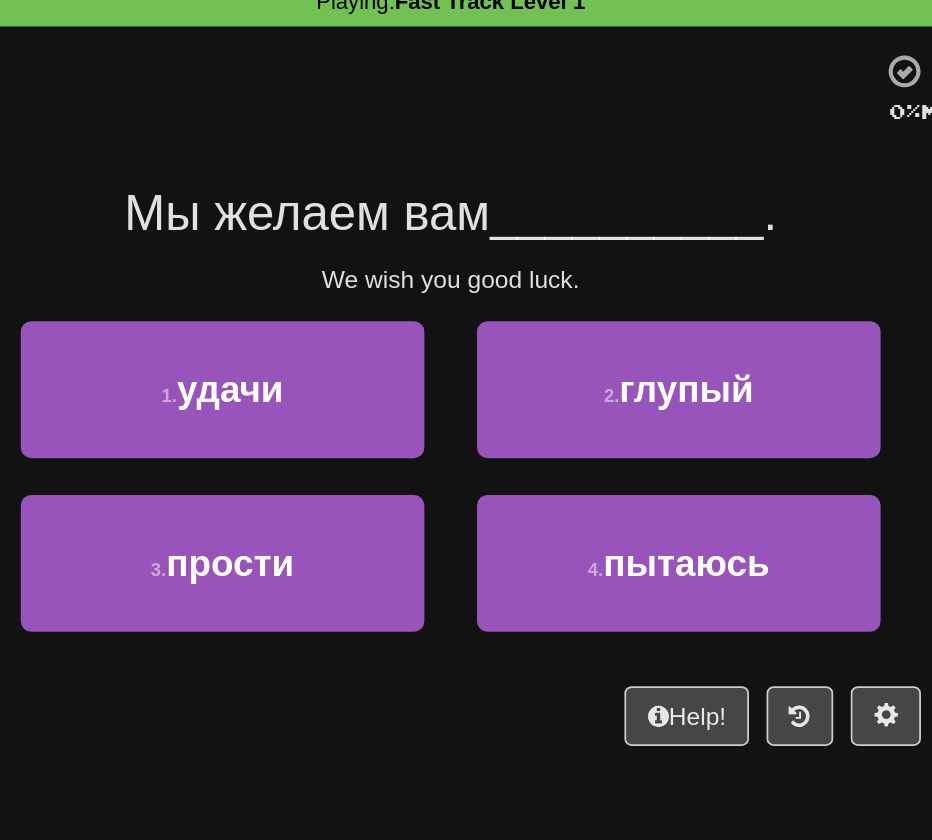 click at bounding box center (458, 145) 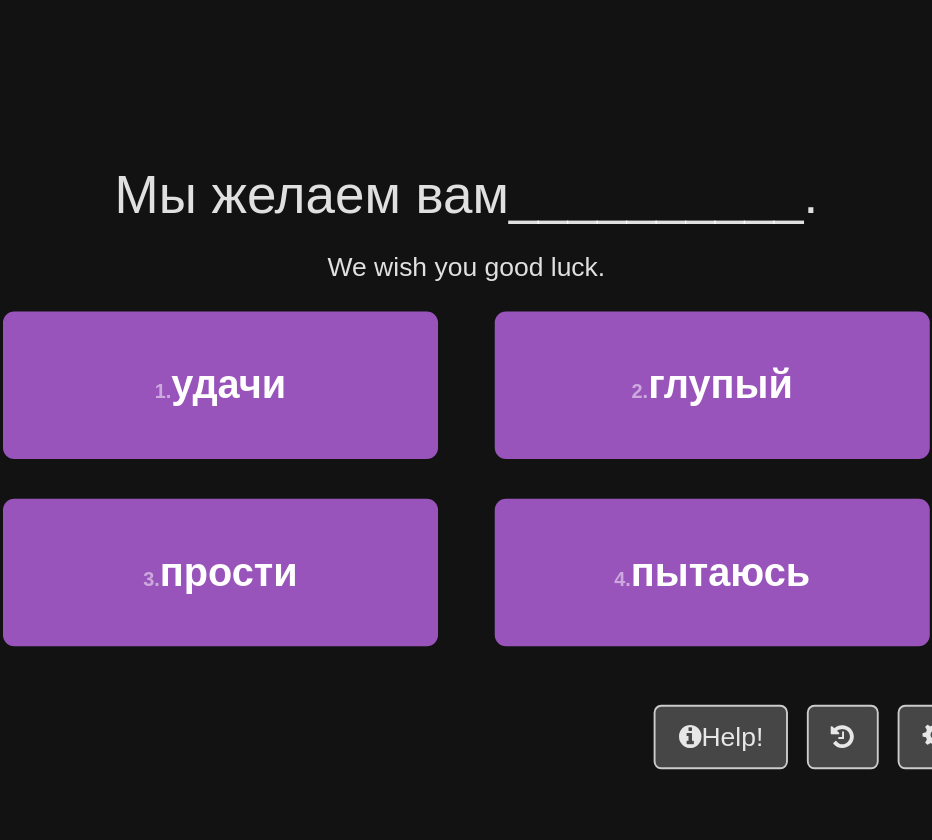 click on "Мы желаем вам" at bounding box center [384, 210] 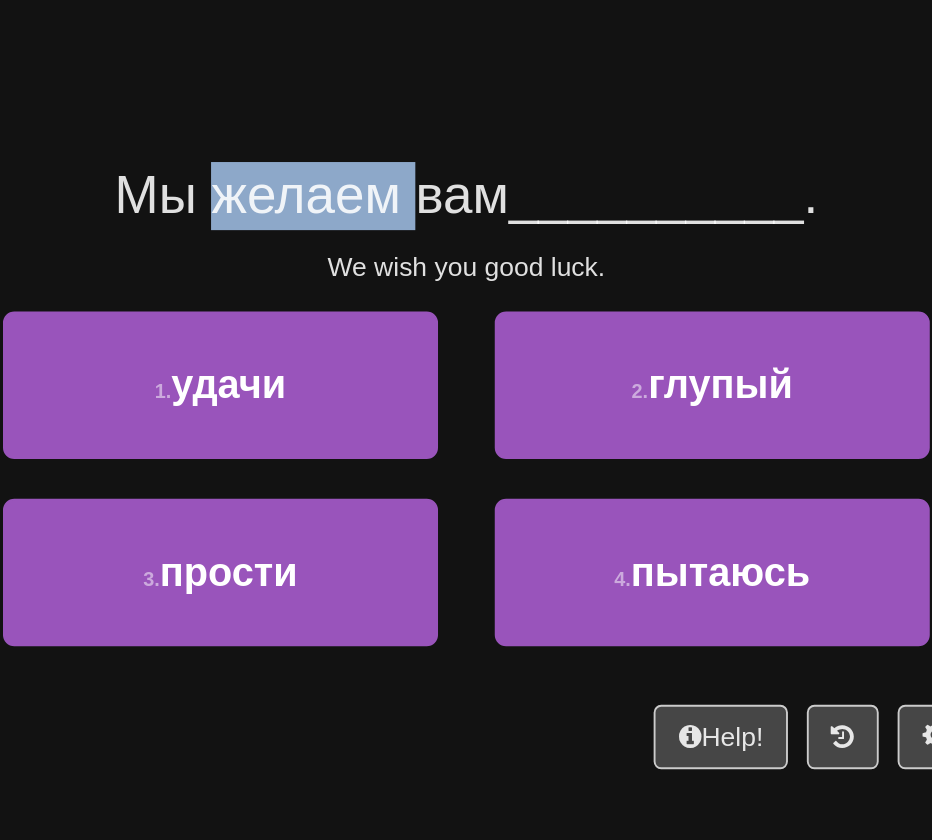 click on "Мы желаем вам" at bounding box center (384, 210) 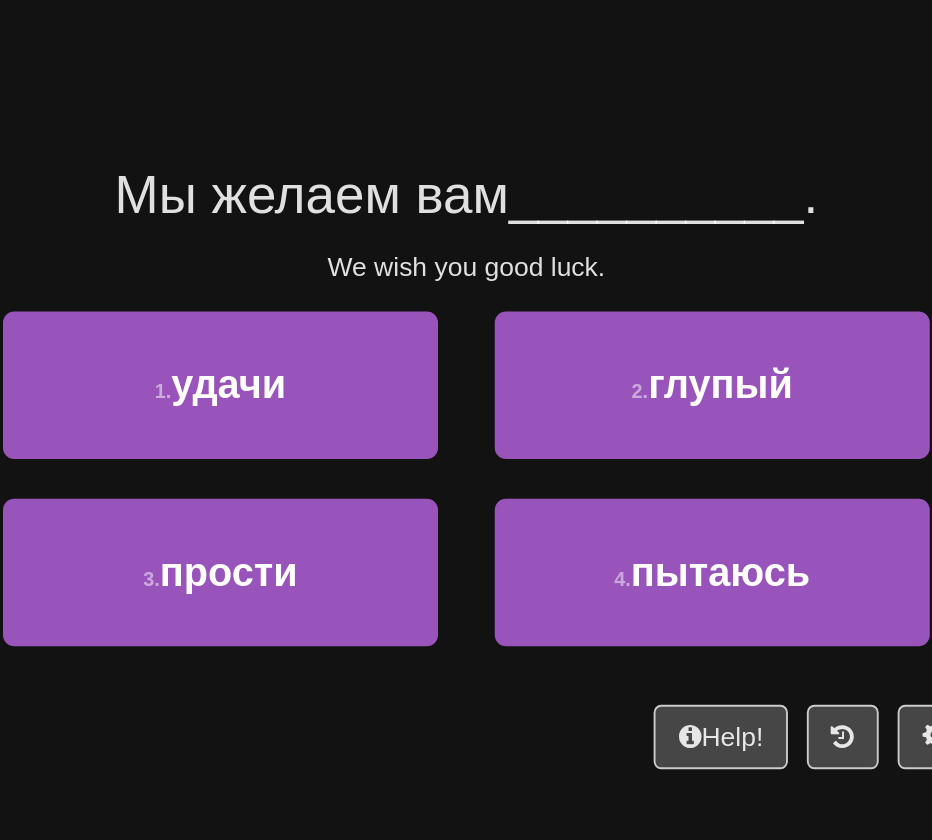 click at bounding box center (458, 145) 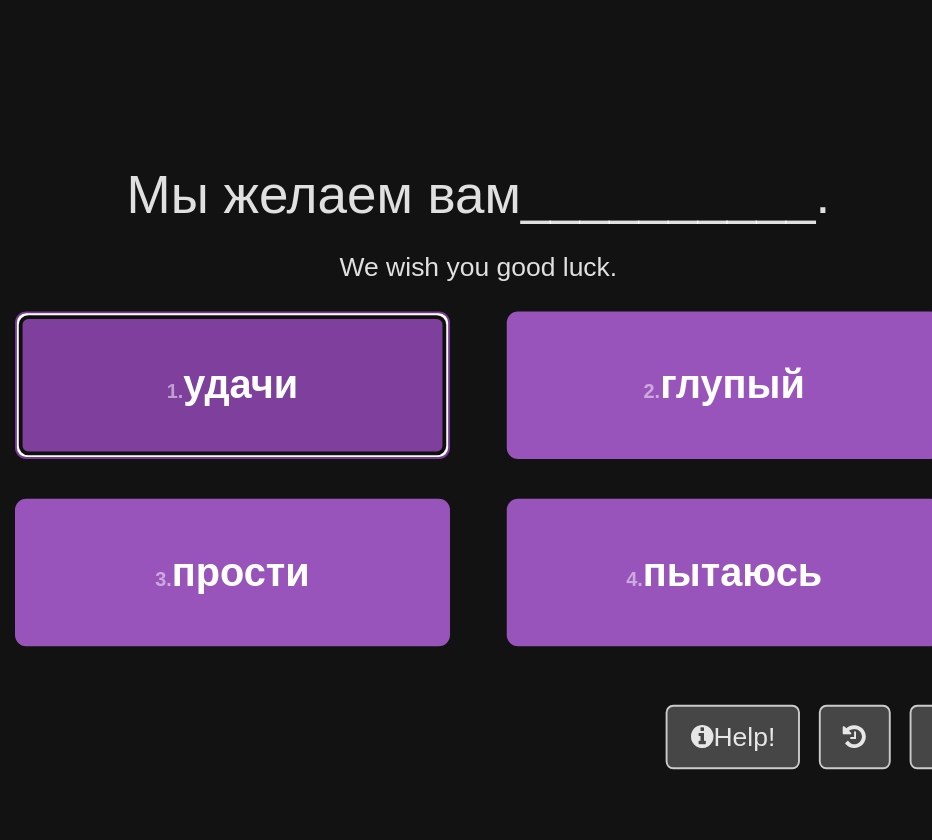 click on "1 .  удачи" at bounding box center [336, 311] 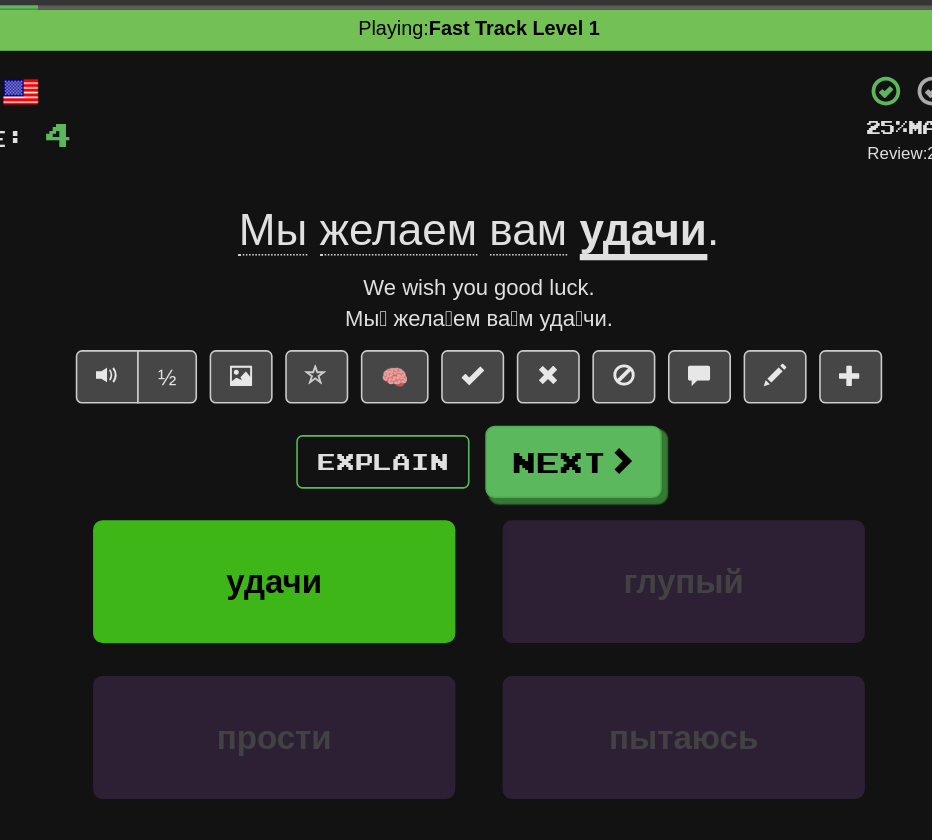 click on "удачи" at bounding box center (570, 219) 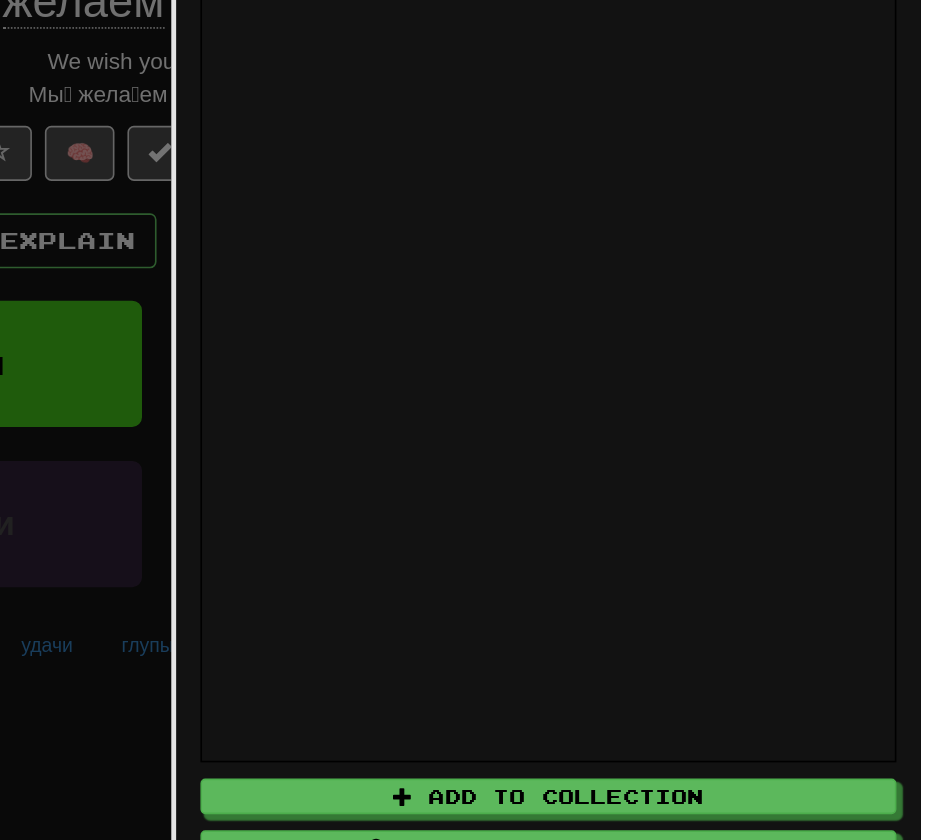scroll, scrollTop: 0, scrollLeft: 0, axis: both 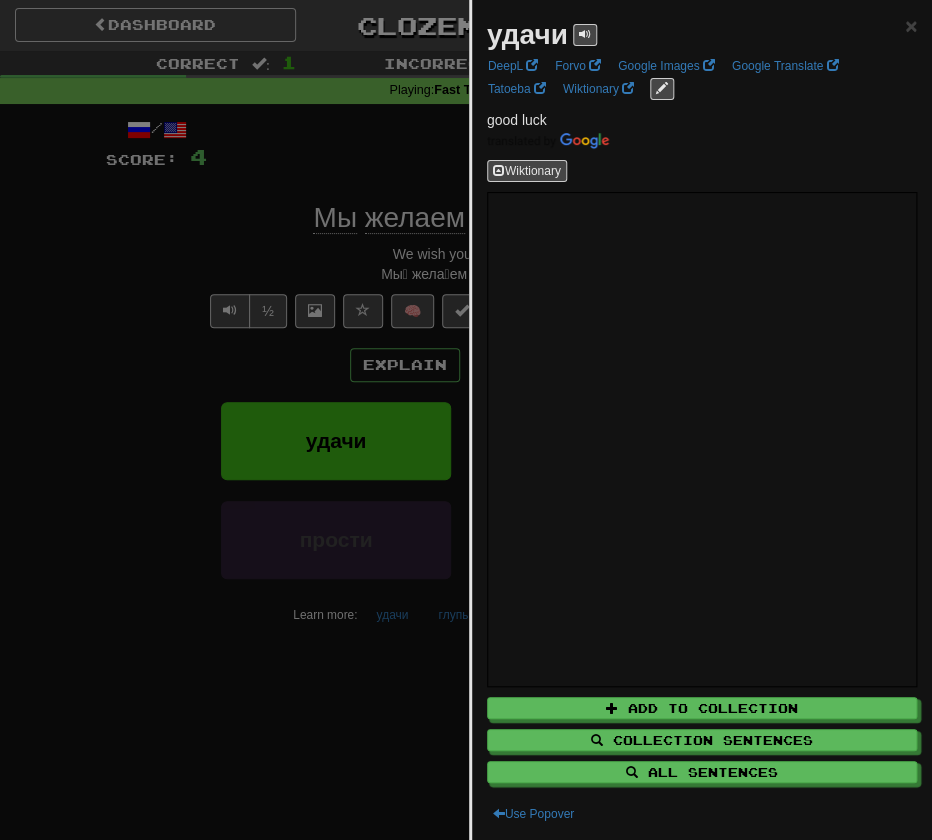 click at bounding box center (466, 420) 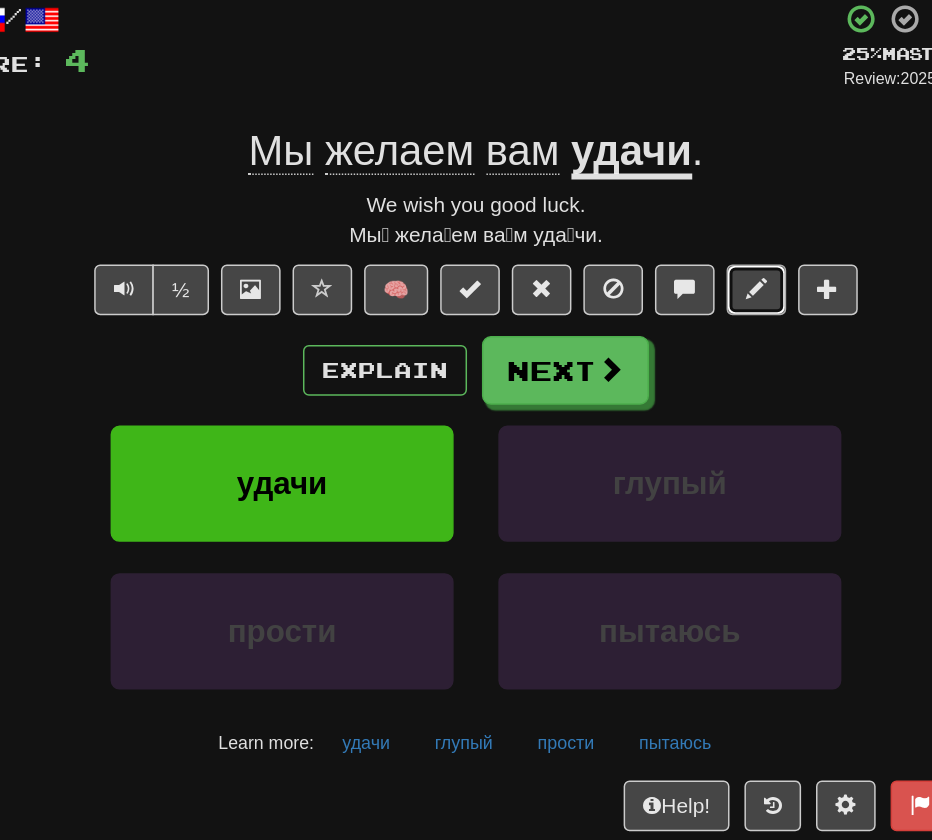 click at bounding box center [654, 310] 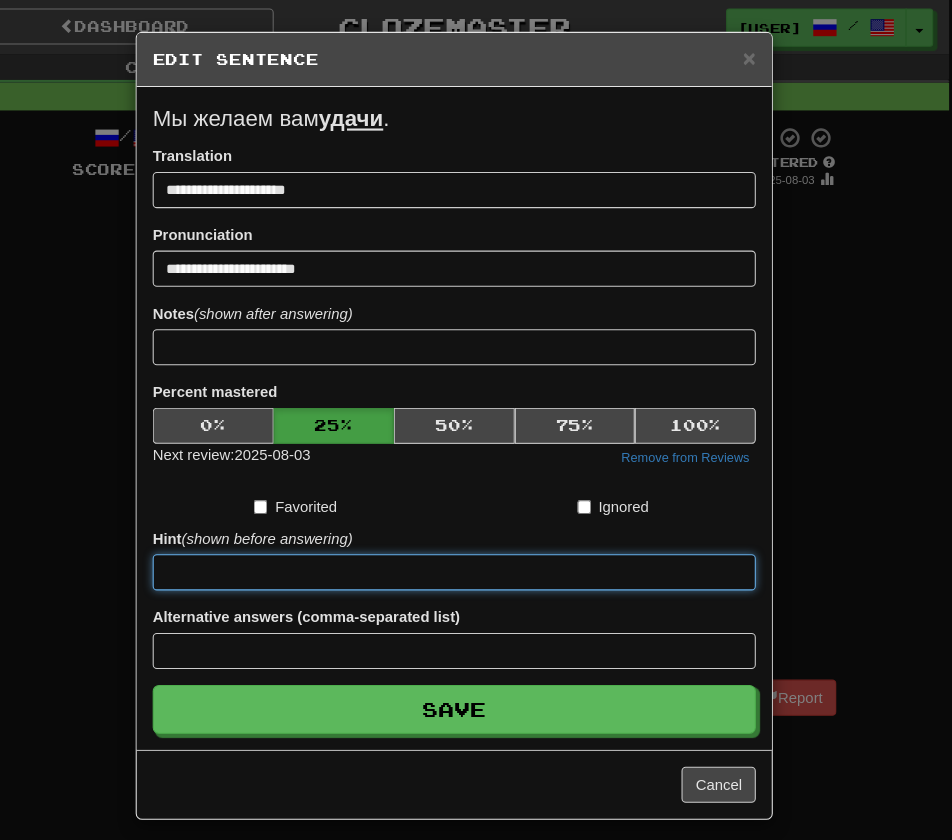 click at bounding box center (466, 539) 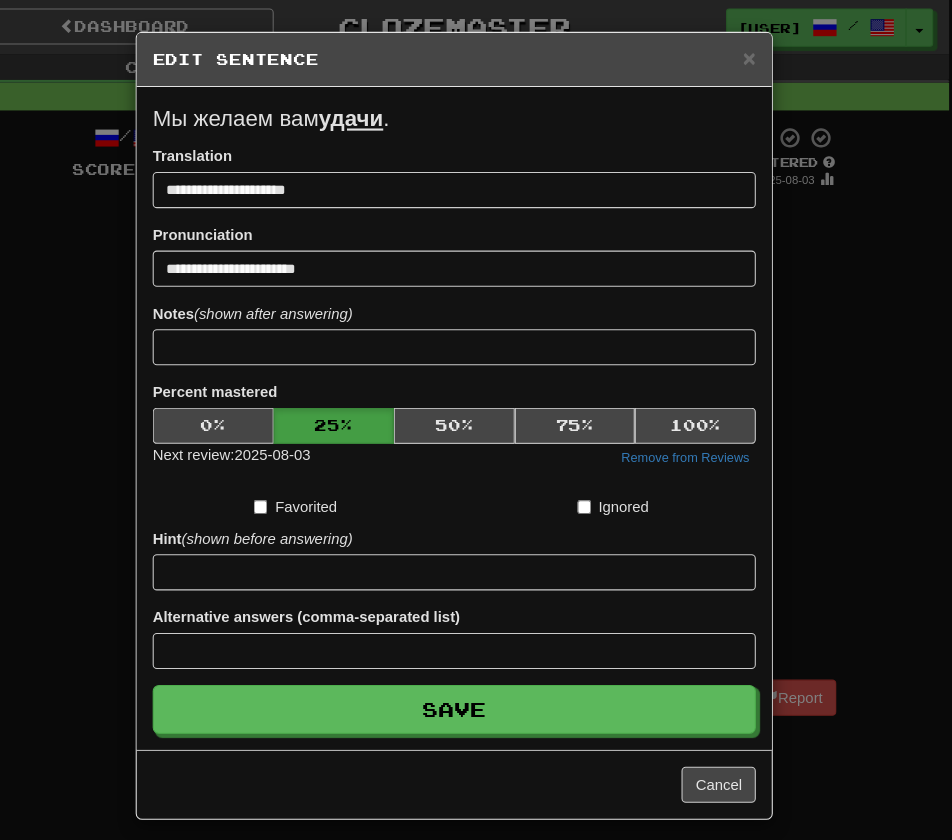 click on "**********" at bounding box center (476, 420) 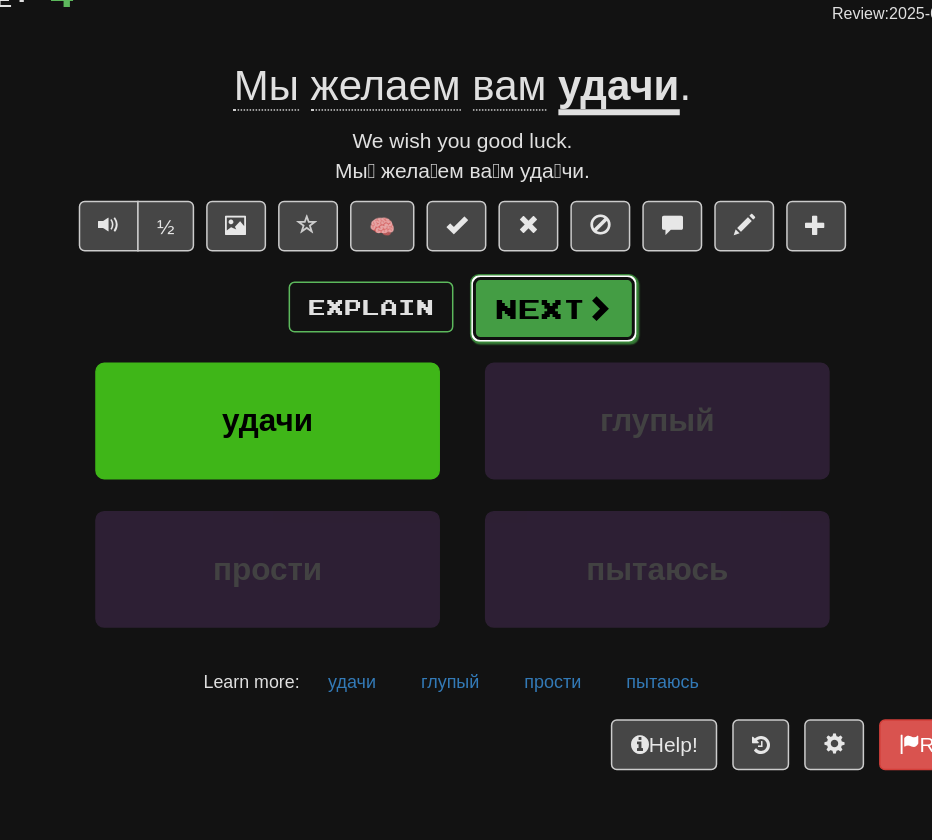 click on "Next" at bounding box center [527, 366] 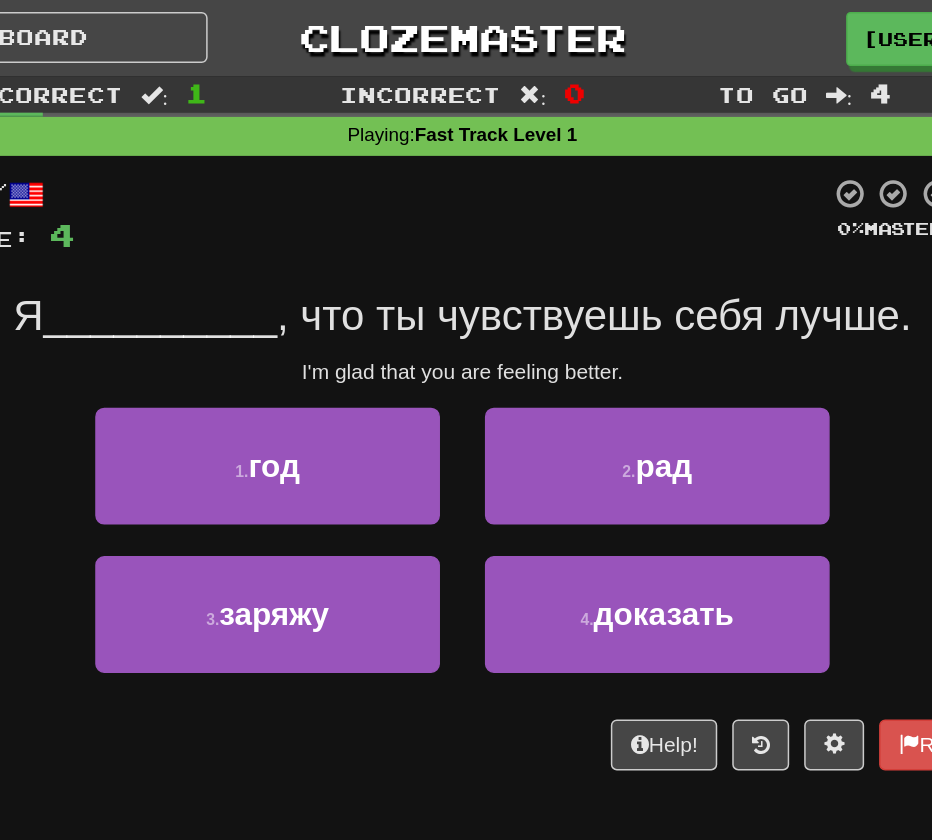 click on "I'm glad that you are feeling better." at bounding box center (466, 248) 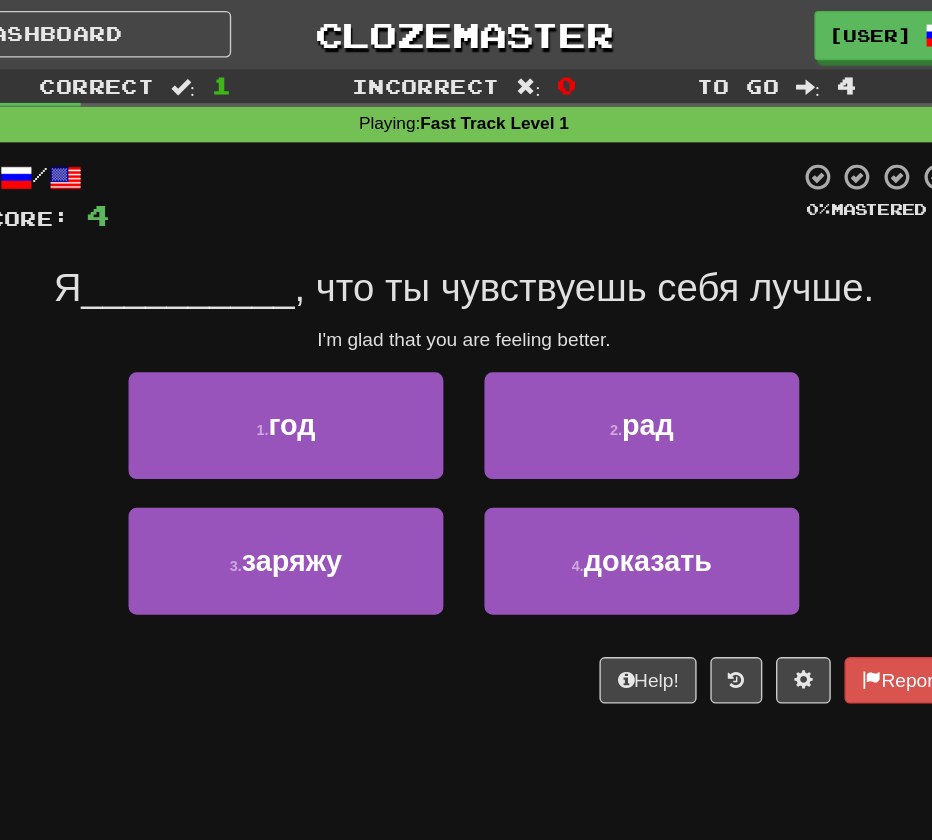 drag, startPoint x: 470, startPoint y: 299, endPoint x: 396, endPoint y: 542, distance: 254.01772 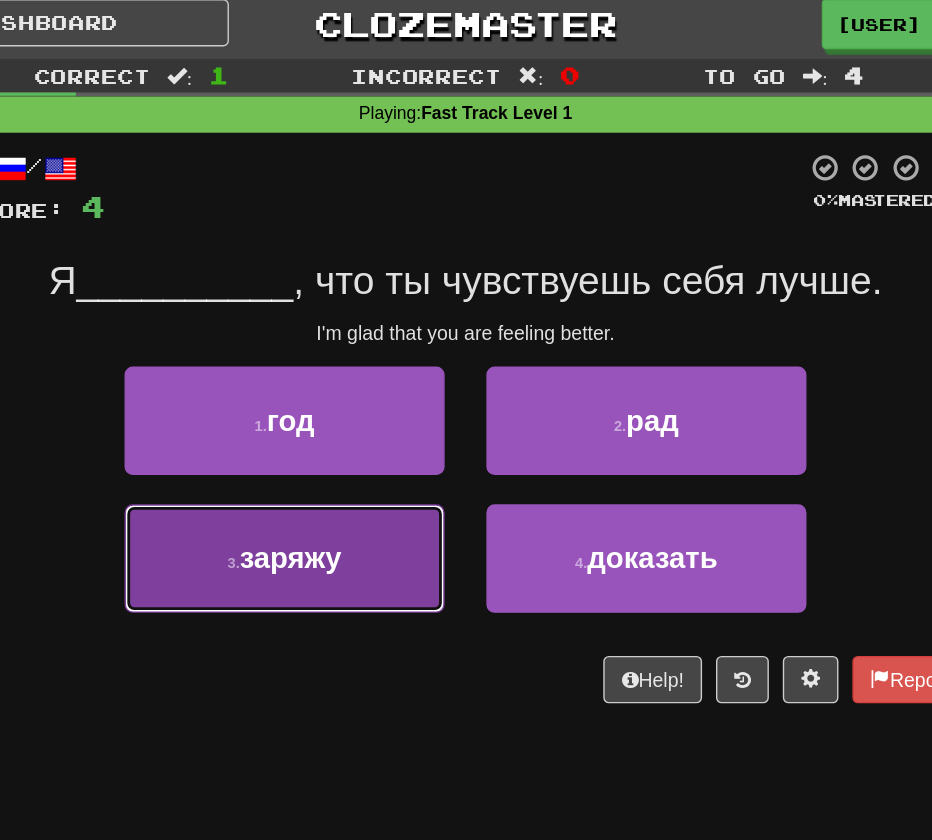click on "заряжу" at bounding box center (340, 409) 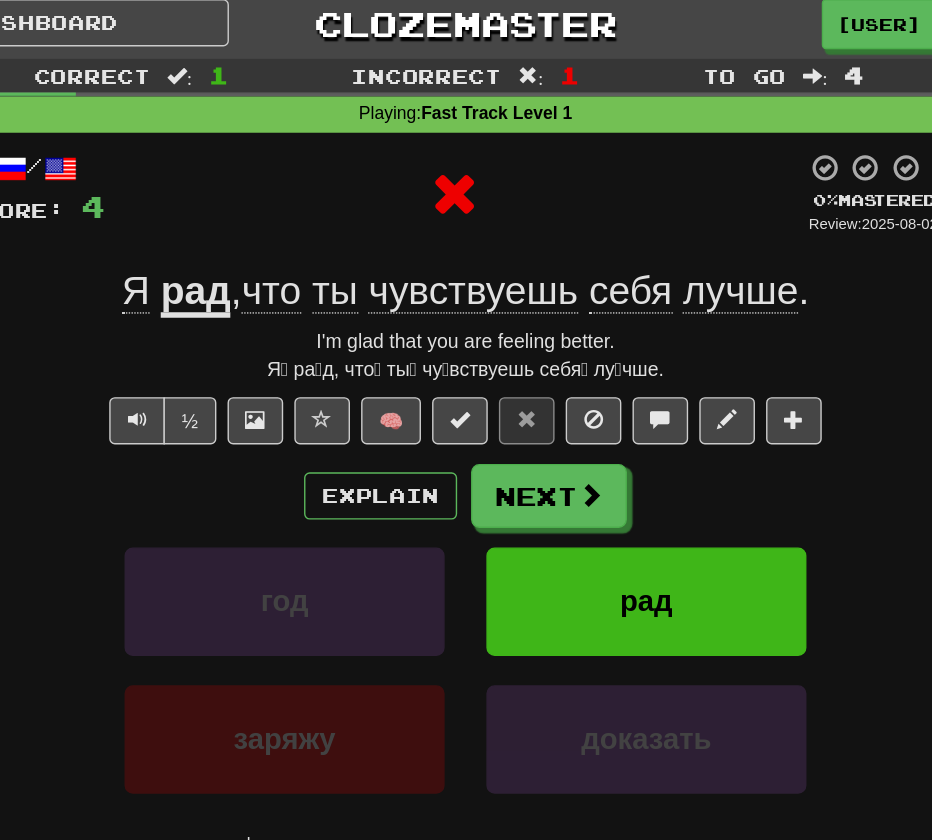 click on "рад" at bounding box center (272, 219) 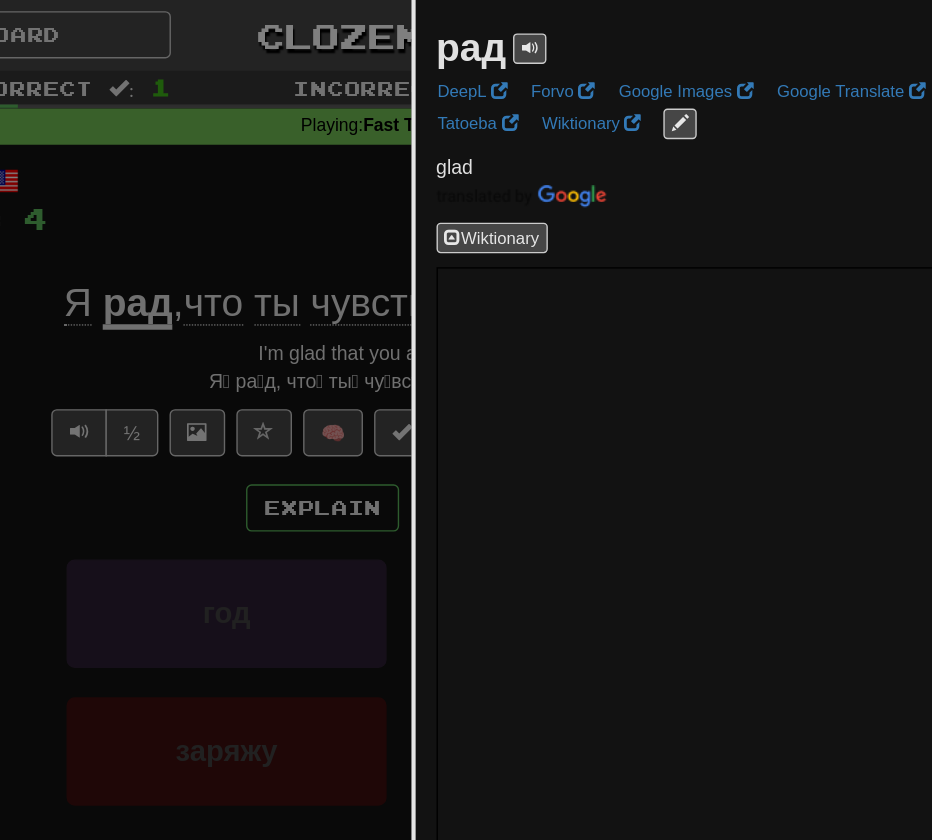 click at bounding box center [466, 420] 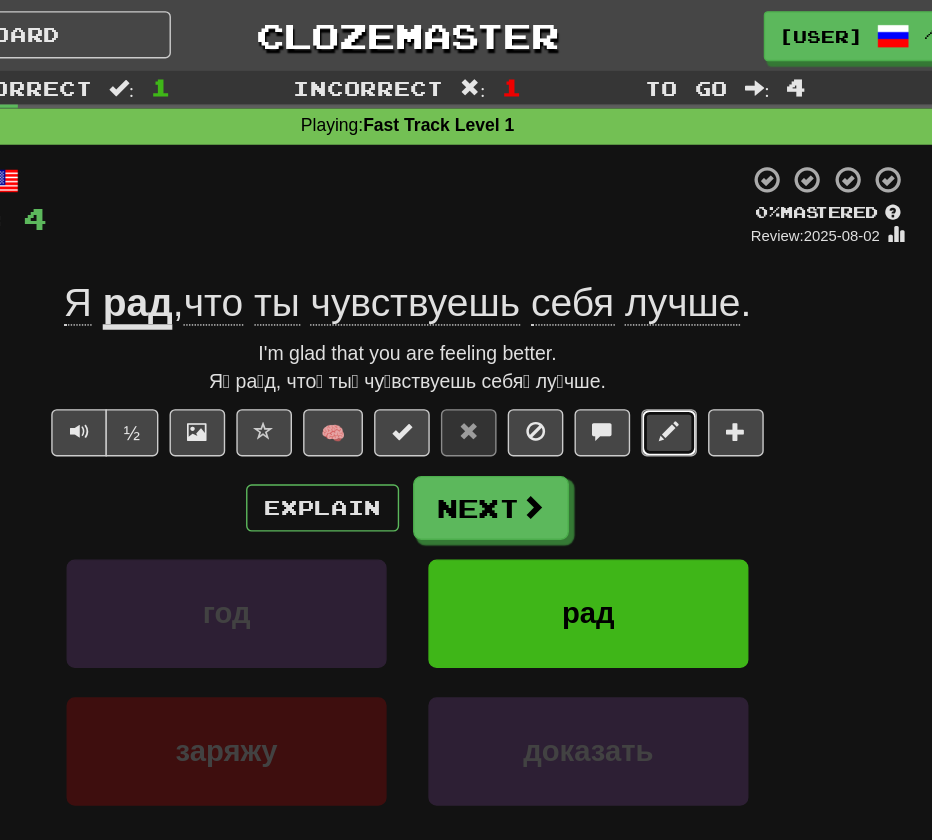 click at bounding box center [654, 311] 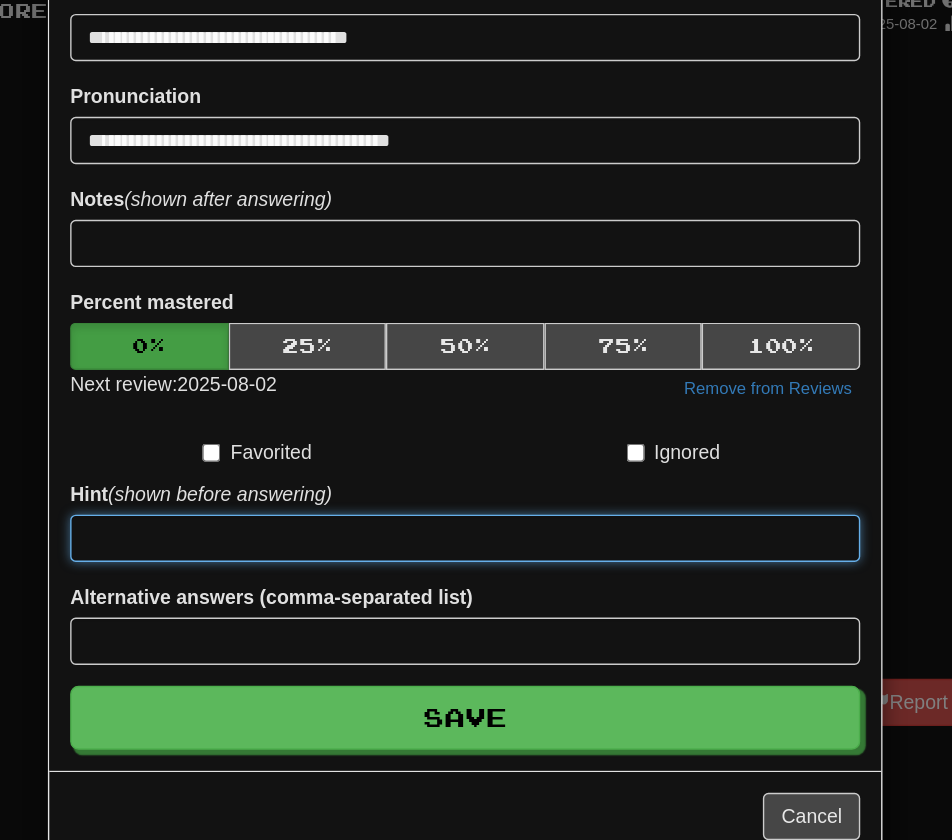 click at bounding box center (466, 539) 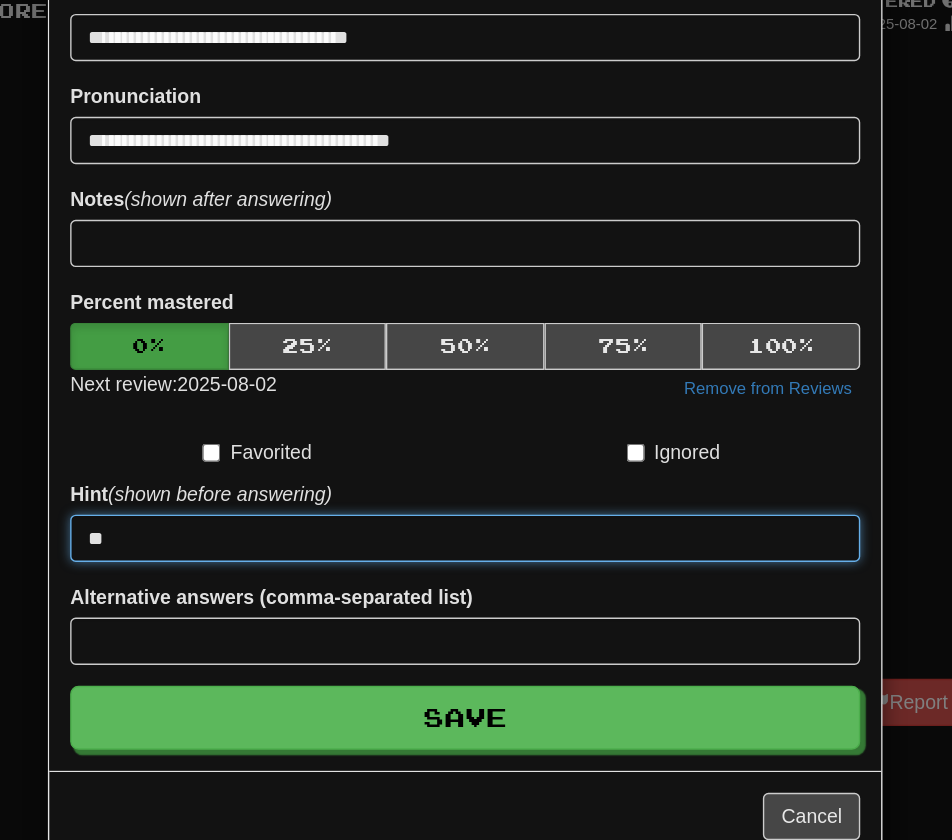 type on "*" 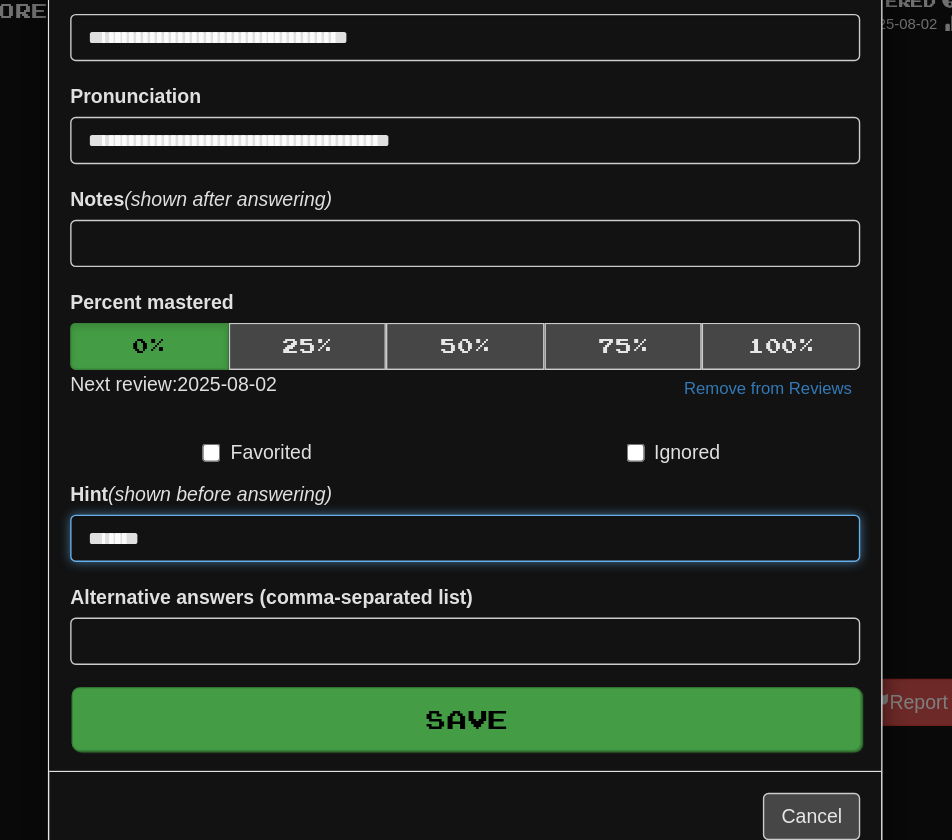 type on "*******" 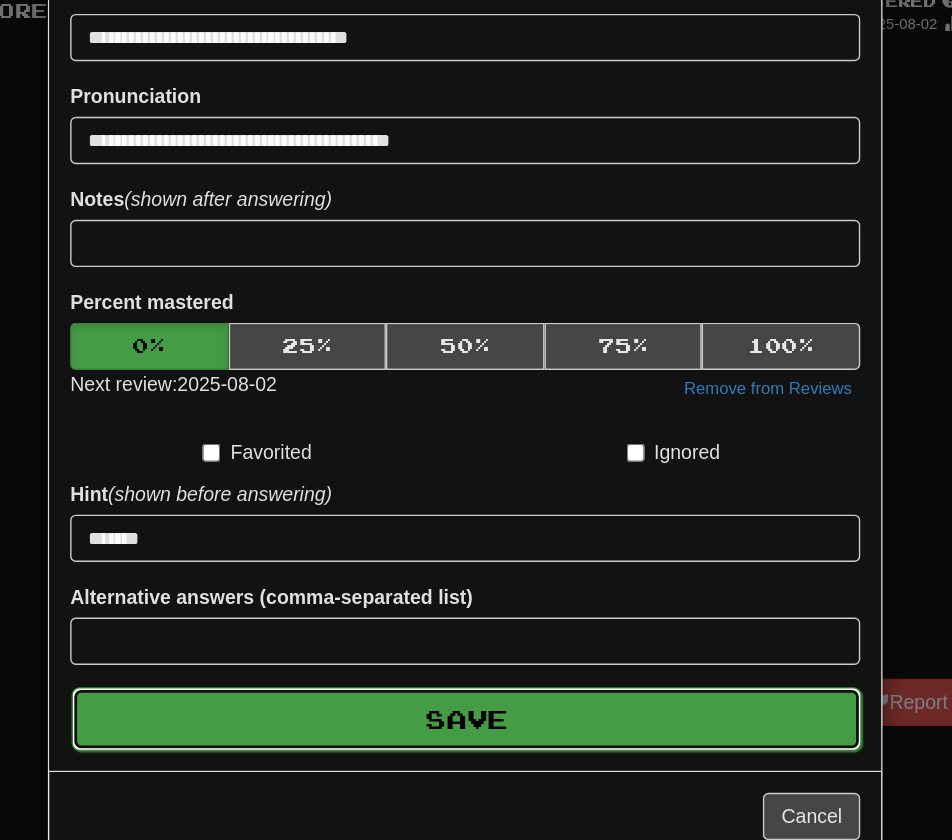 click on "Save" at bounding box center [467, 669] 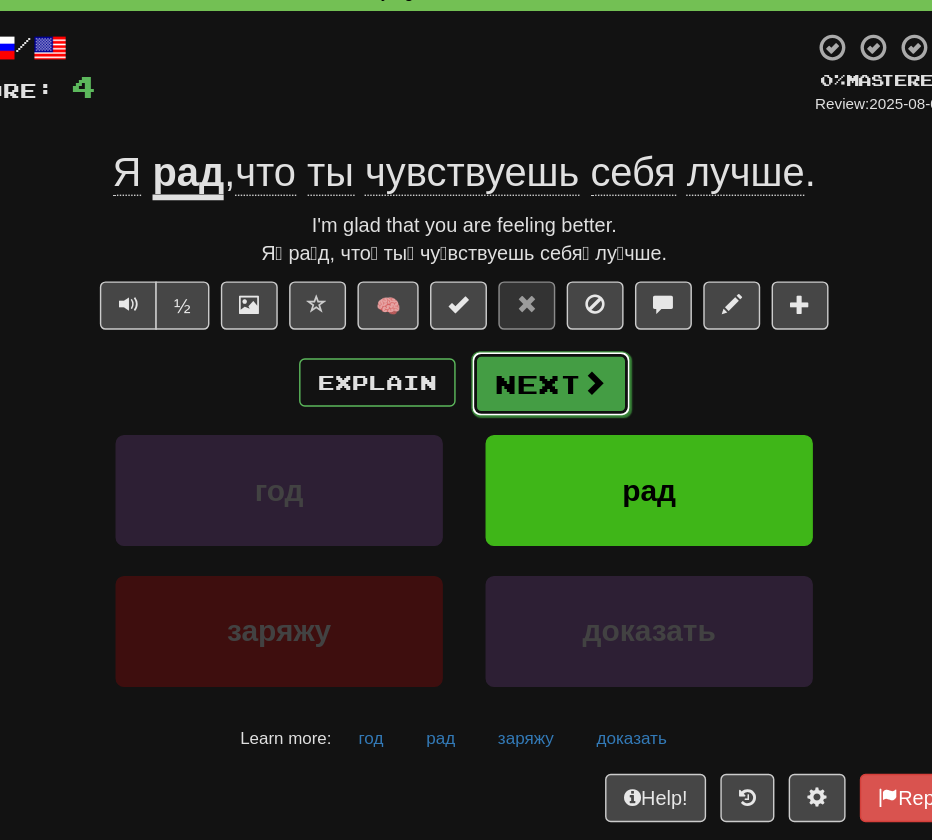 click on "Next" at bounding box center (527, 366) 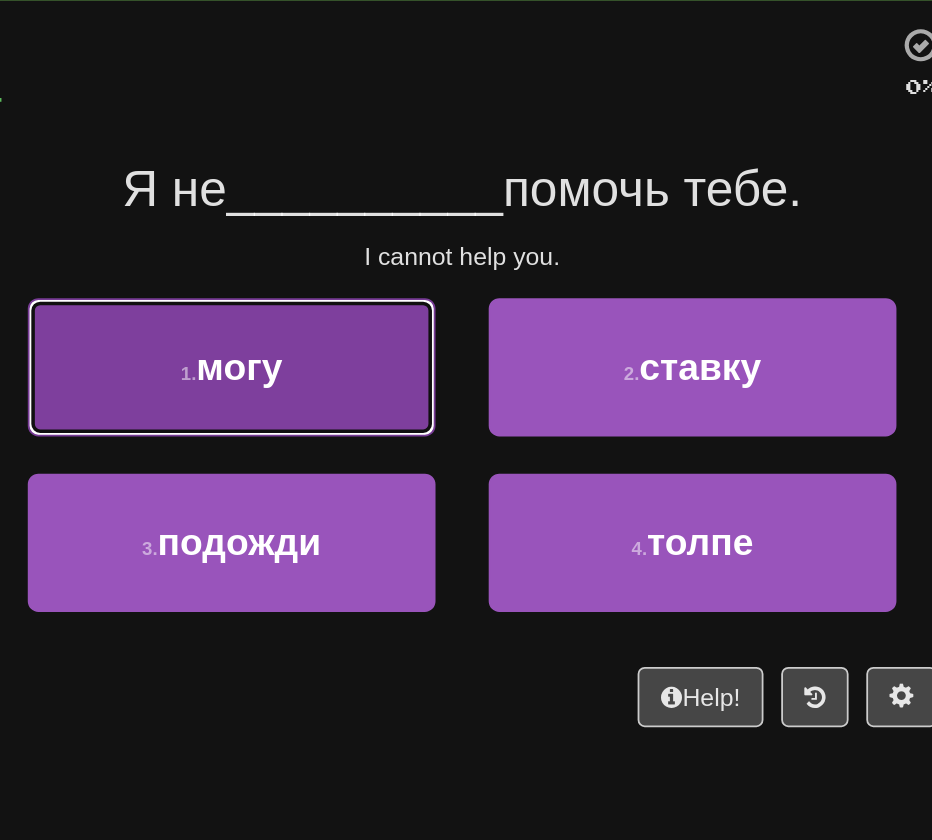 click on "1 .  могу" at bounding box center [336, 311] 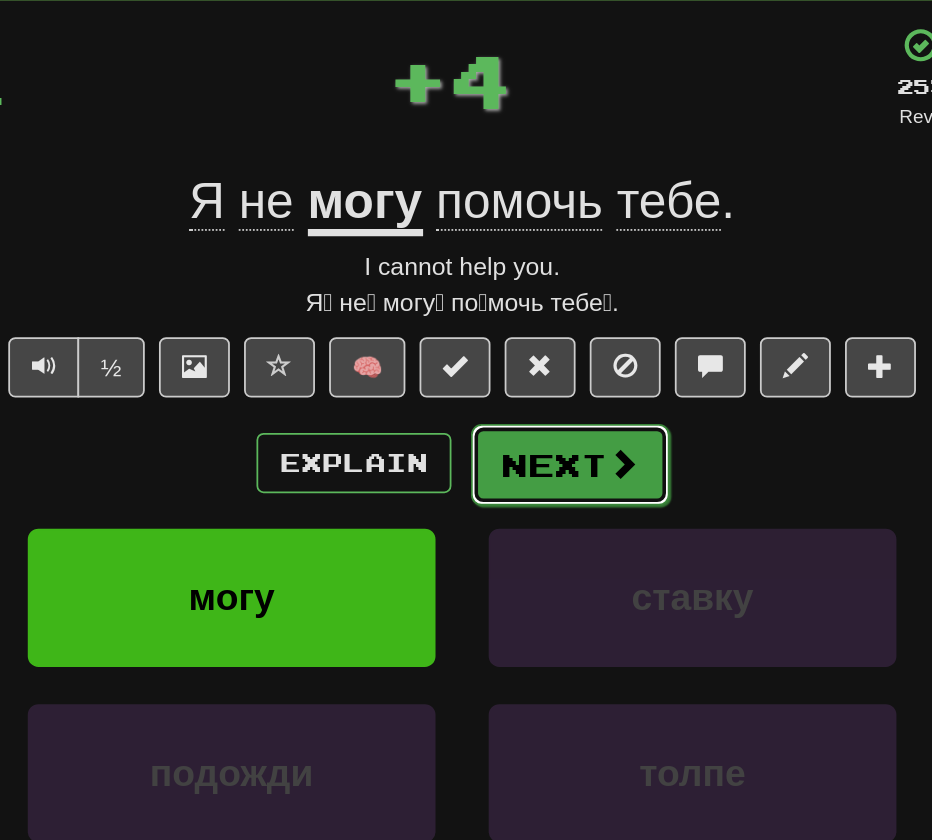 click on "Next" at bounding box center [527, 366] 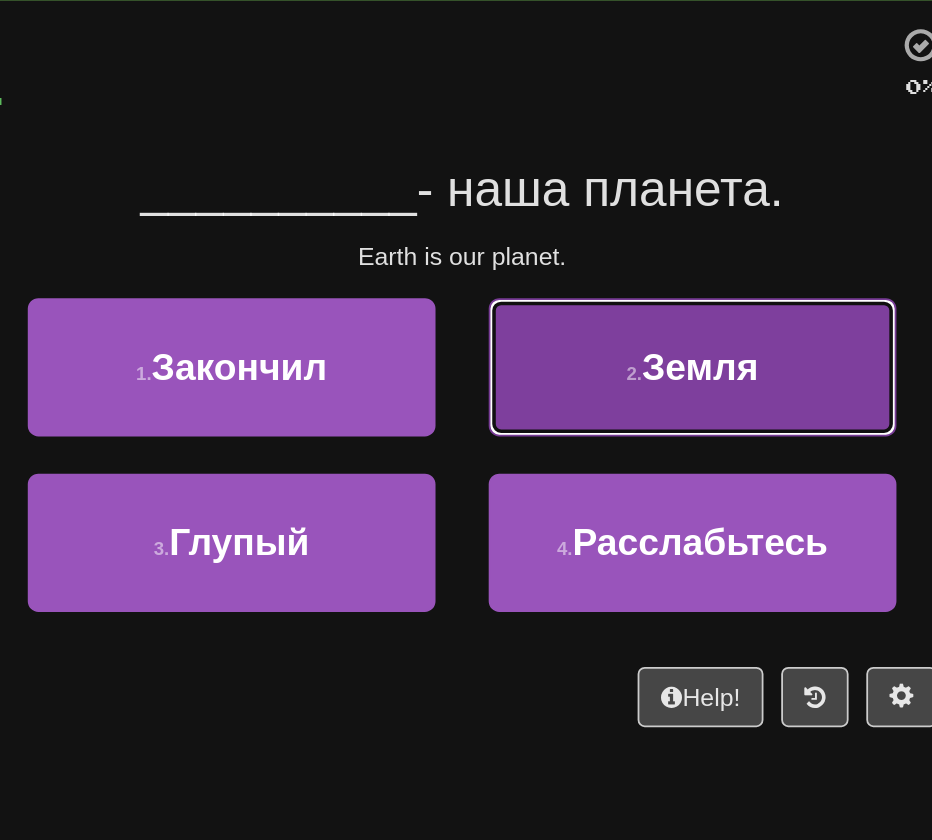 click on "2 .  Земля" at bounding box center (596, 311) 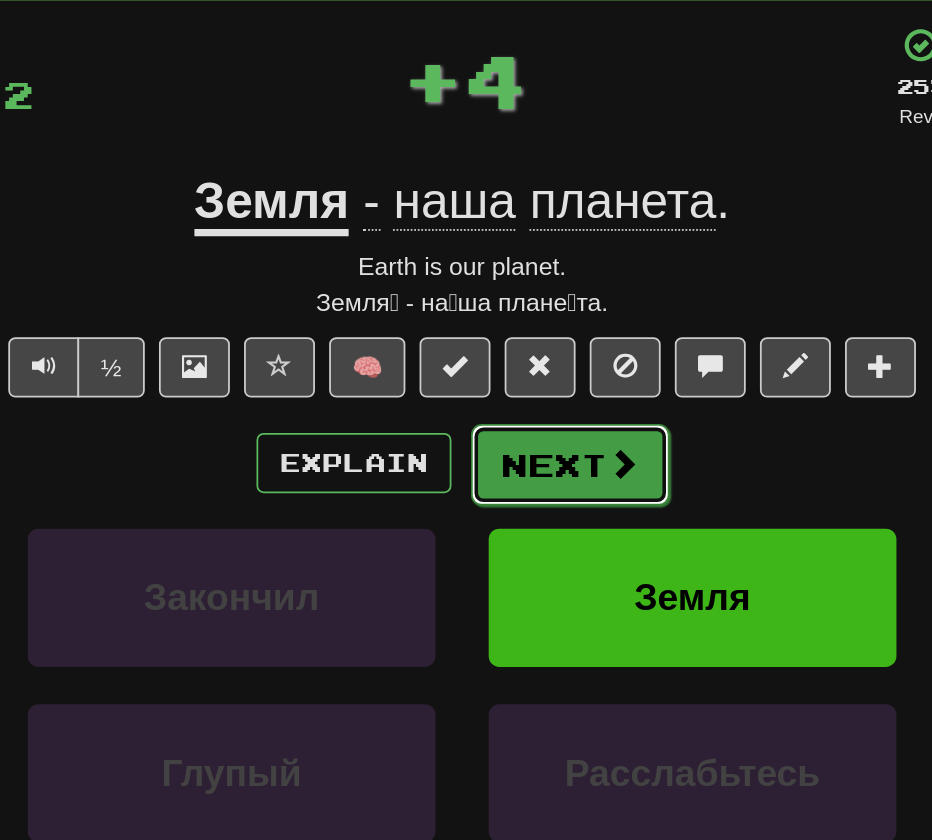 click on "Next" at bounding box center (527, 366) 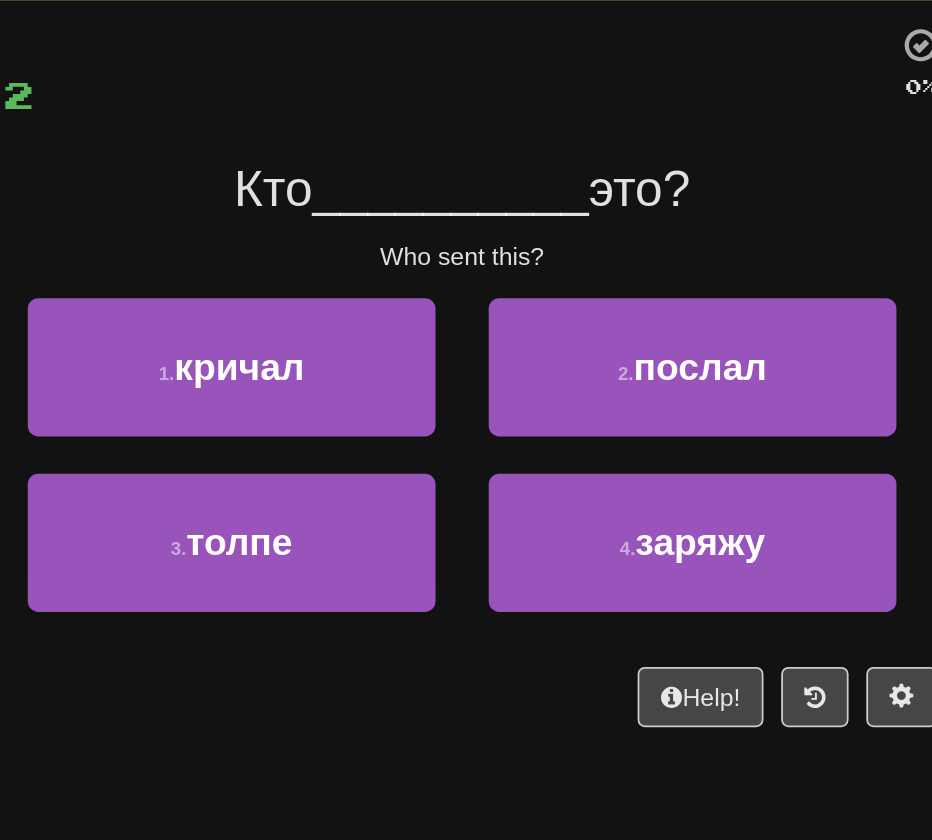 click at bounding box center (467, 145) 